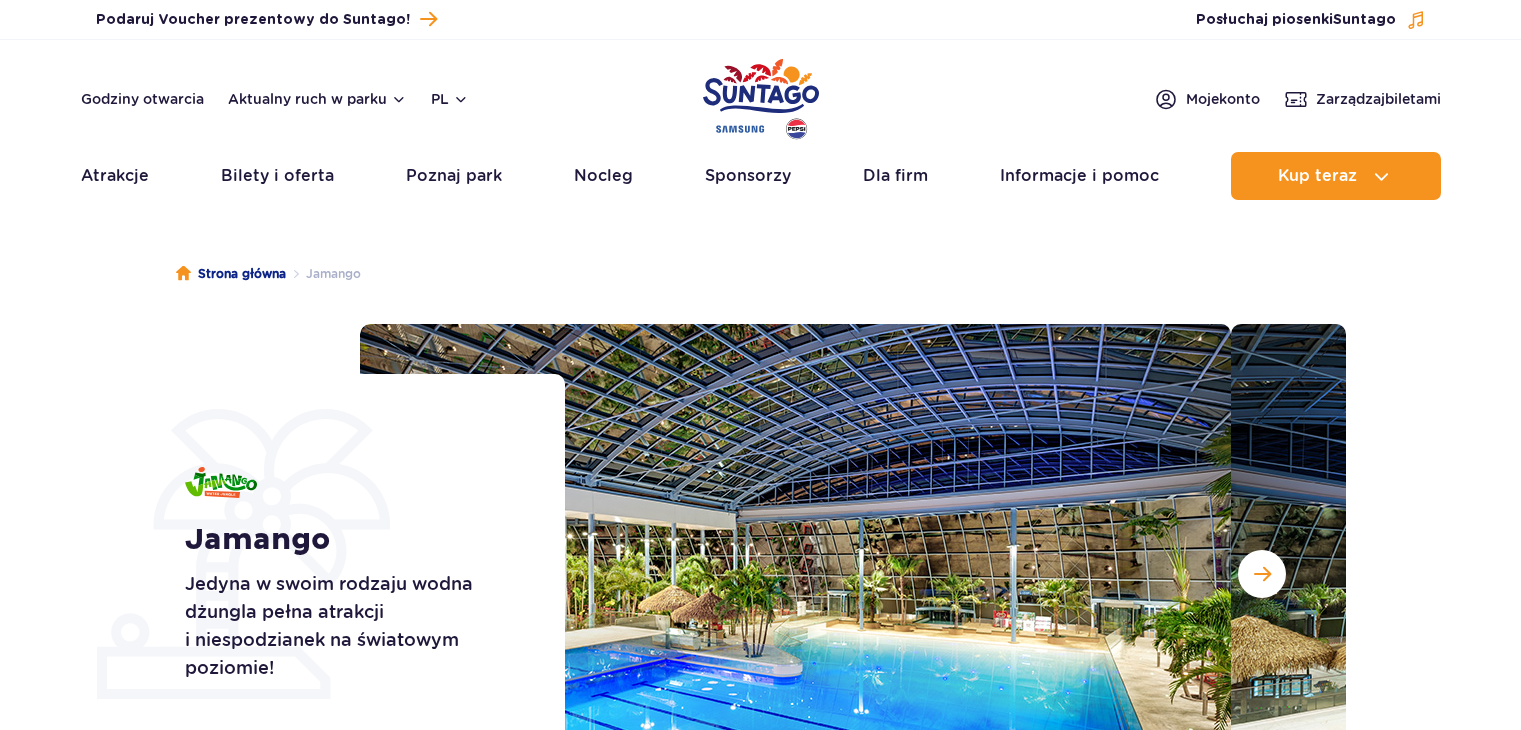 scroll, scrollTop: 0, scrollLeft: 0, axis: both 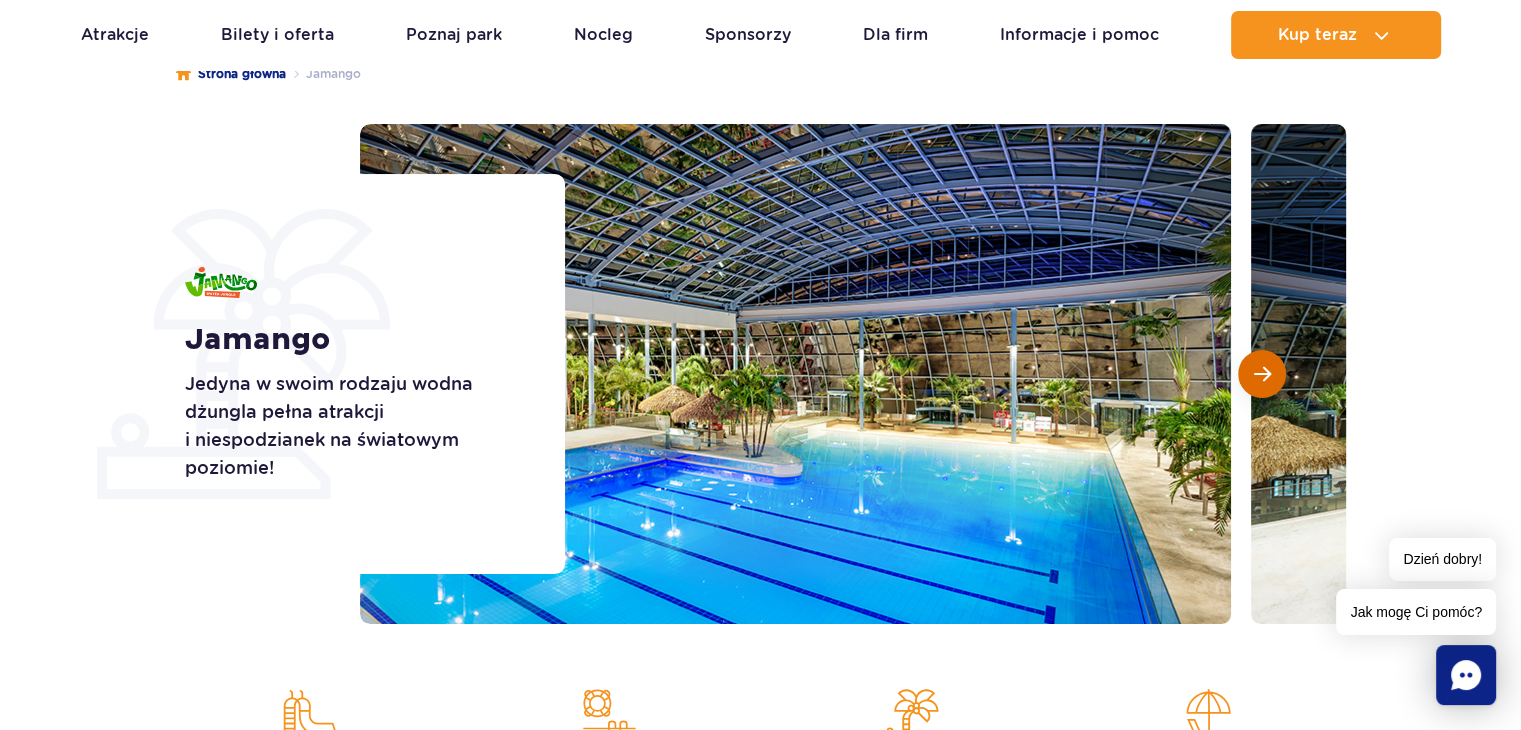 click at bounding box center (1262, 374) 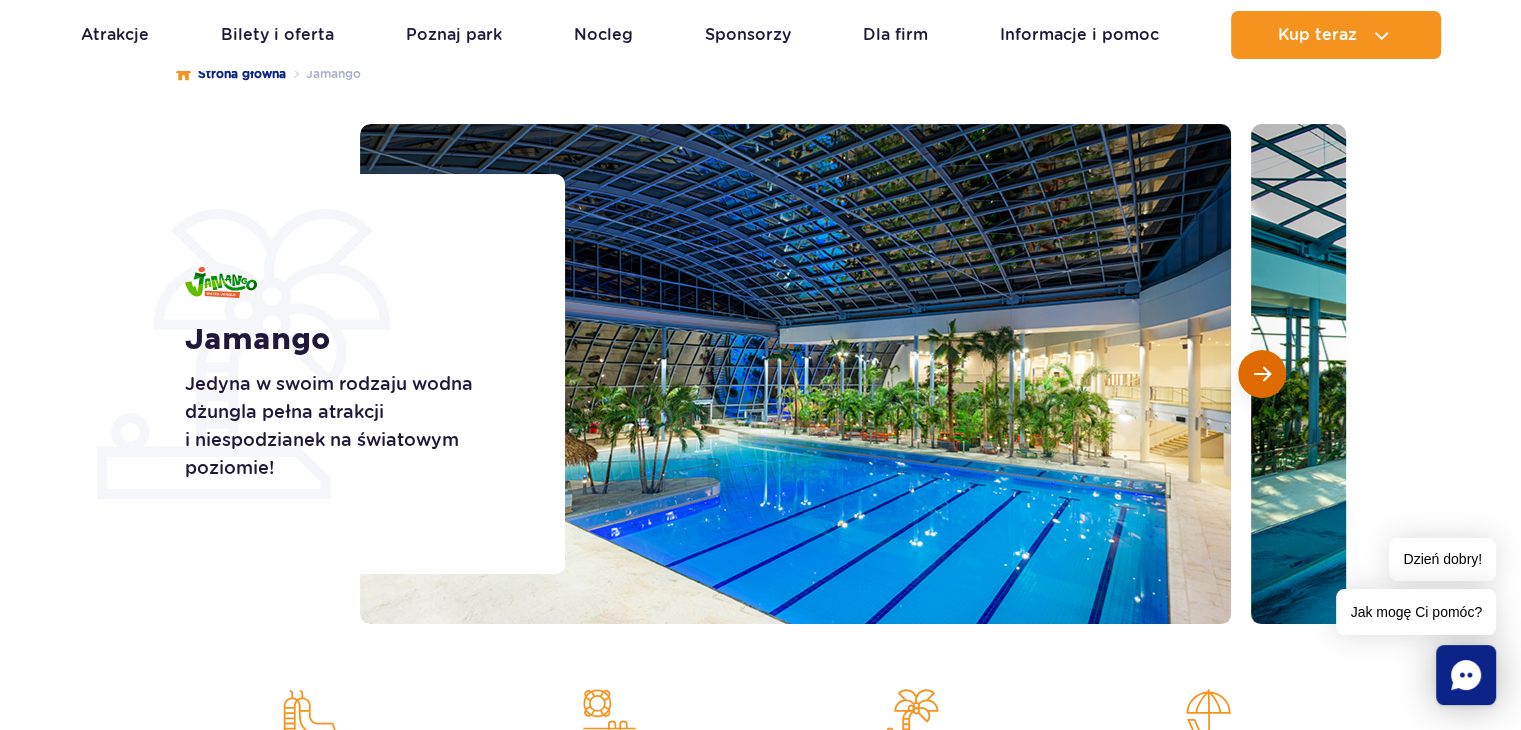 click at bounding box center (1262, 374) 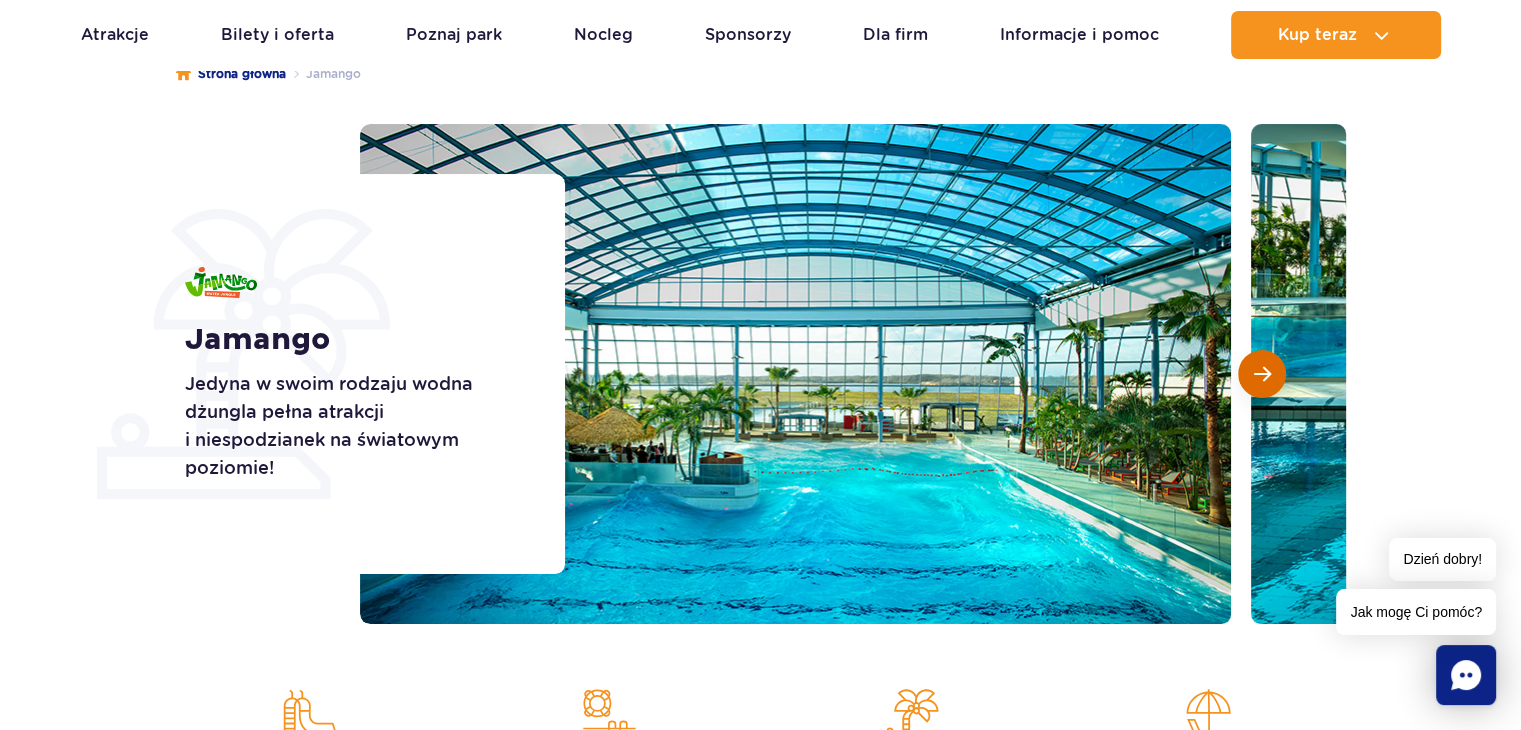click at bounding box center [1262, 374] 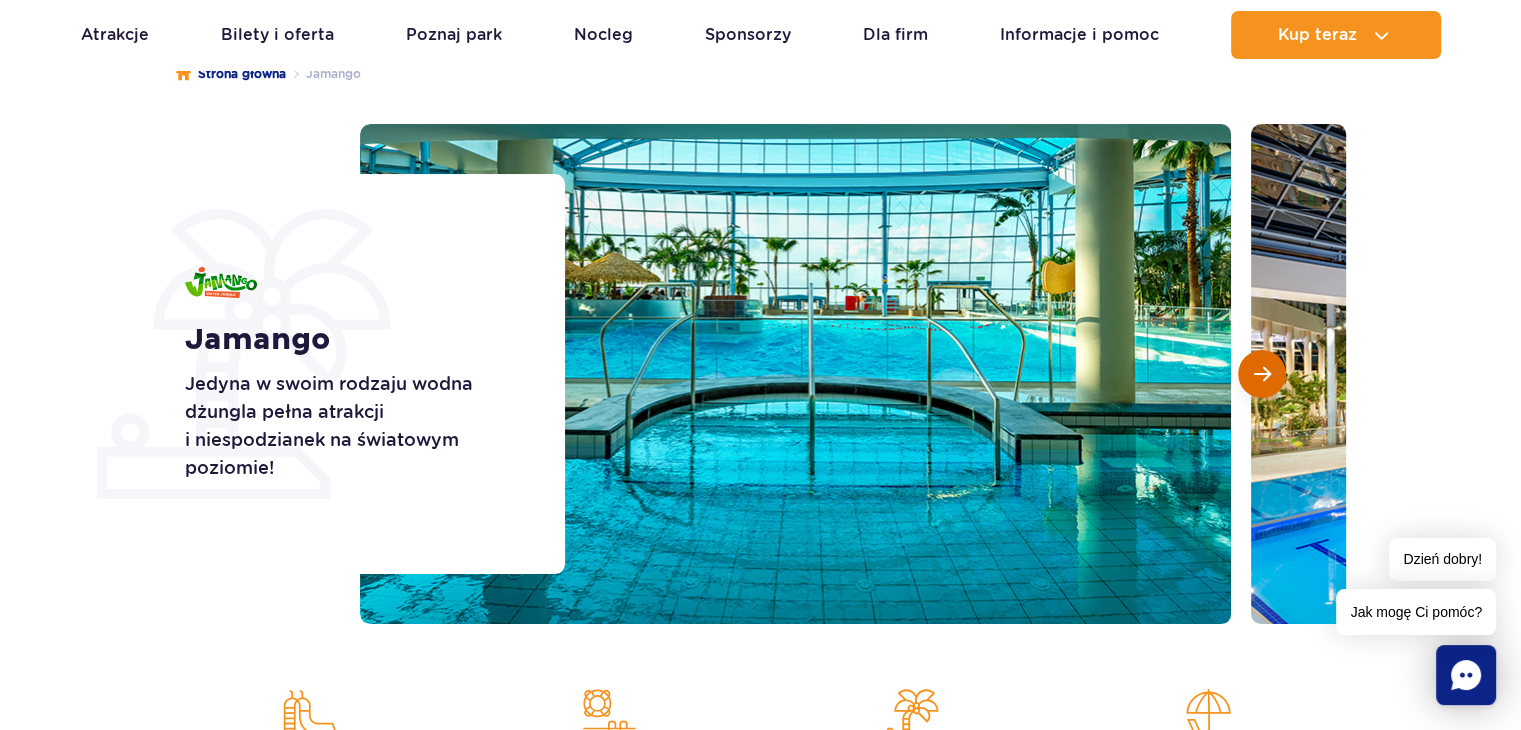 click at bounding box center (1262, 374) 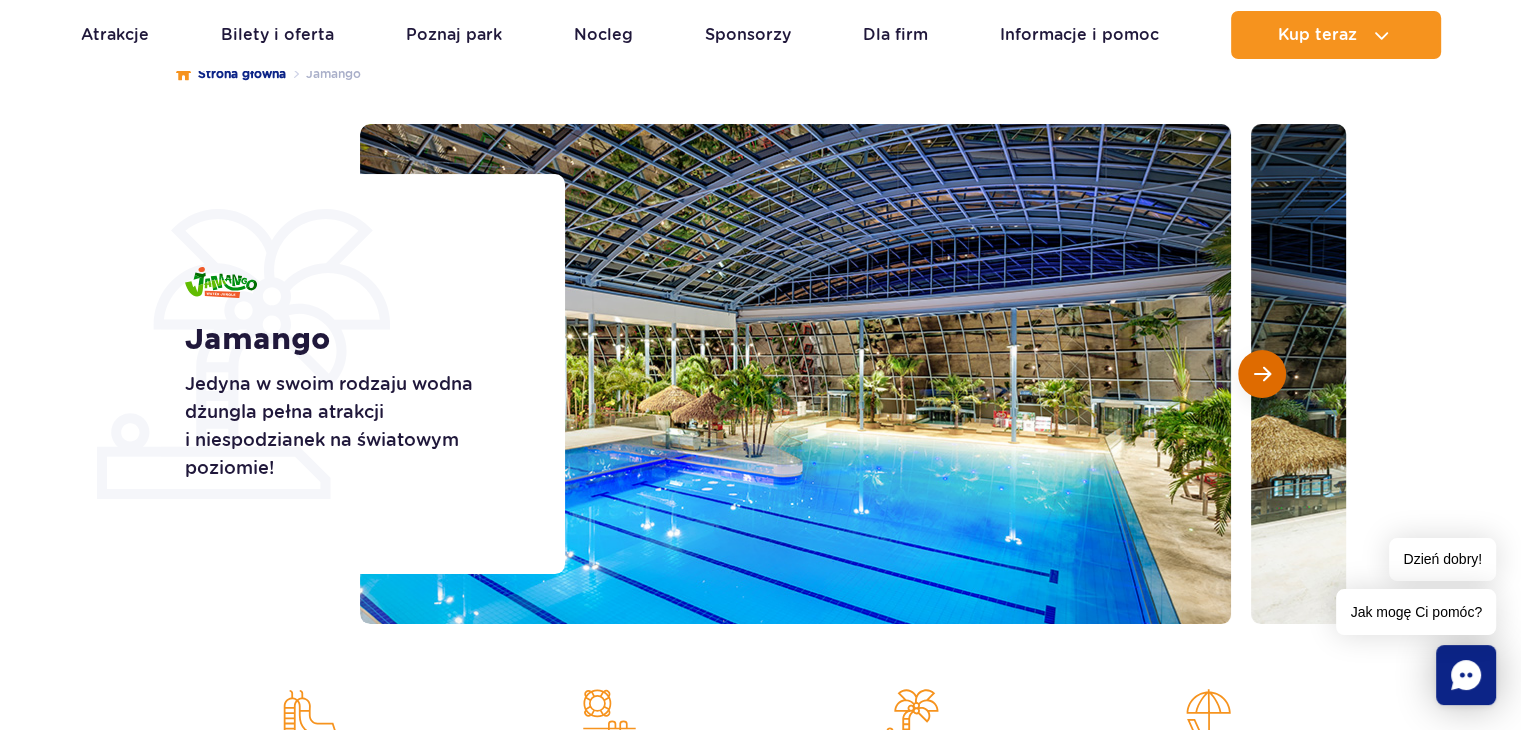 click at bounding box center (1262, 374) 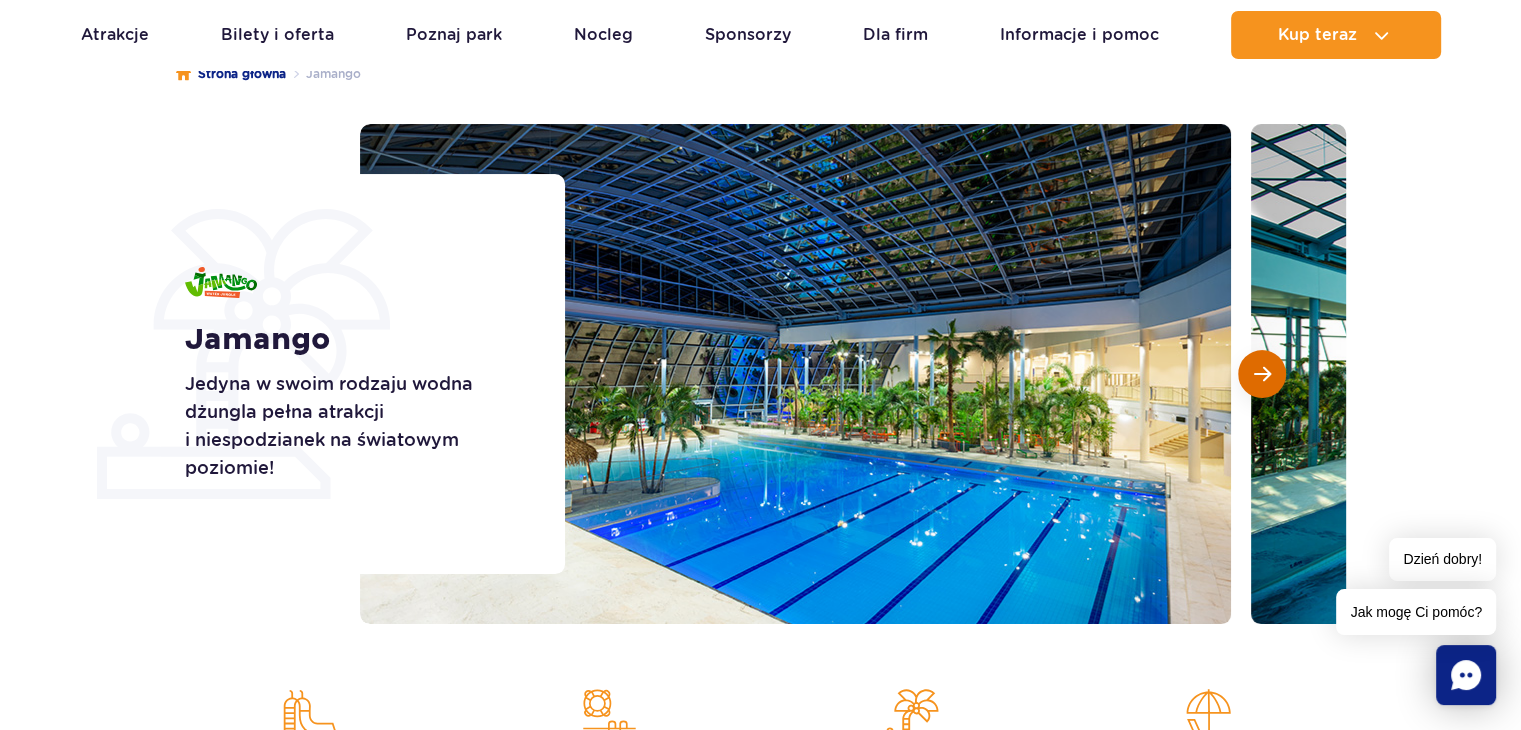 click at bounding box center [1262, 374] 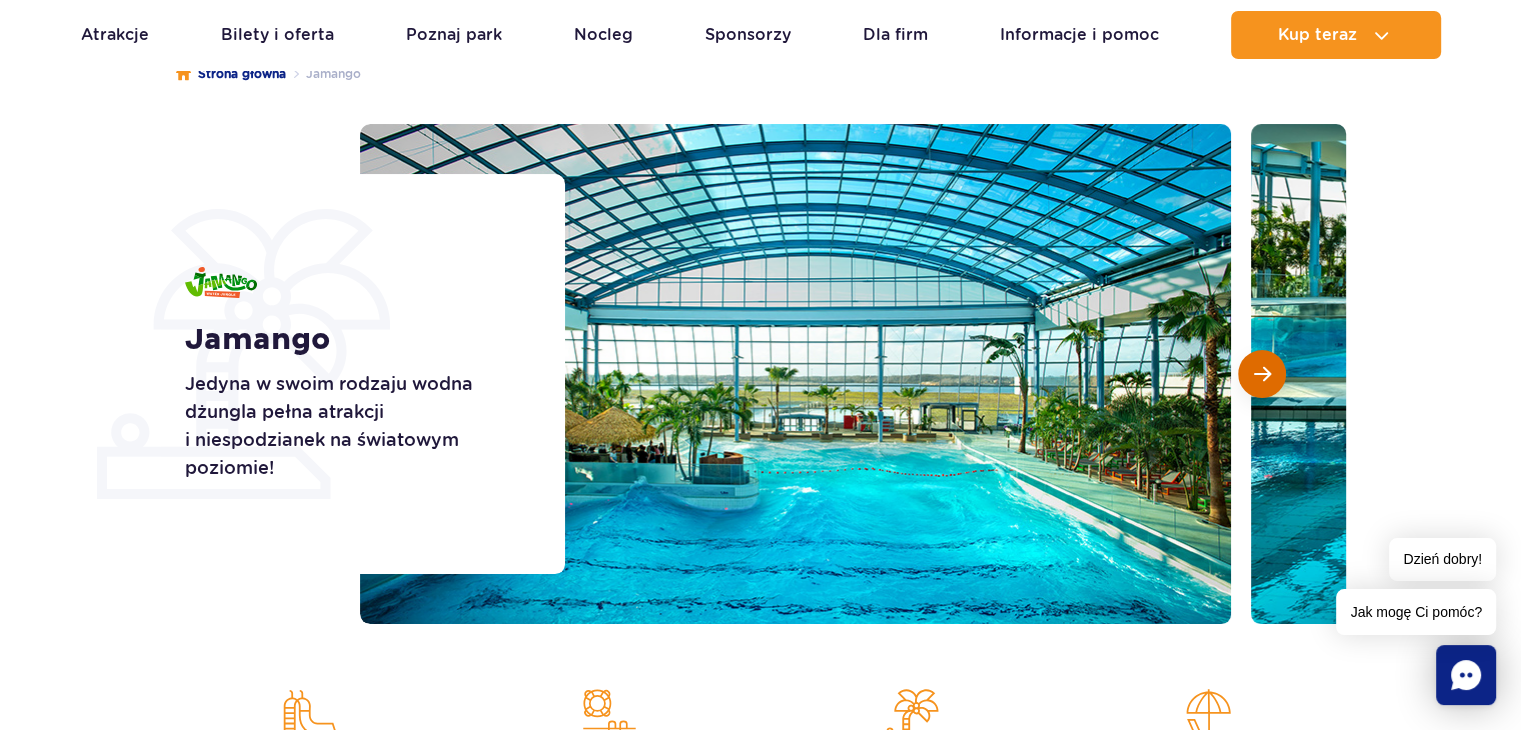 click at bounding box center (1262, 374) 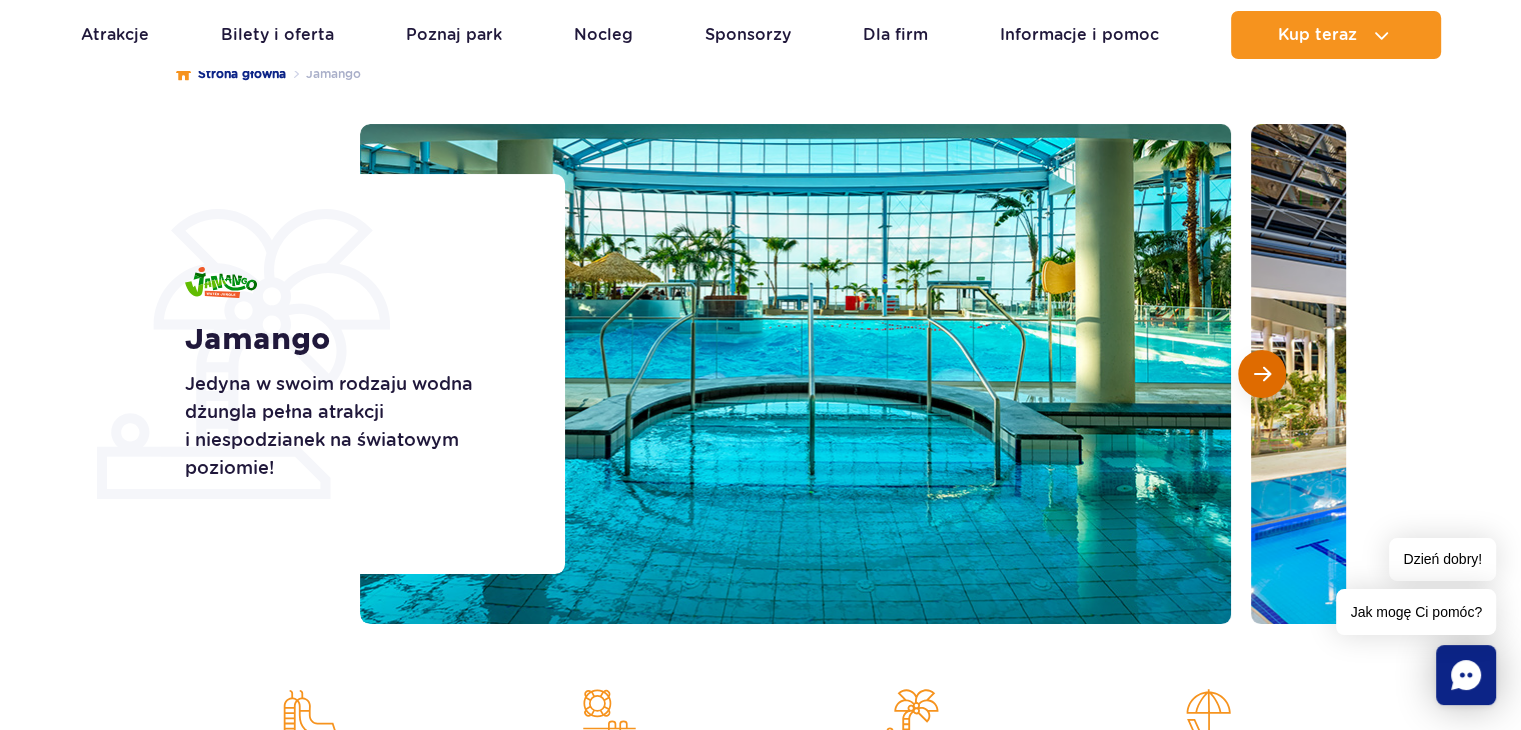 click at bounding box center (1262, 374) 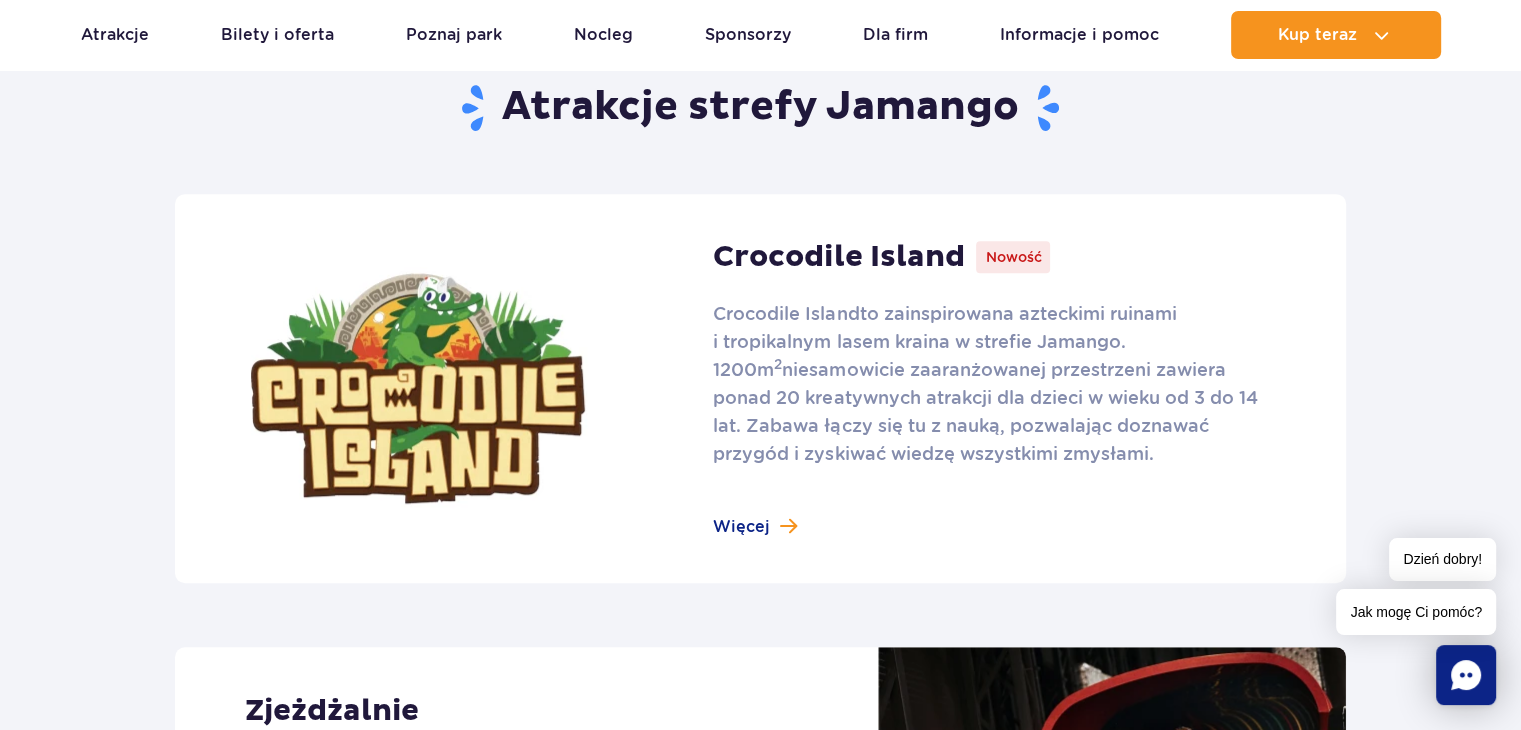 scroll, scrollTop: 1240, scrollLeft: 0, axis: vertical 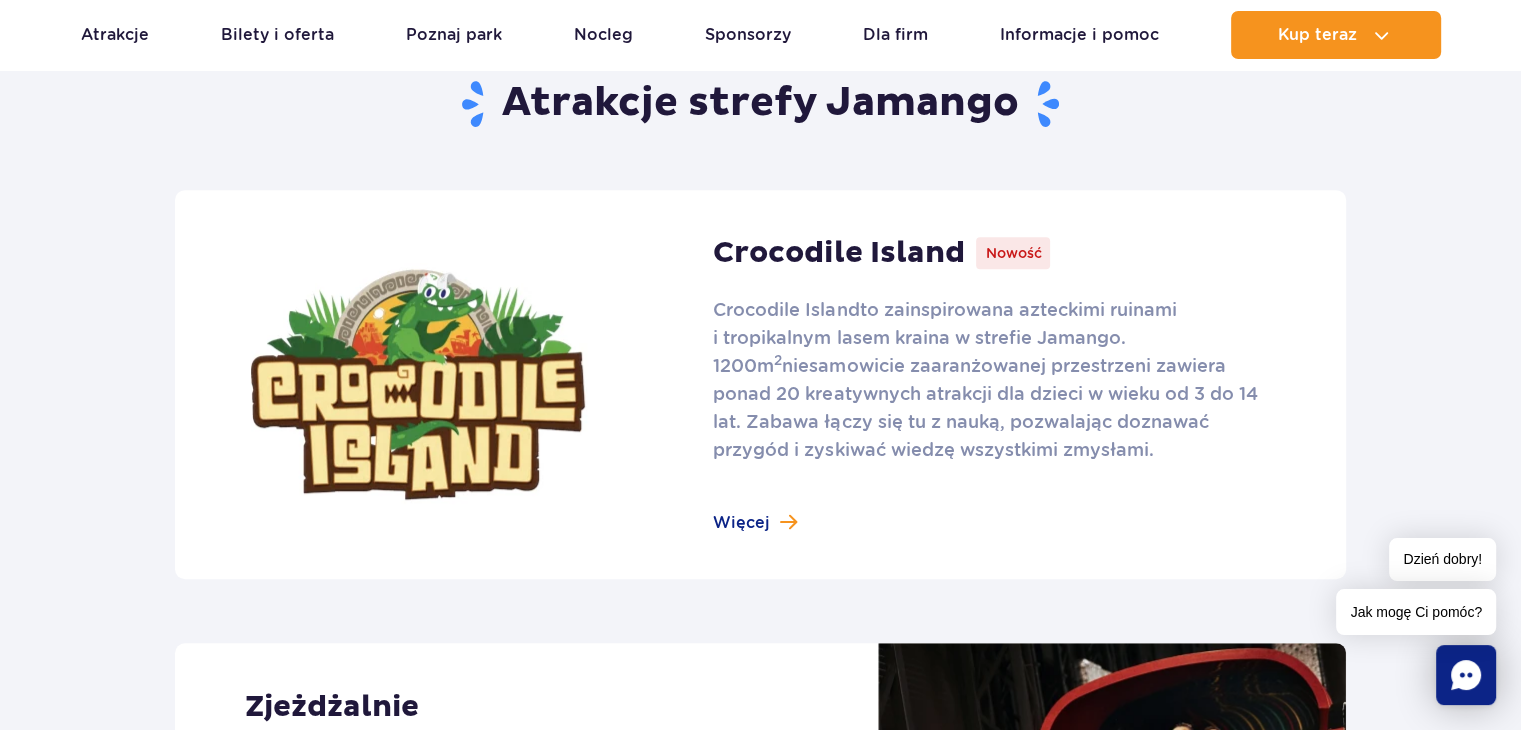 click at bounding box center (760, 384) 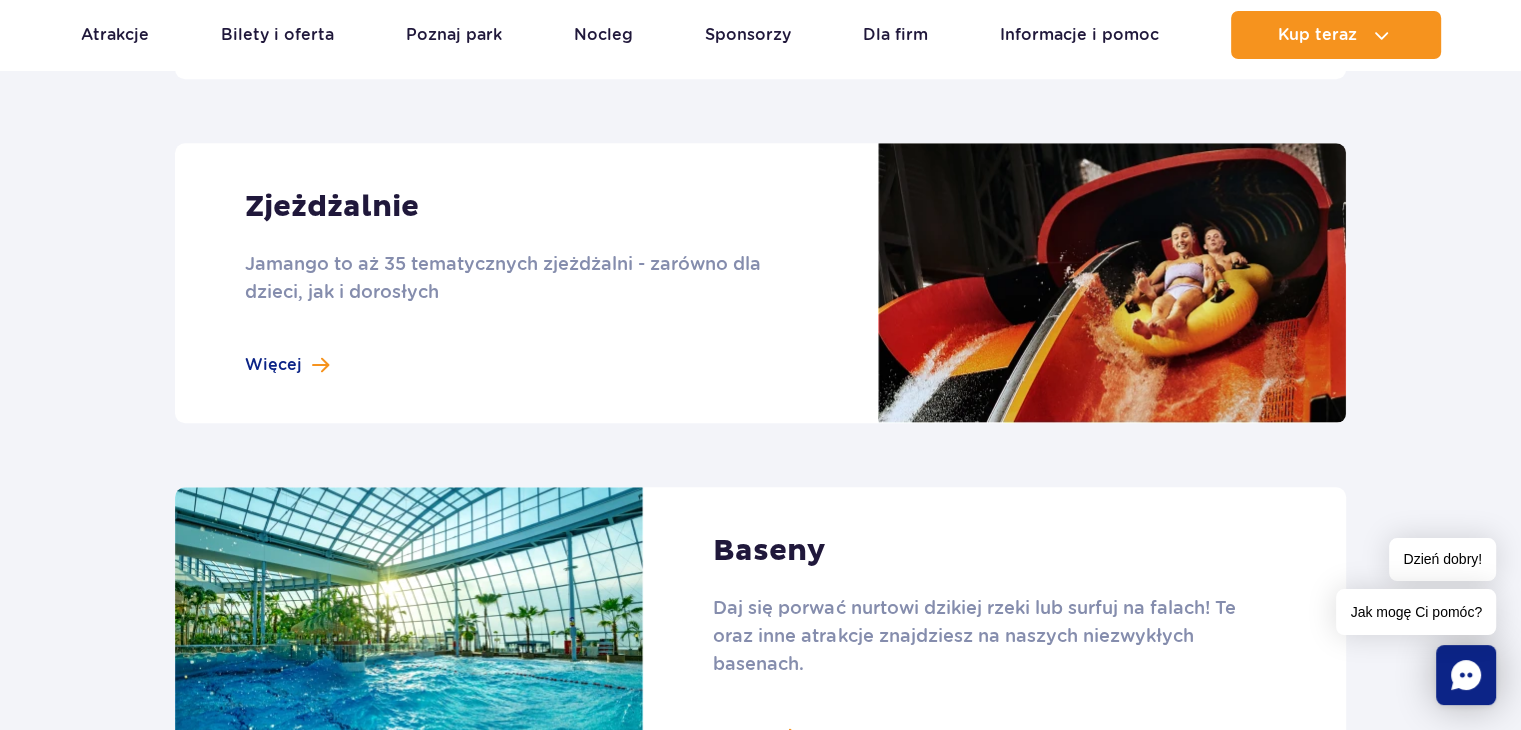 scroll, scrollTop: 1746, scrollLeft: 0, axis: vertical 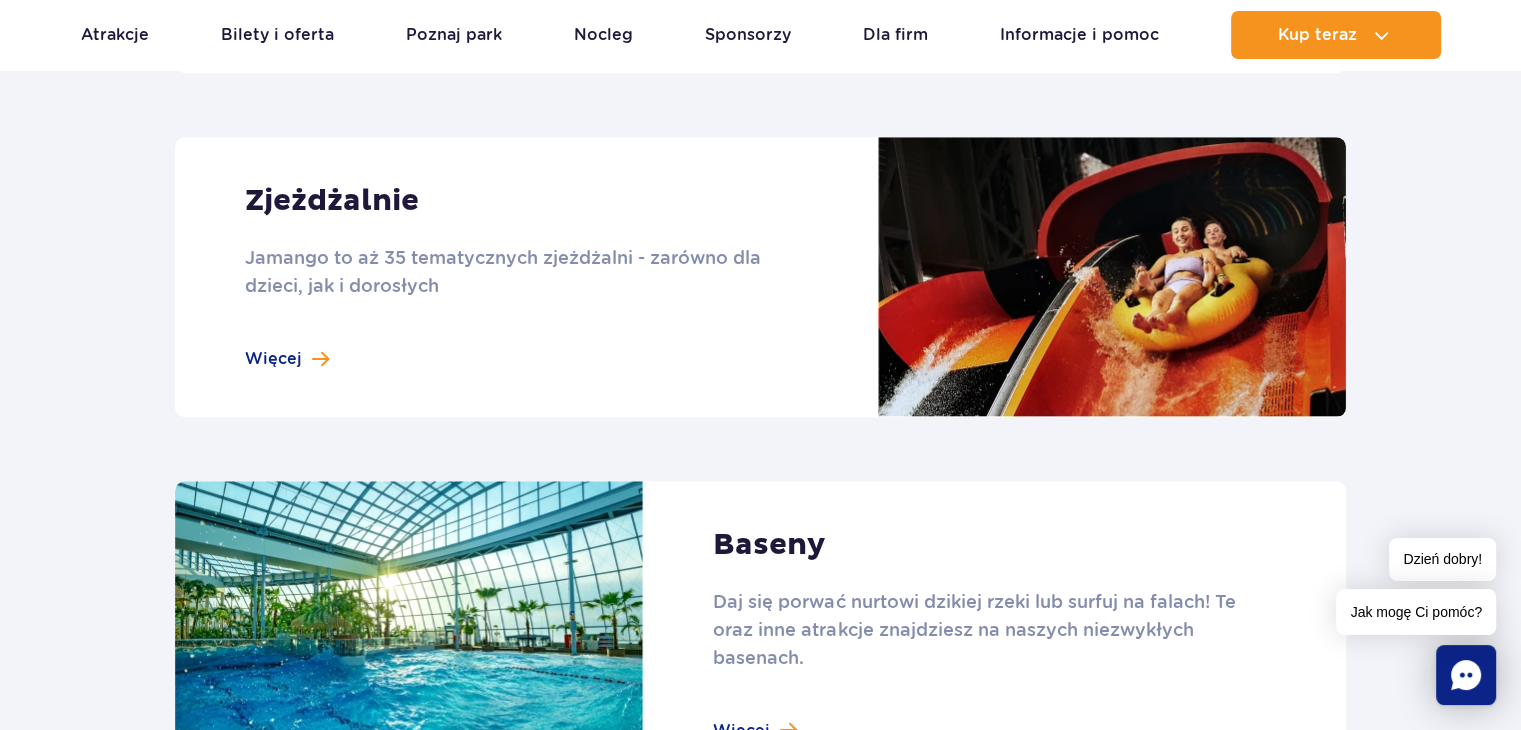 click at bounding box center [760, 277] 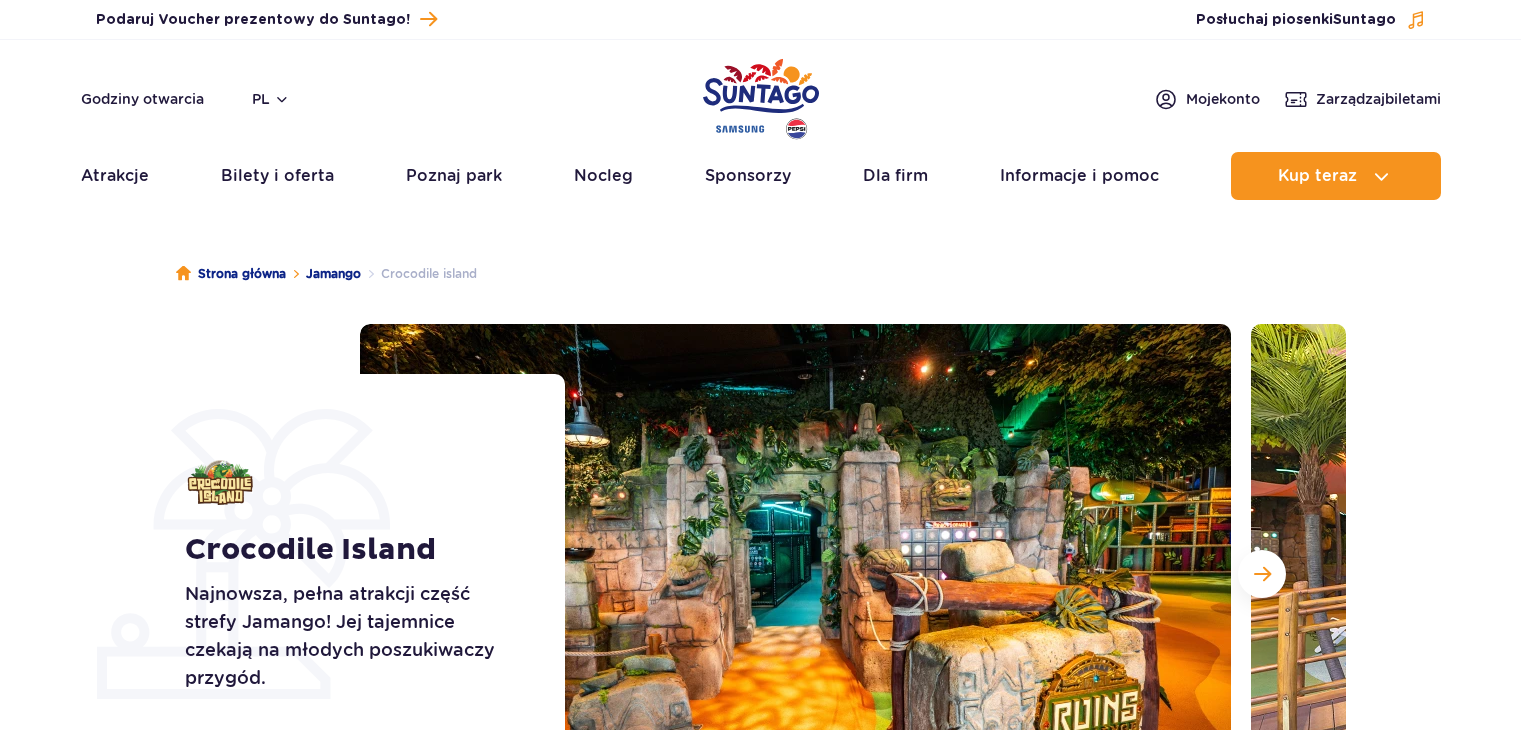 scroll, scrollTop: 0, scrollLeft: 0, axis: both 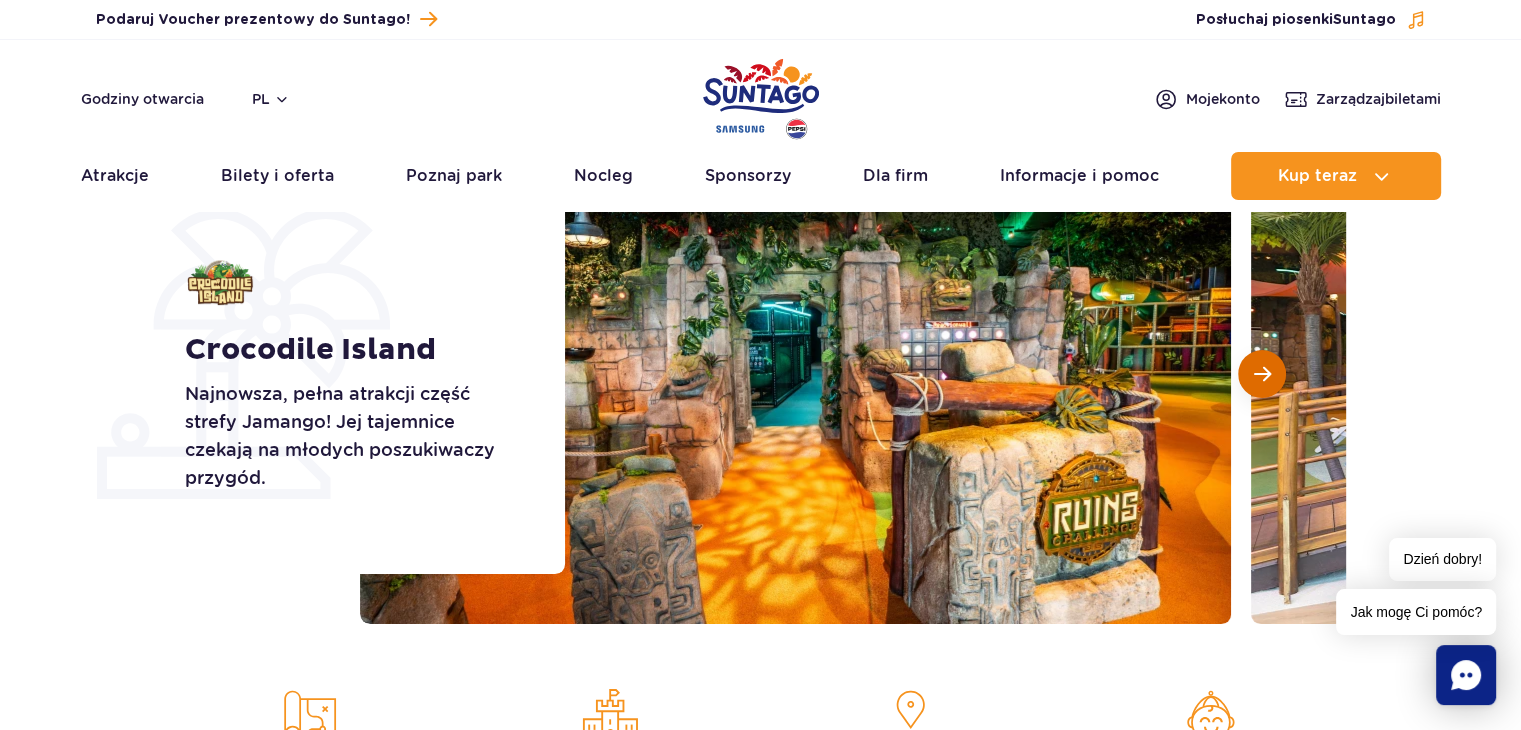 click at bounding box center [1262, 374] 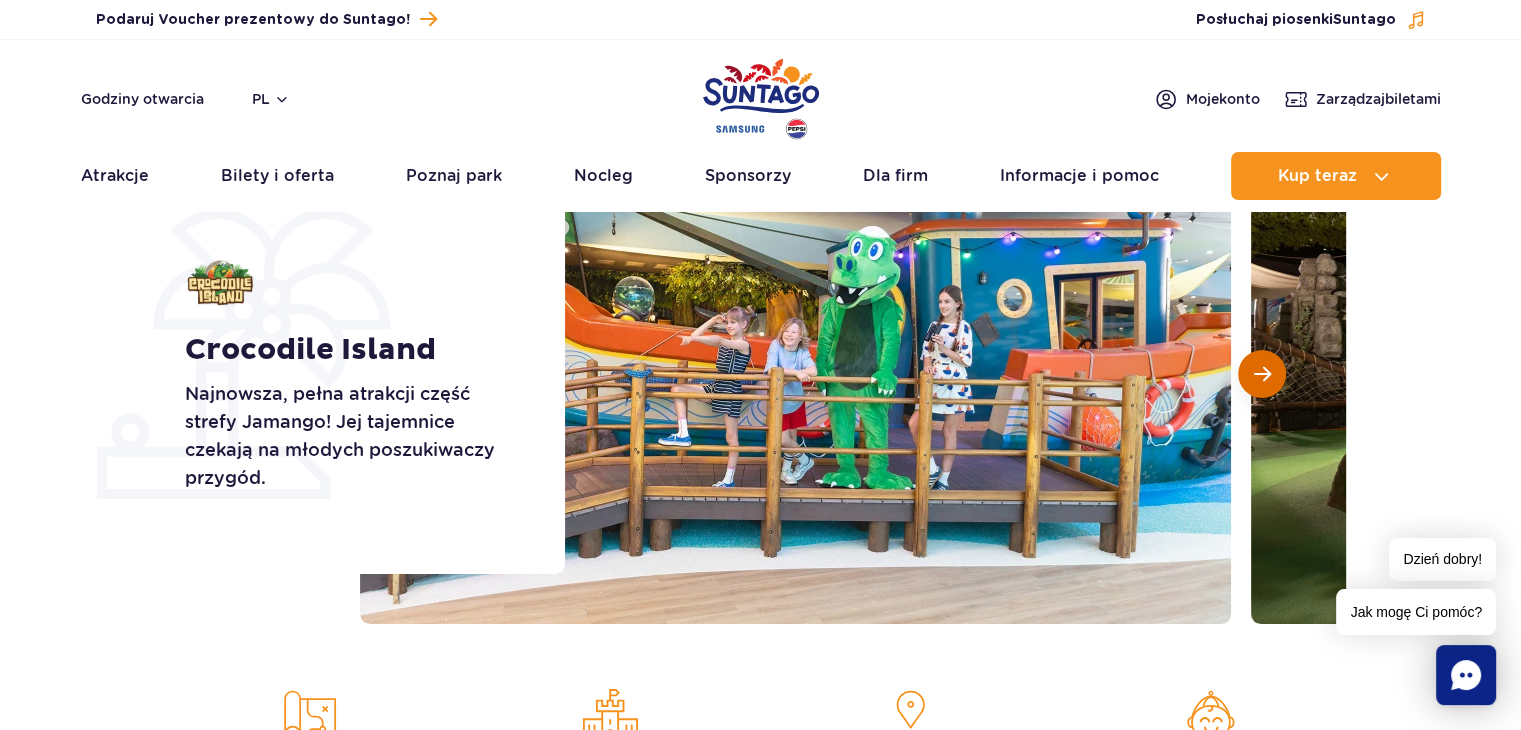 click at bounding box center (1262, 374) 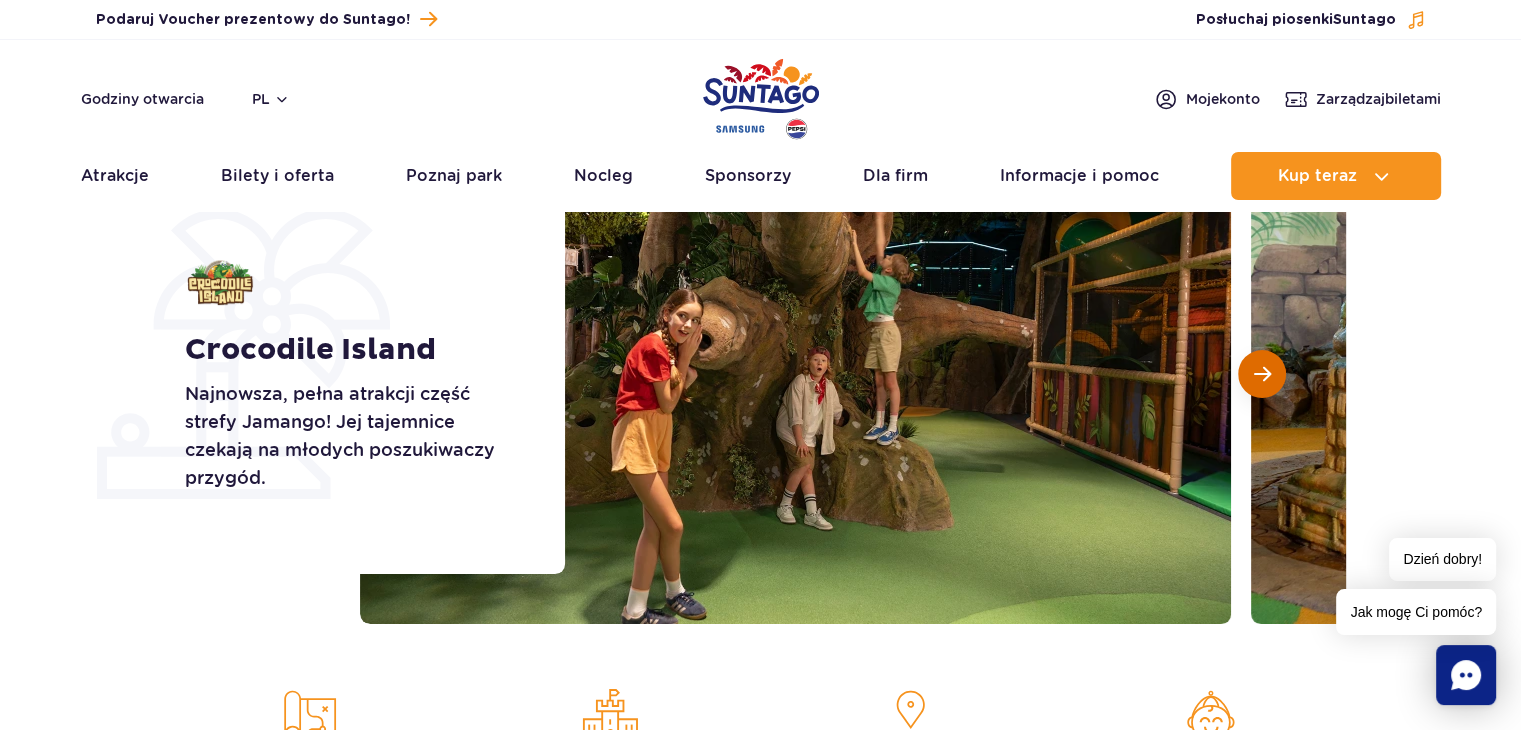 click at bounding box center [1262, 374] 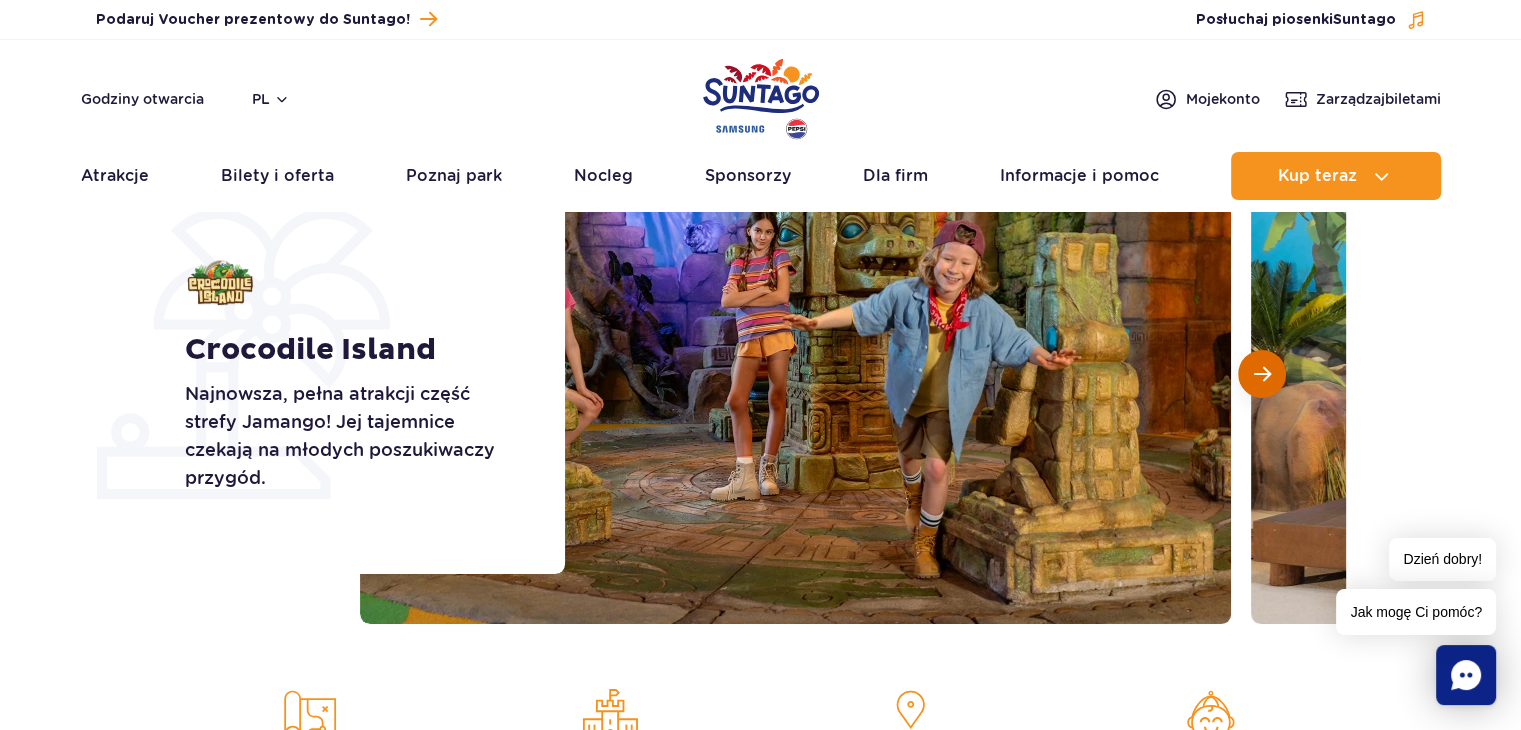 click at bounding box center (1262, 374) 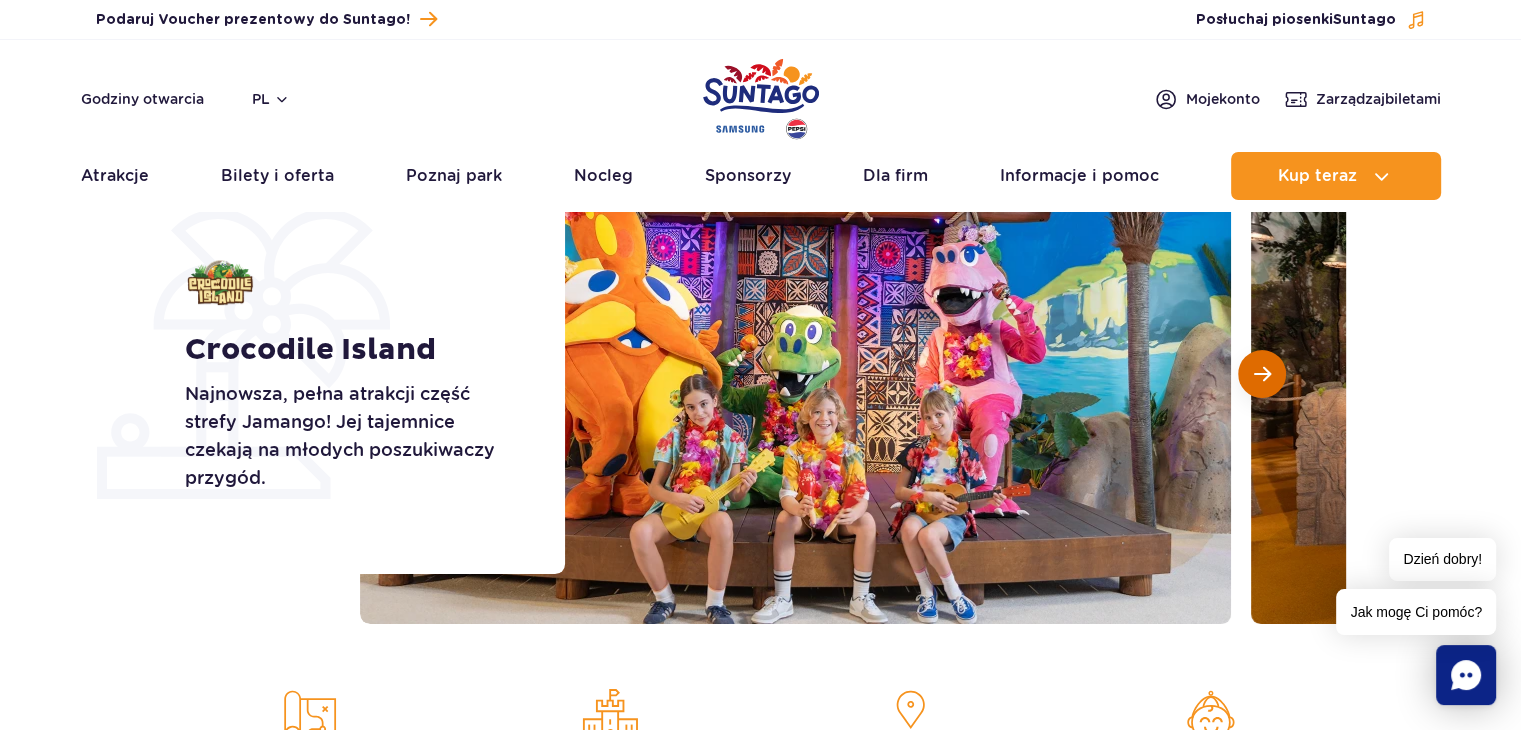 click at bounding box center (1262, 374) 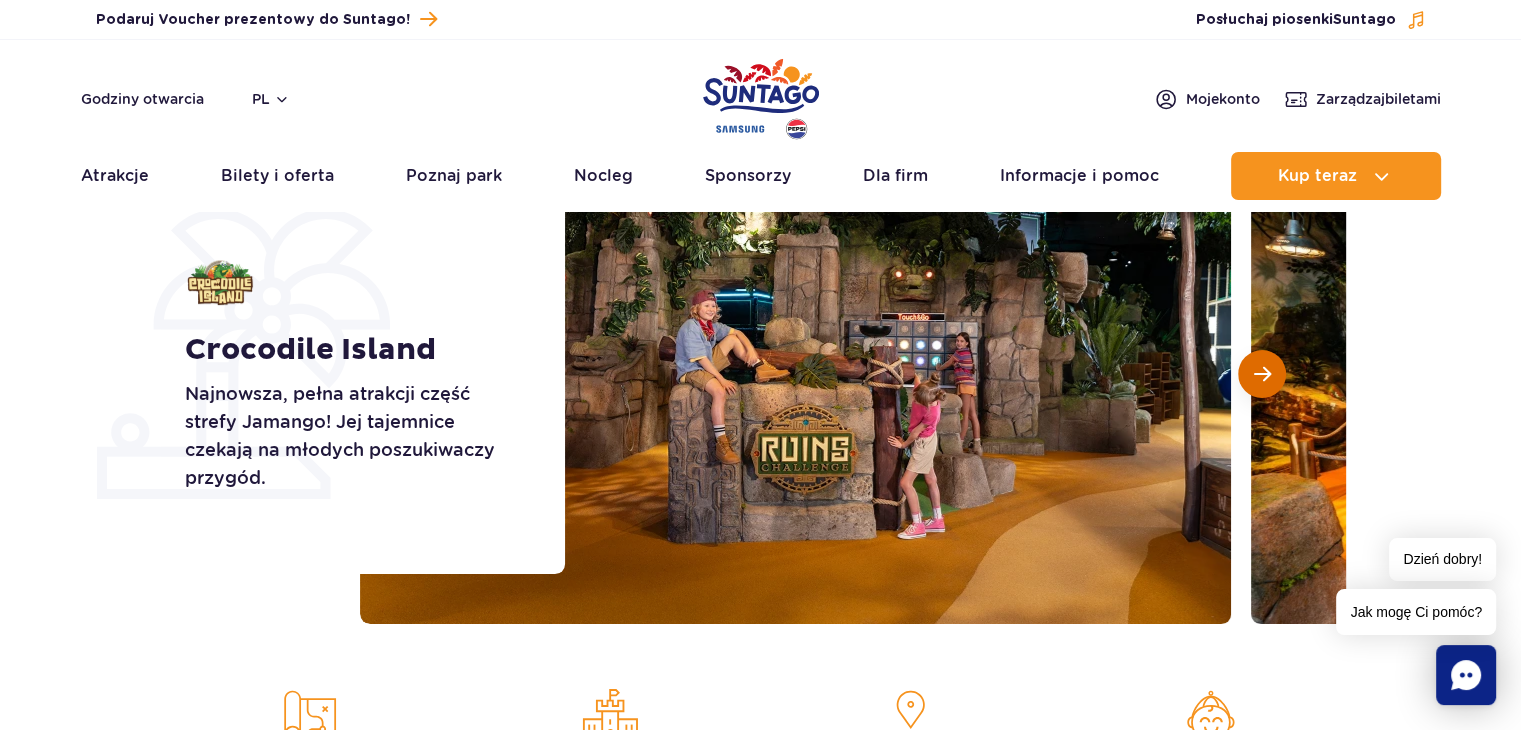 click at bounding box center [1262, 374] 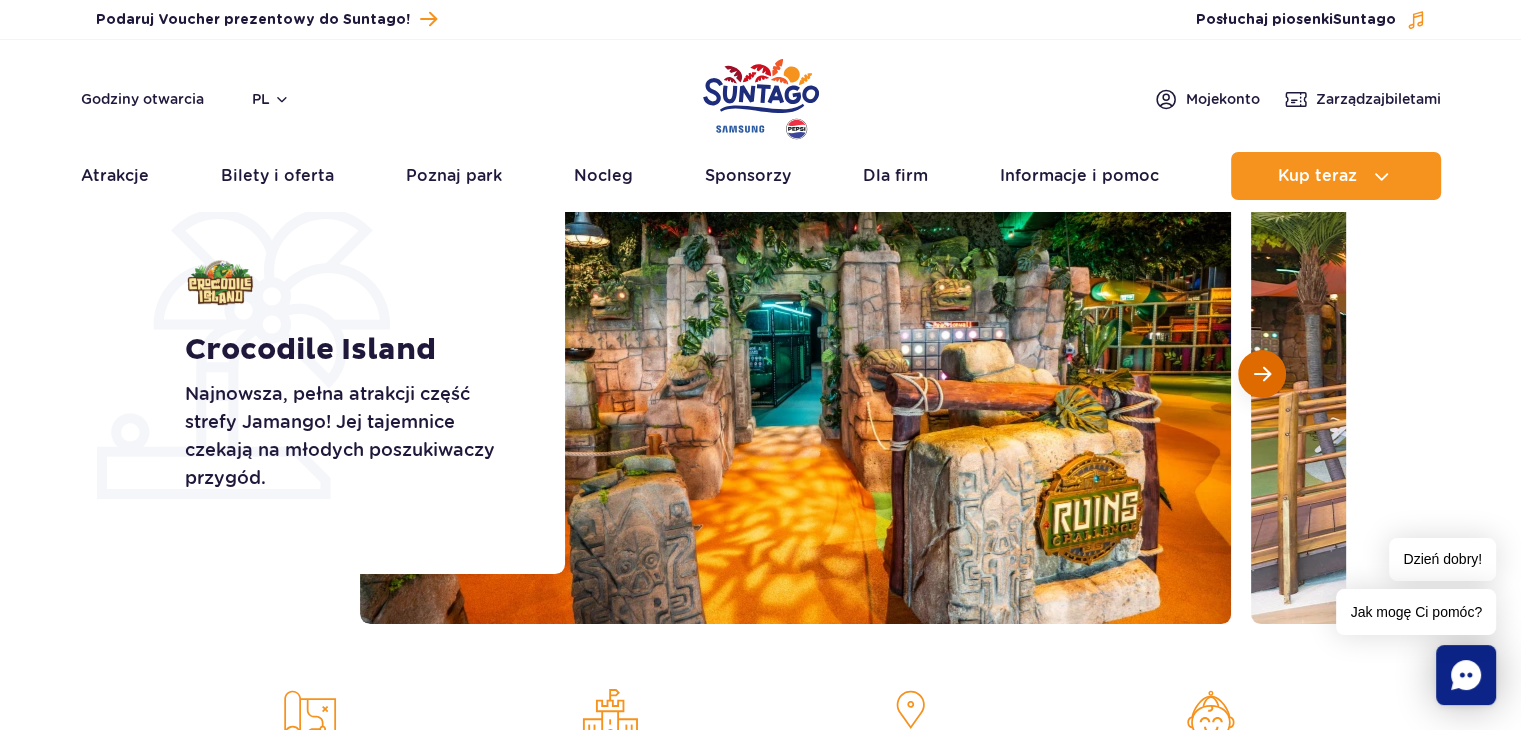 click at bounding box center (1262, 374) 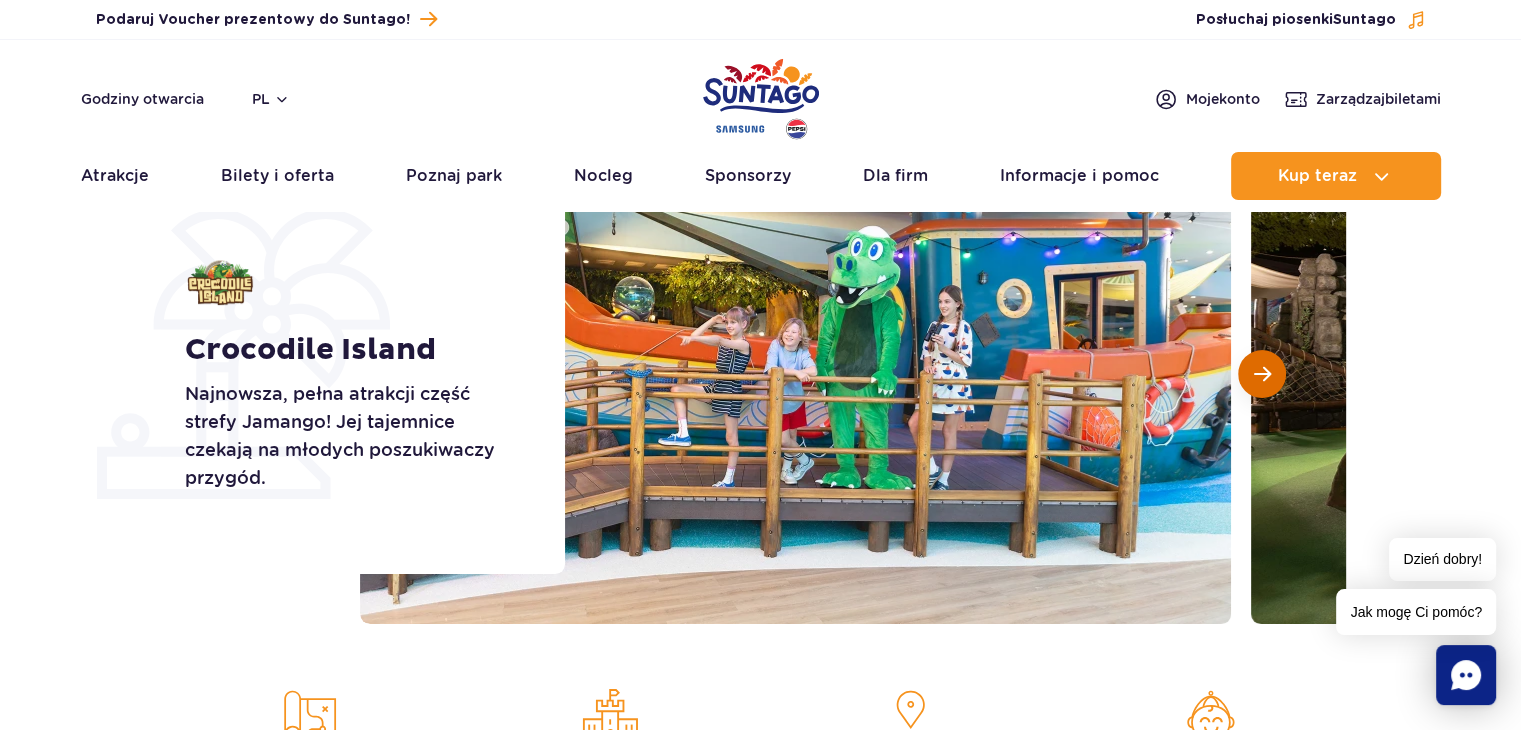 click at bounding box center [1262, 374] 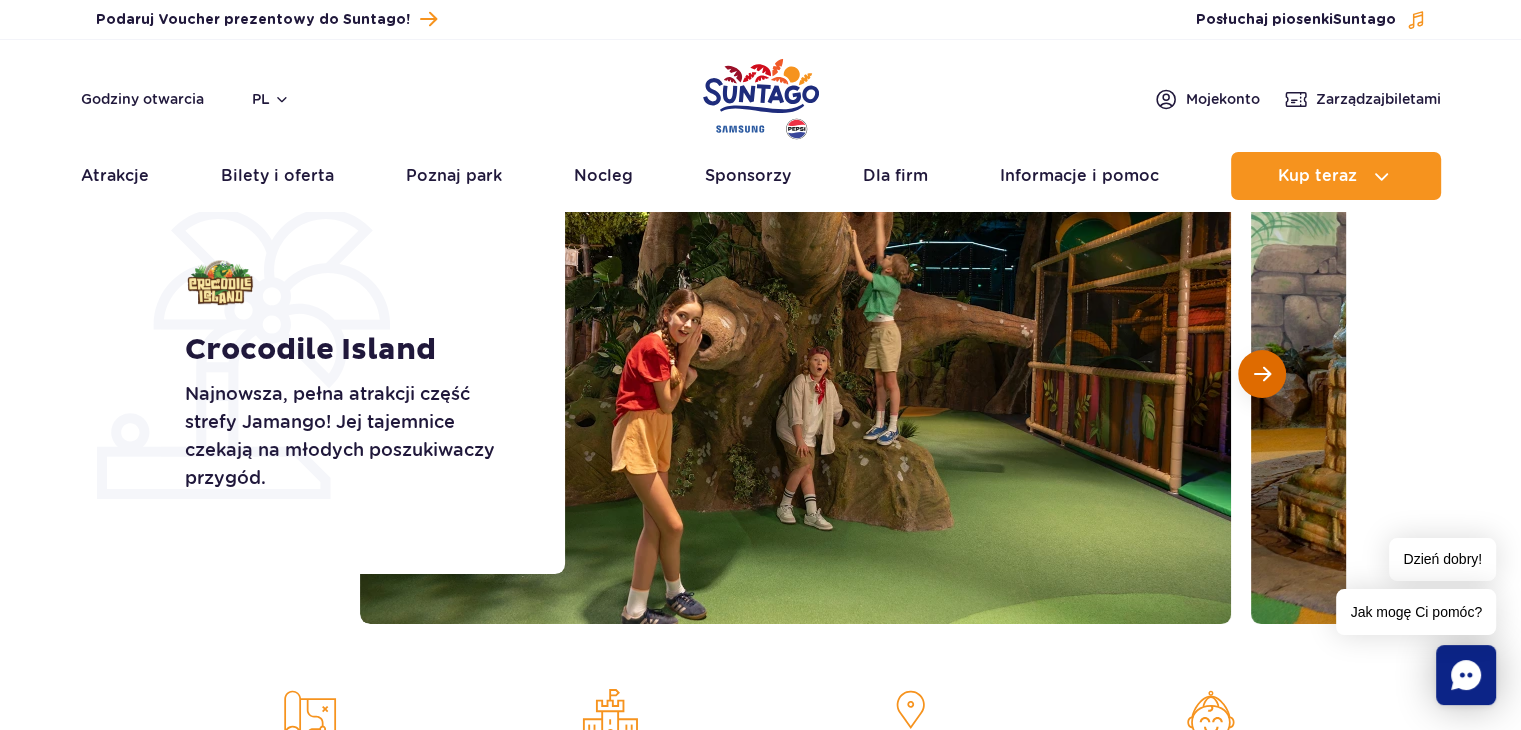 click at bounding box center (1262, 374) 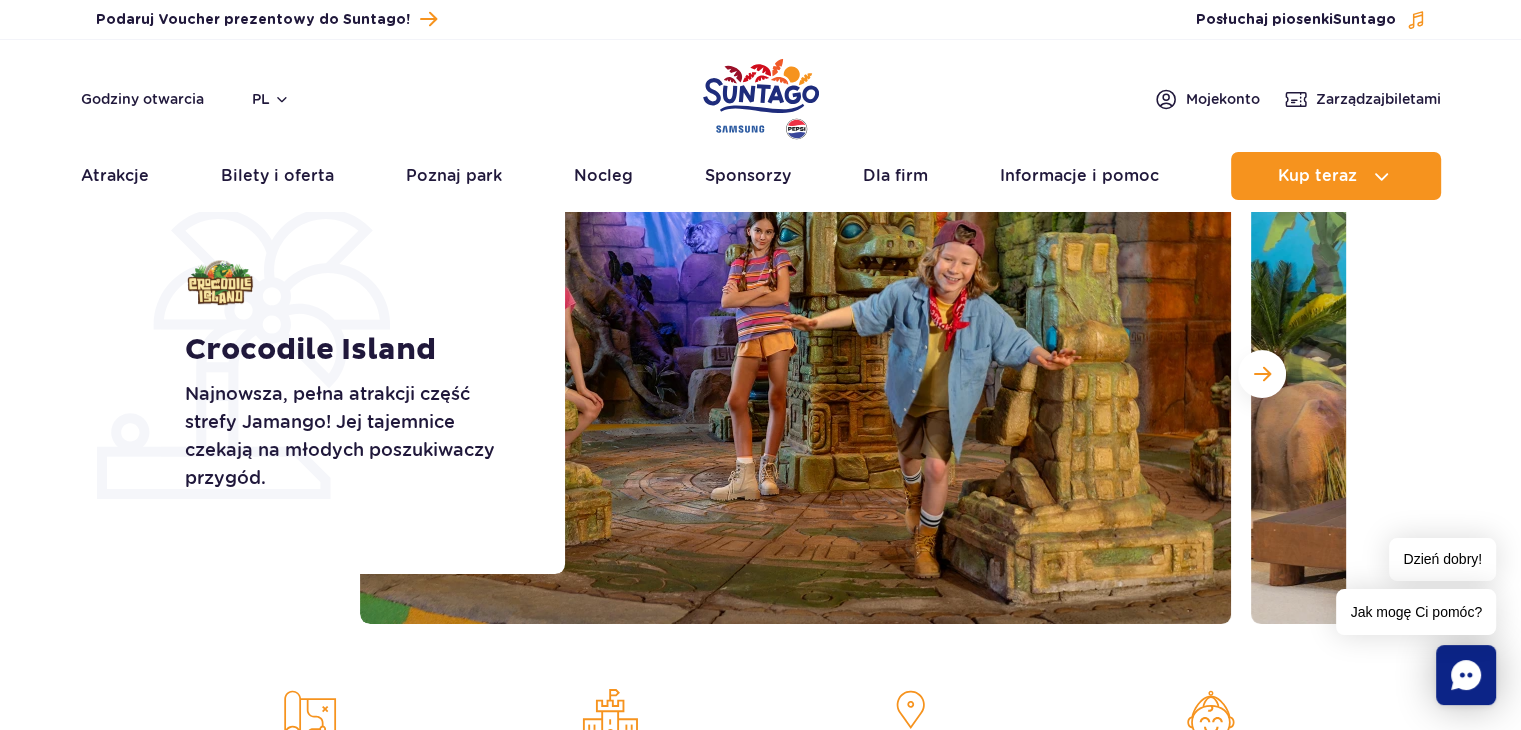 scroll, scrollTop: 838, scrollLeft: 0, axis: vertical 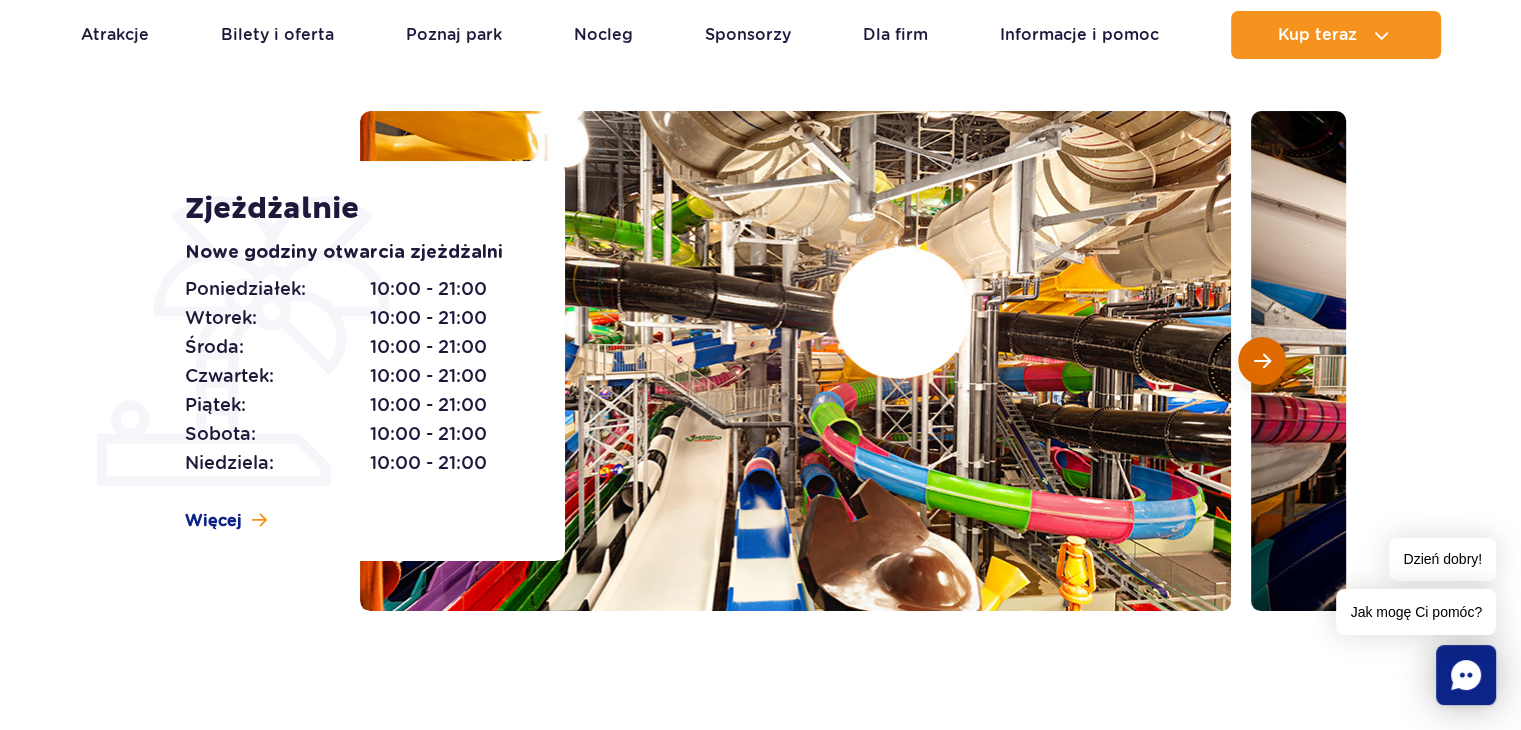 click at bounding box center (1262, 361) 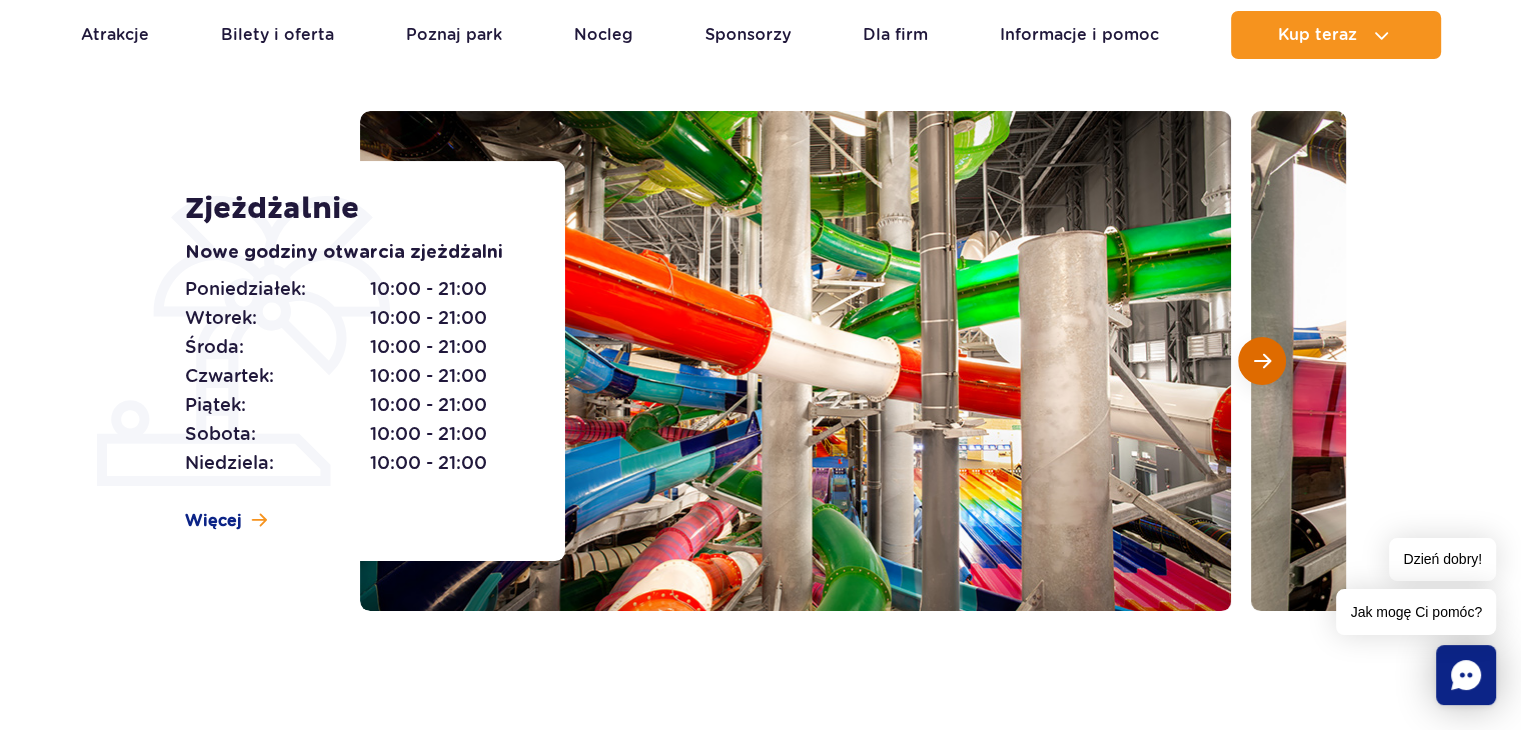 click at bounding box center [1262, 361] 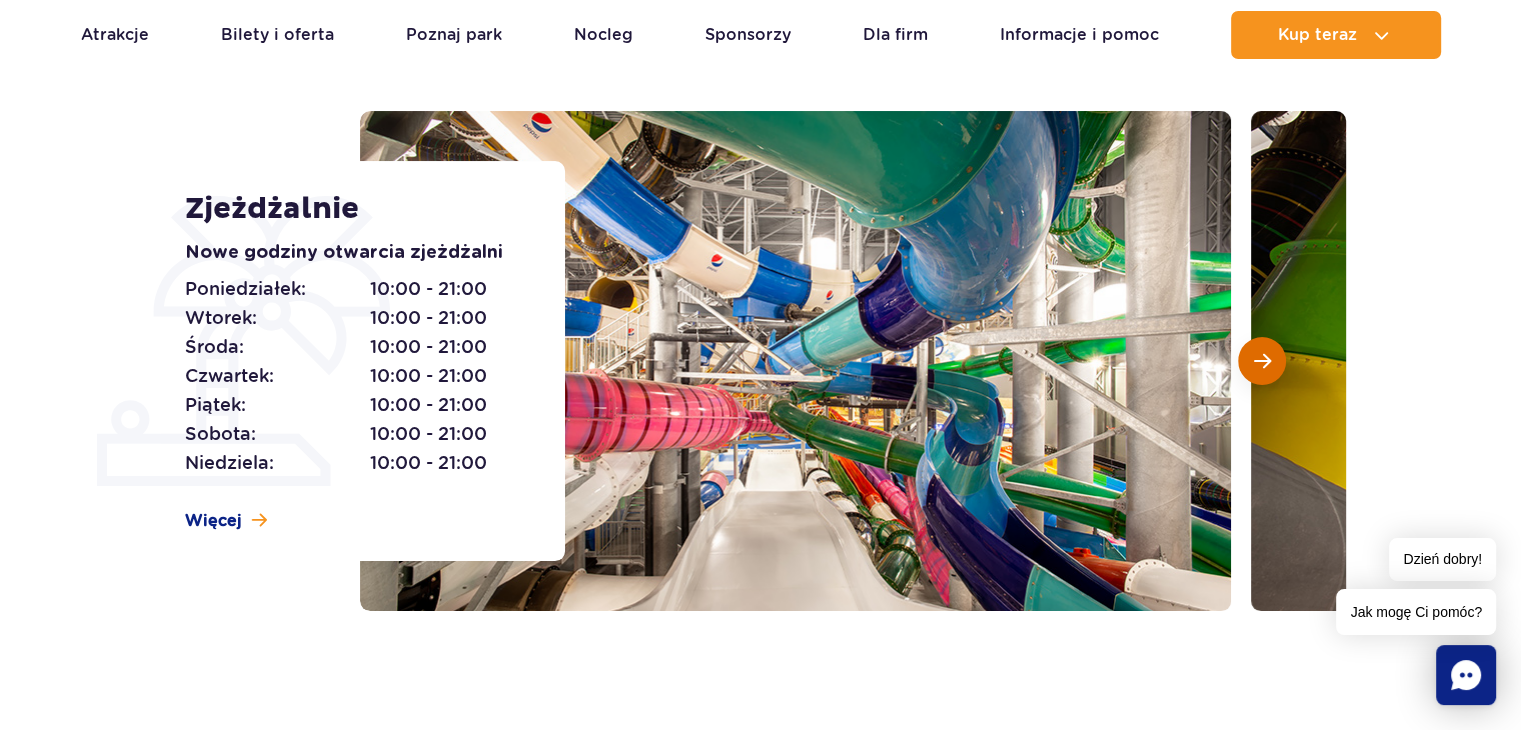 click at bounding box center [1262, 361] 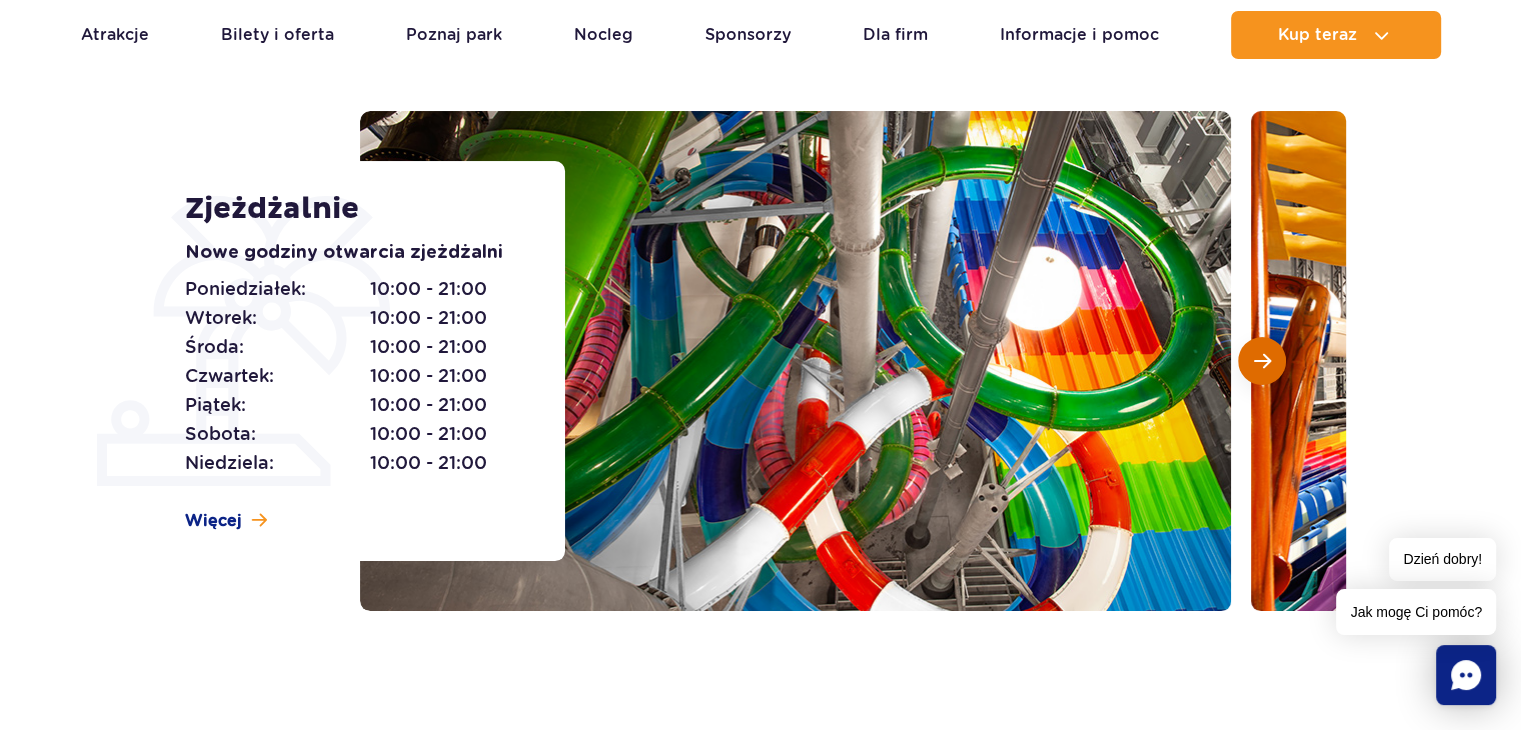 click at bounding box center [1262, 361] 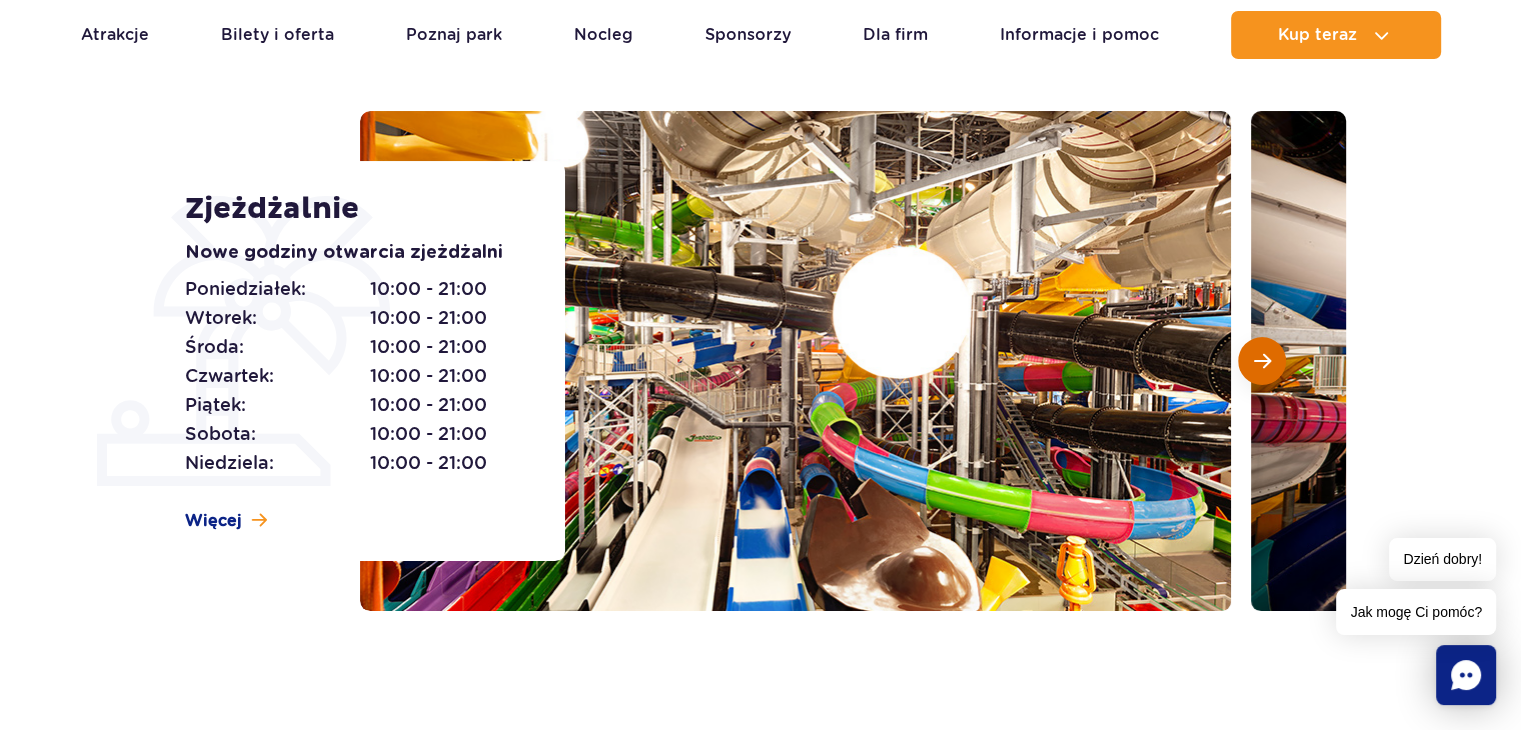click at bounding box center (1262, 361) 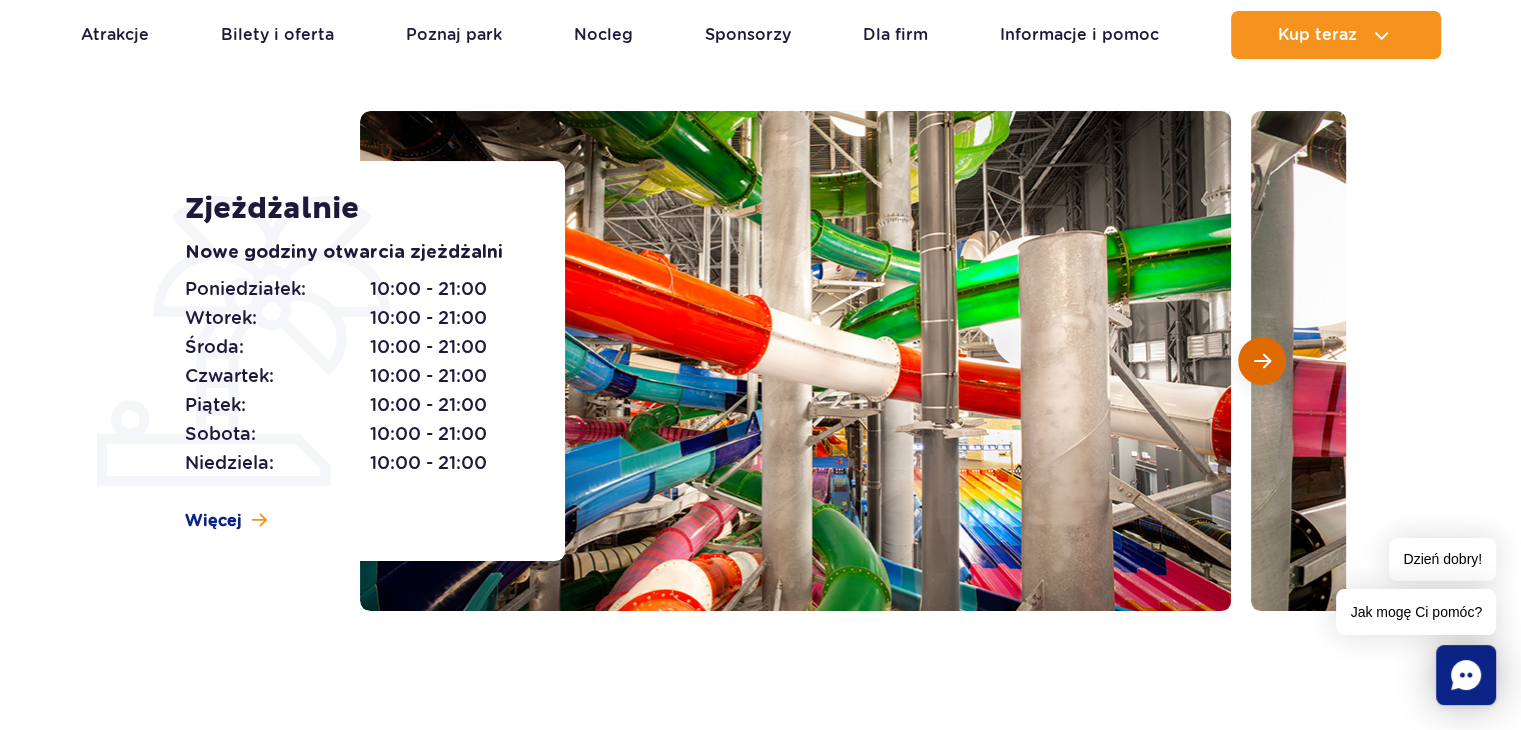 click at bounding box center [1262, 361] 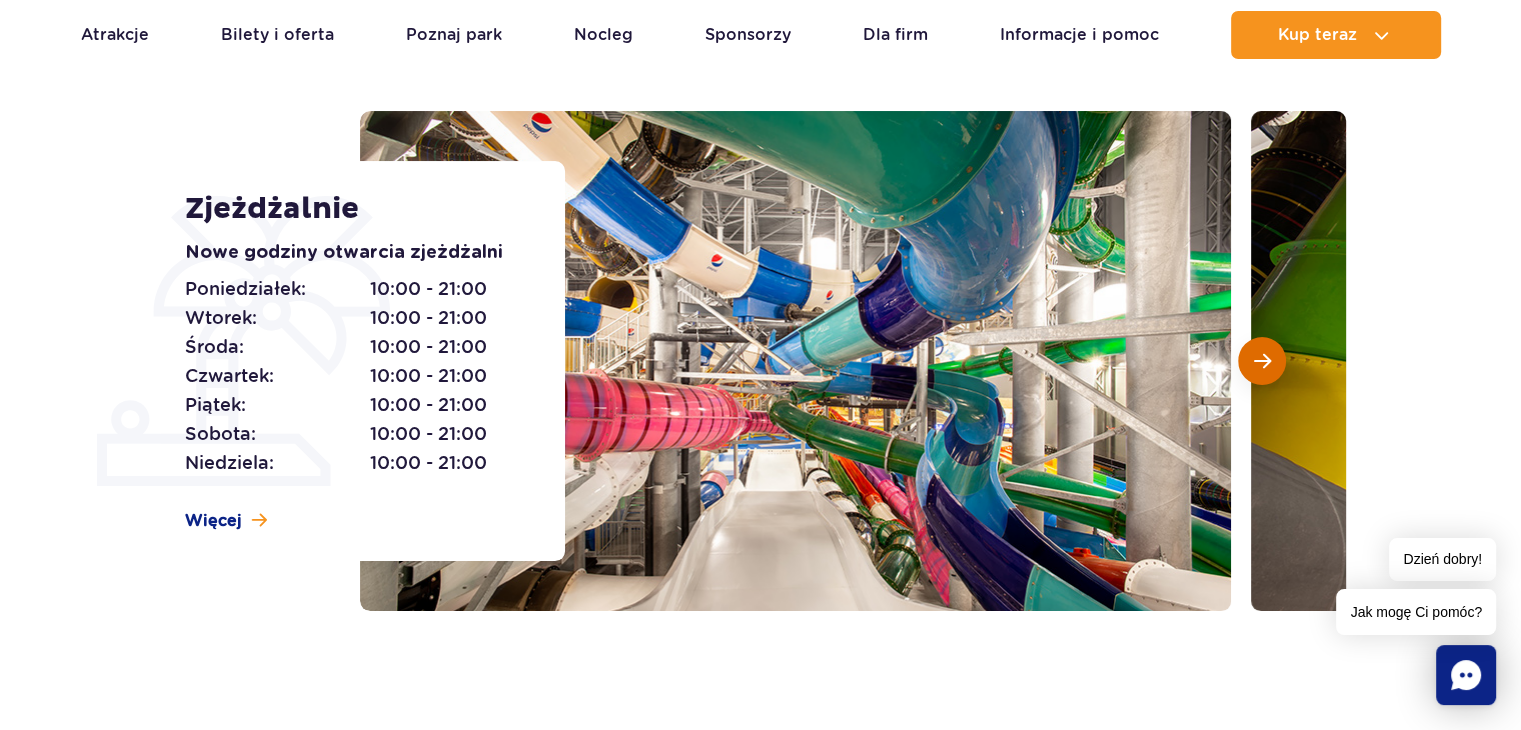 click at bounding box center [1262, 361] 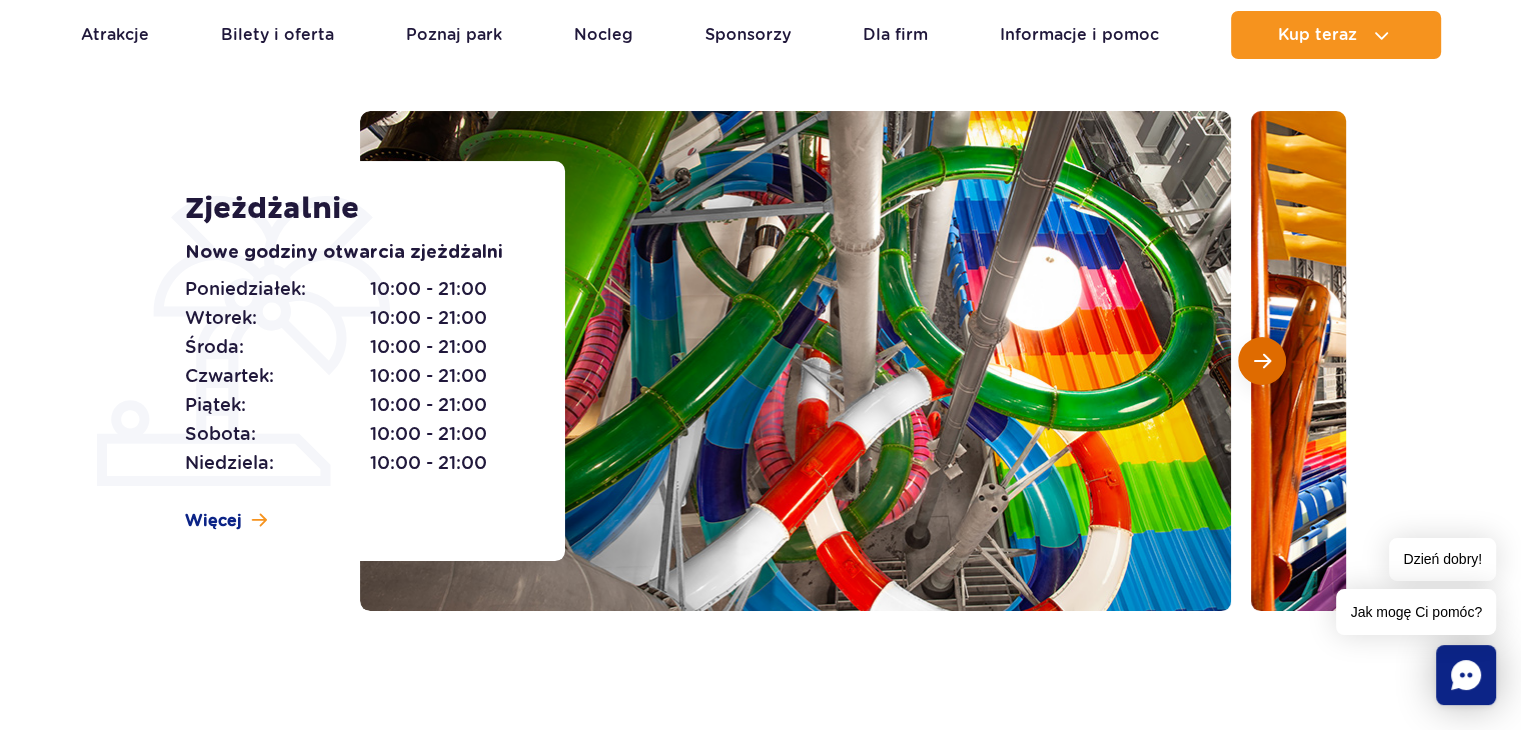click at bounding box center [1262, 361] 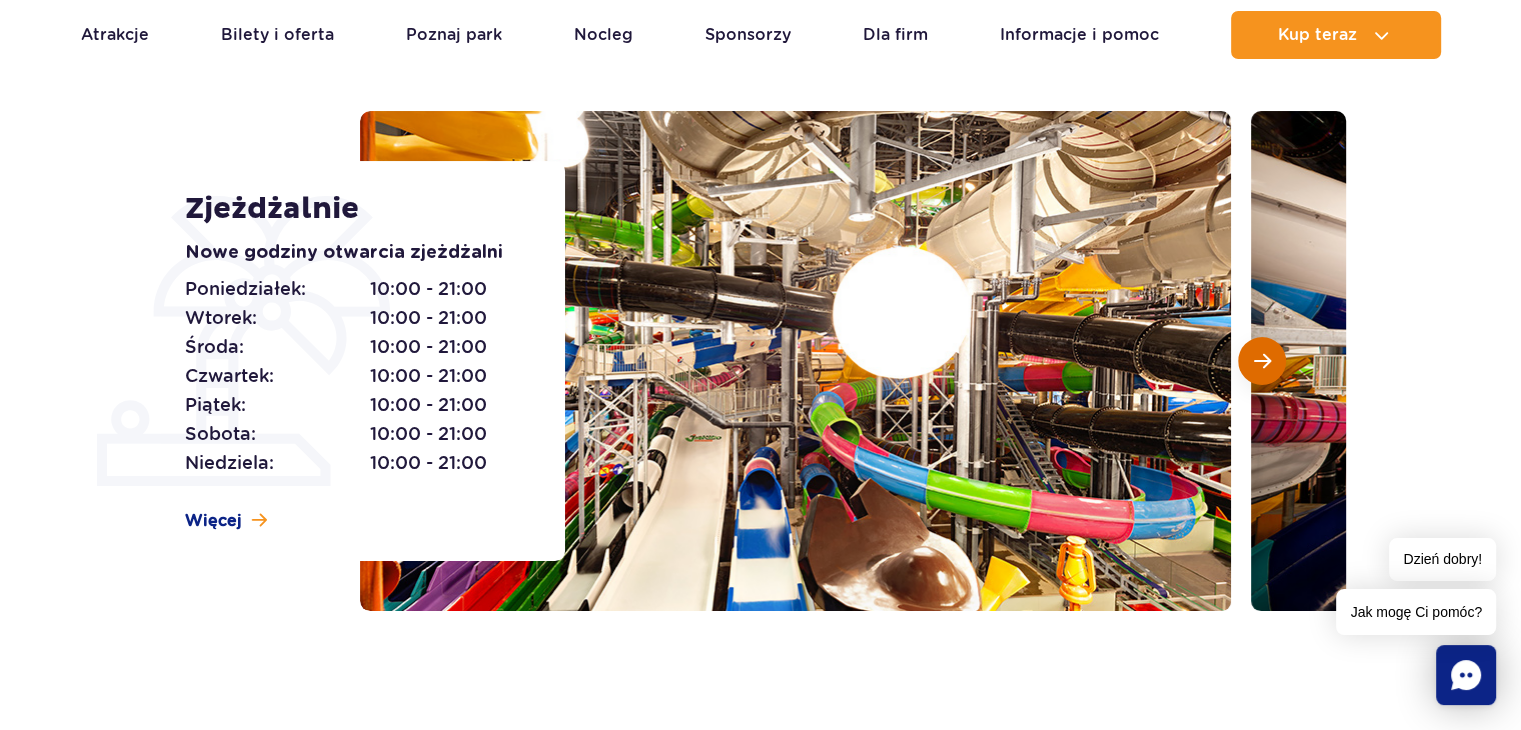 click at bounding box center (1262, 361) 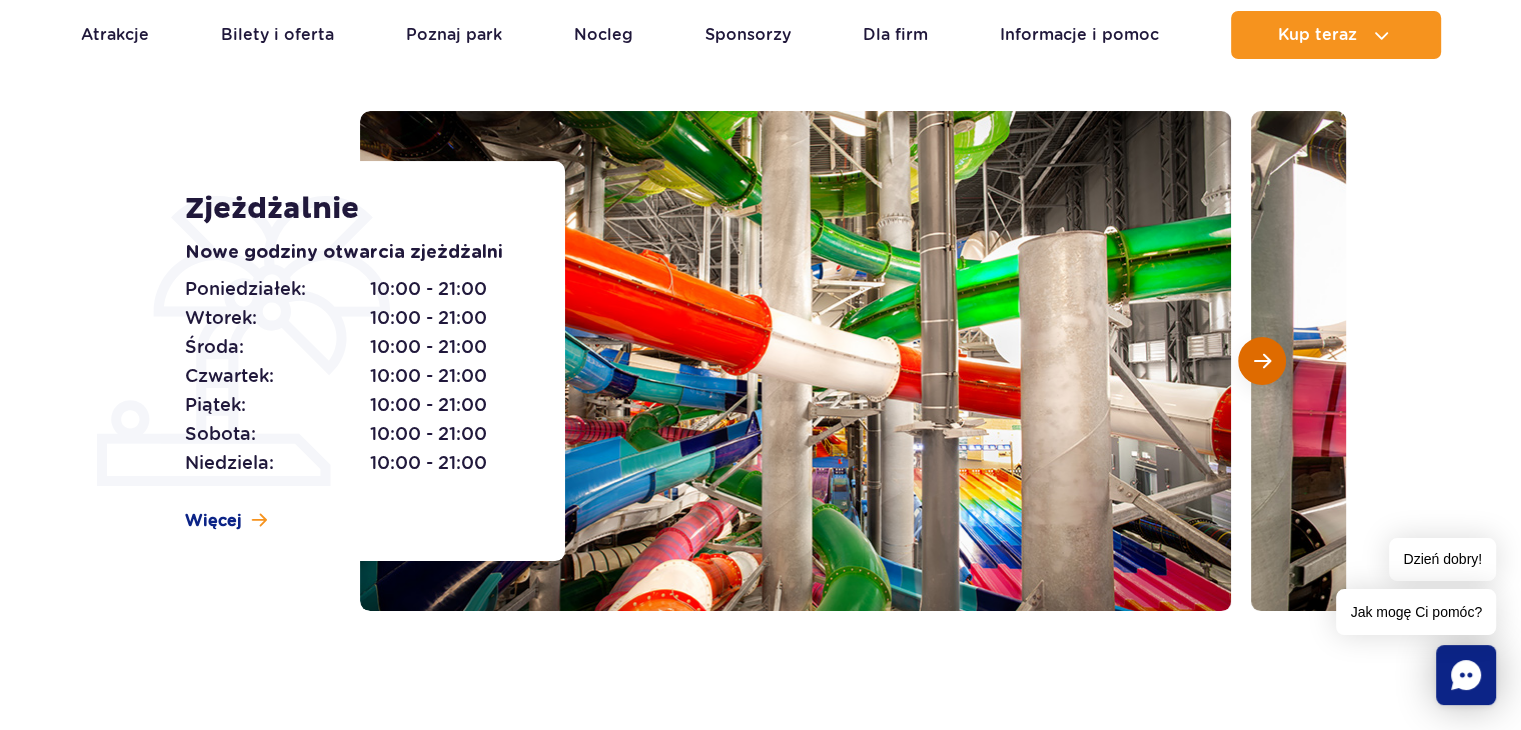 click at bounding box center (1262, 361) 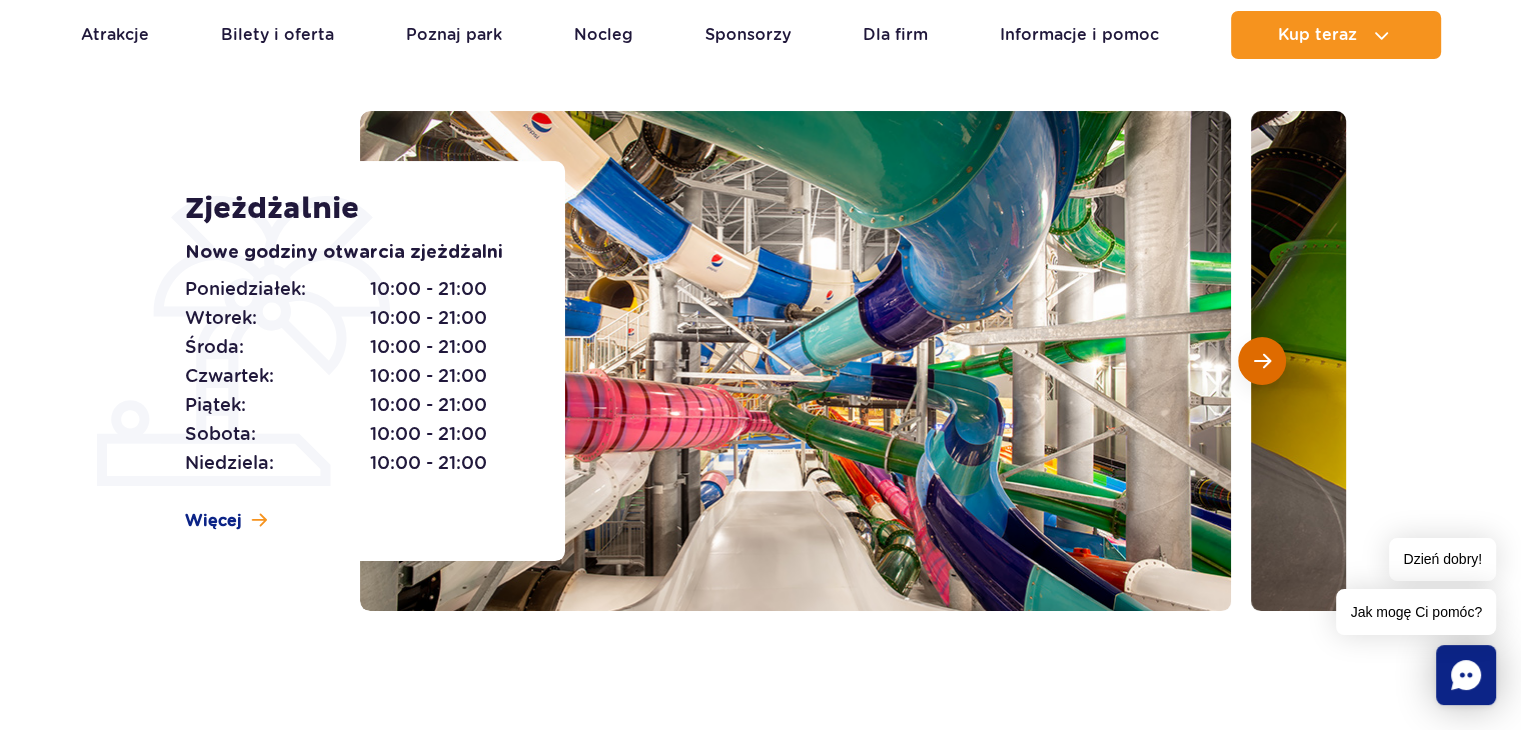 click at bounding box center [1262, 361] 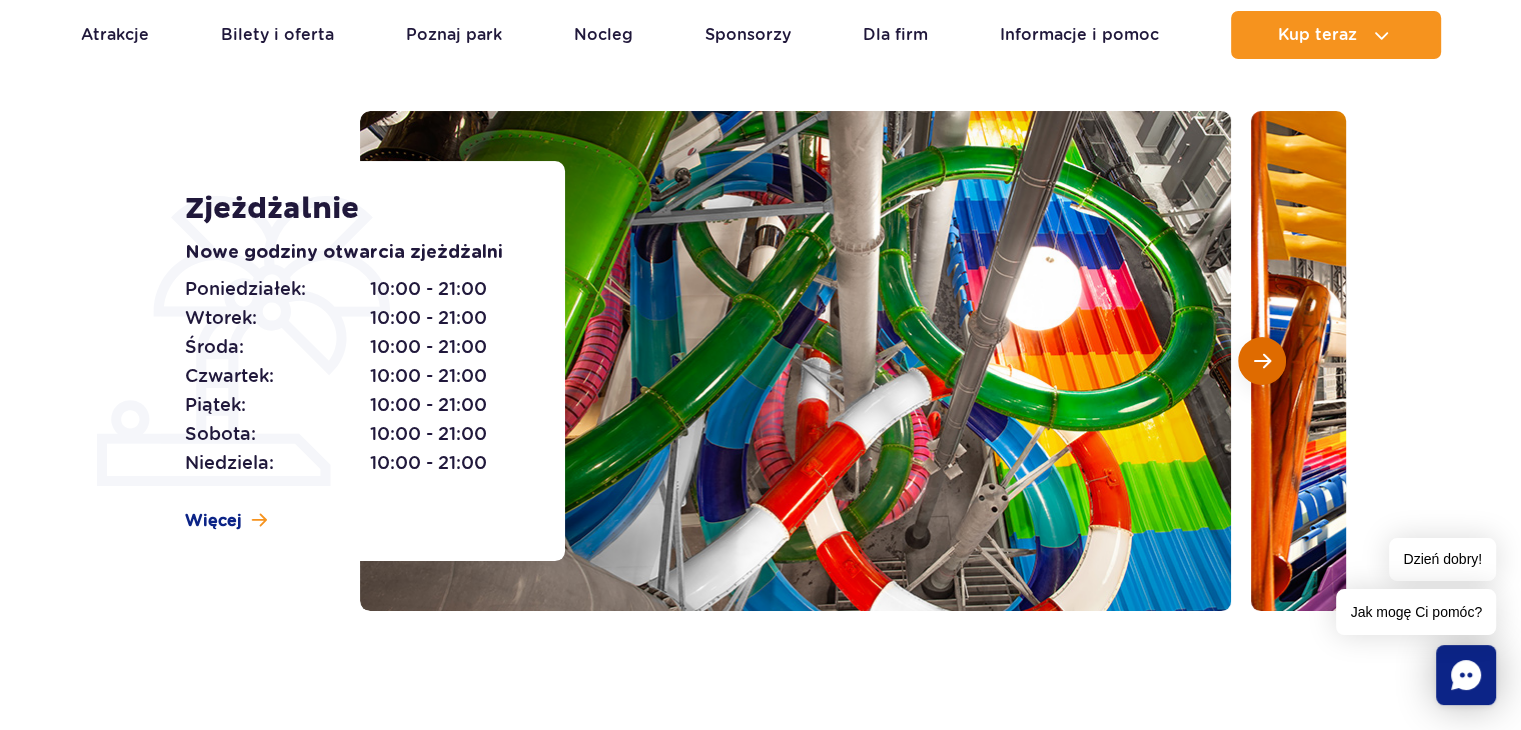 click at bounding box center [1262, 361] 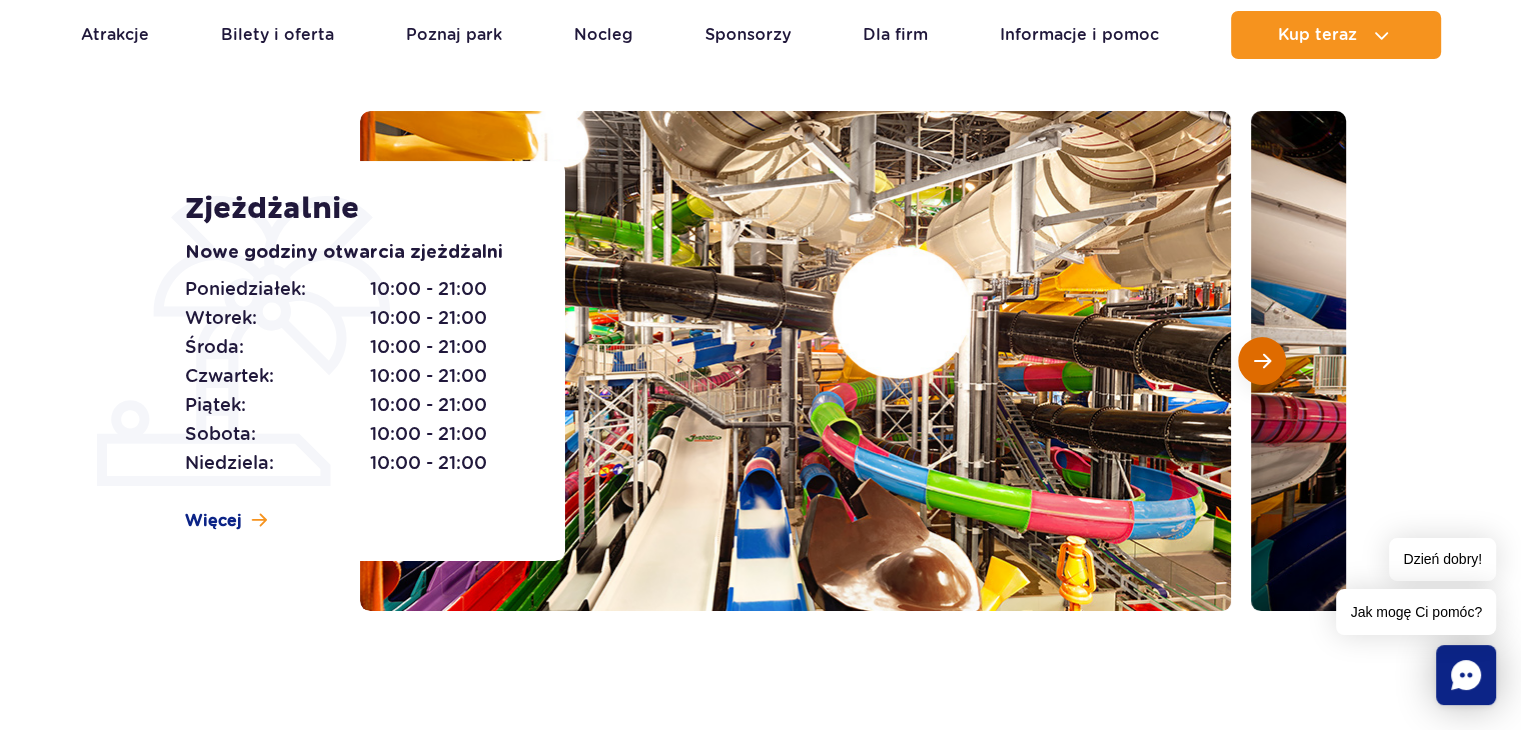 click at bounding box center [1262, 361] 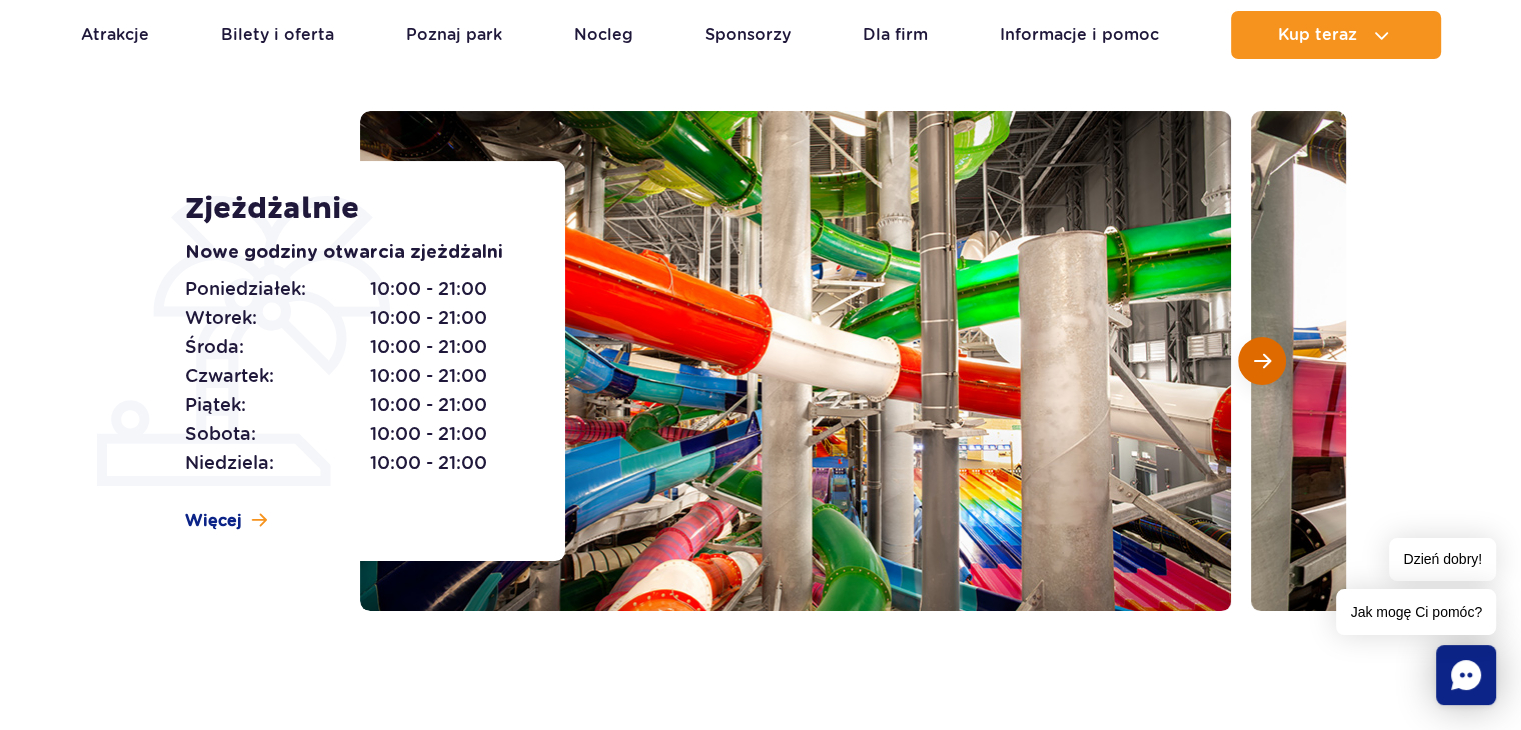 click at bounding box center (1262, 361) 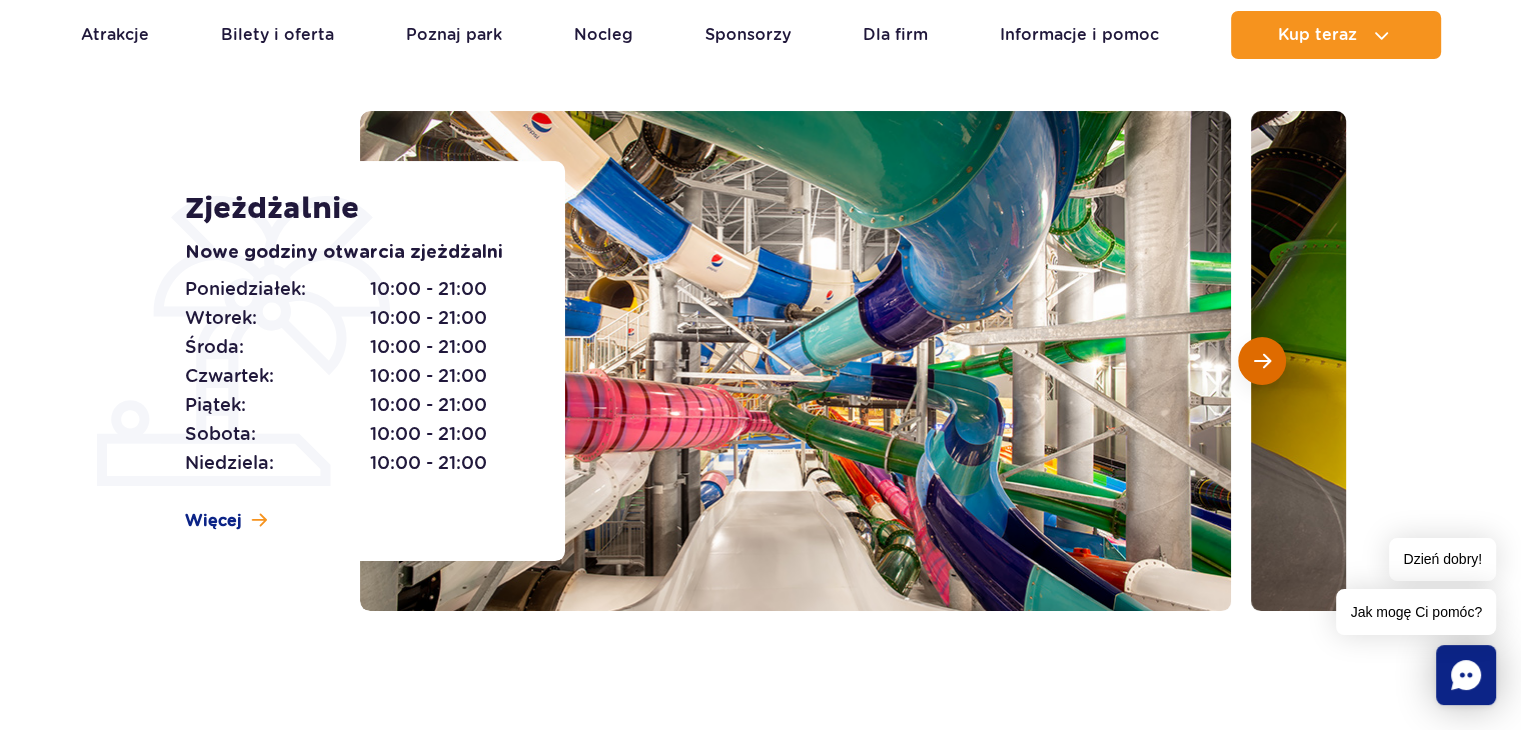 click at bounding box center [1262, 361] 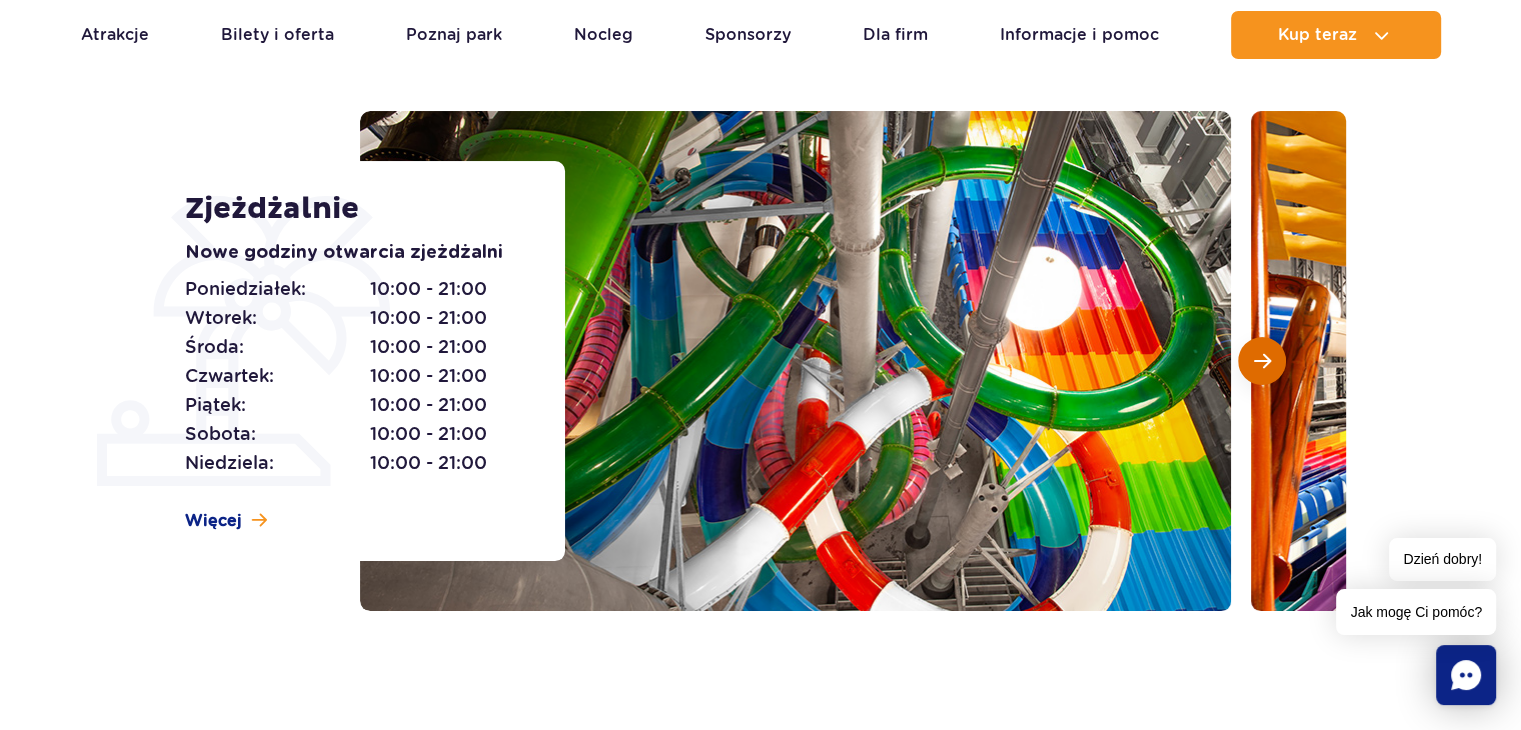 click at bounding box center [1262, 361] 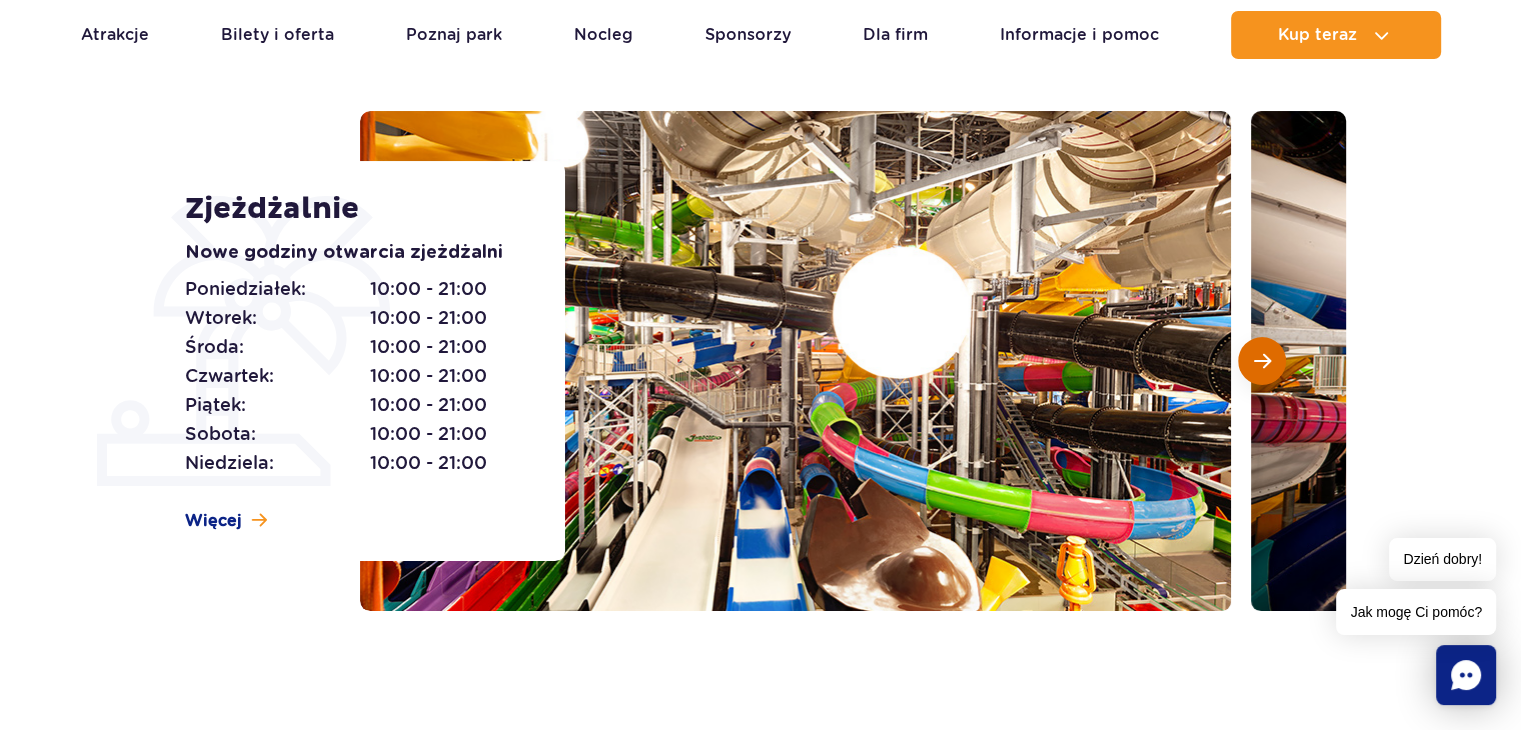 click at bounding box center (1262, 361) 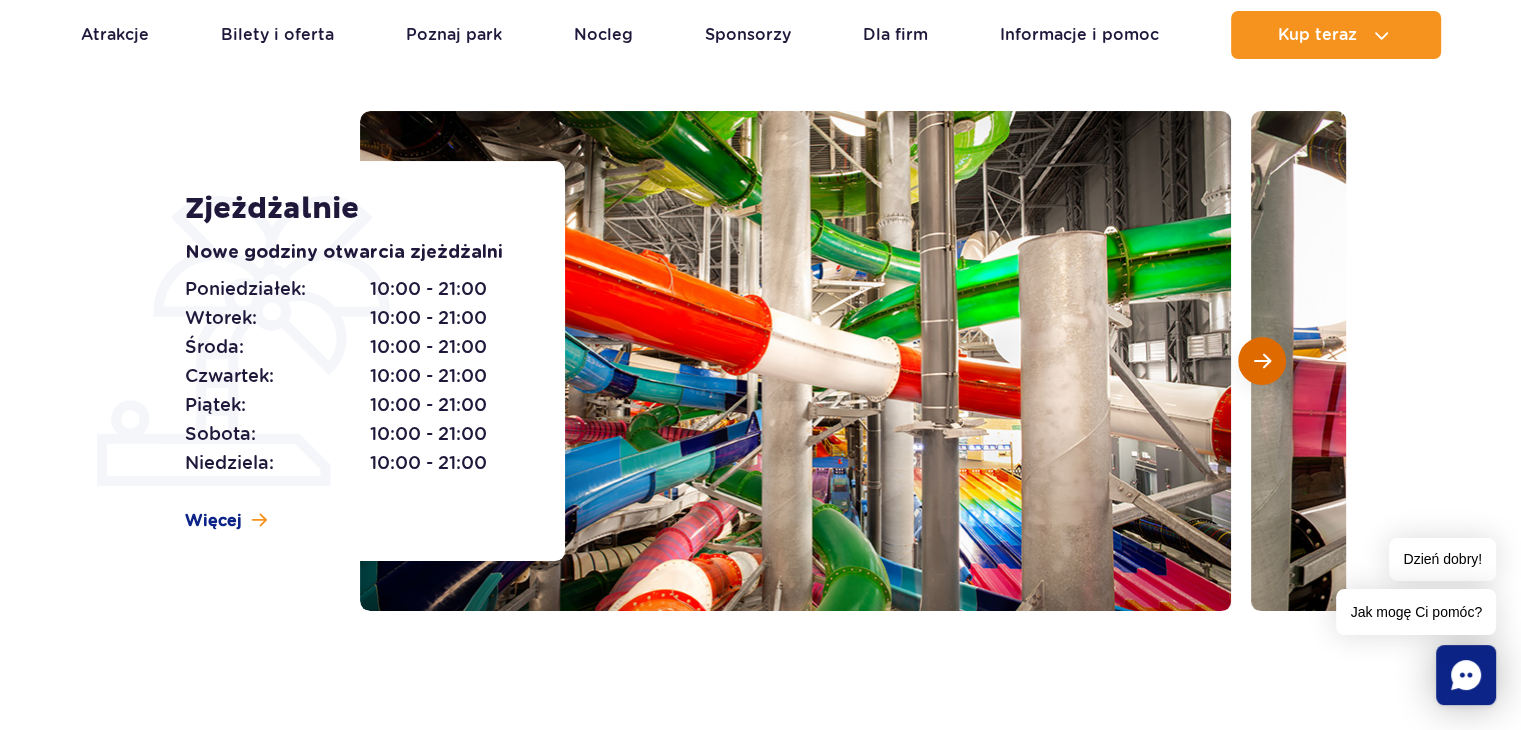 click at bounding box center [1262, 361] 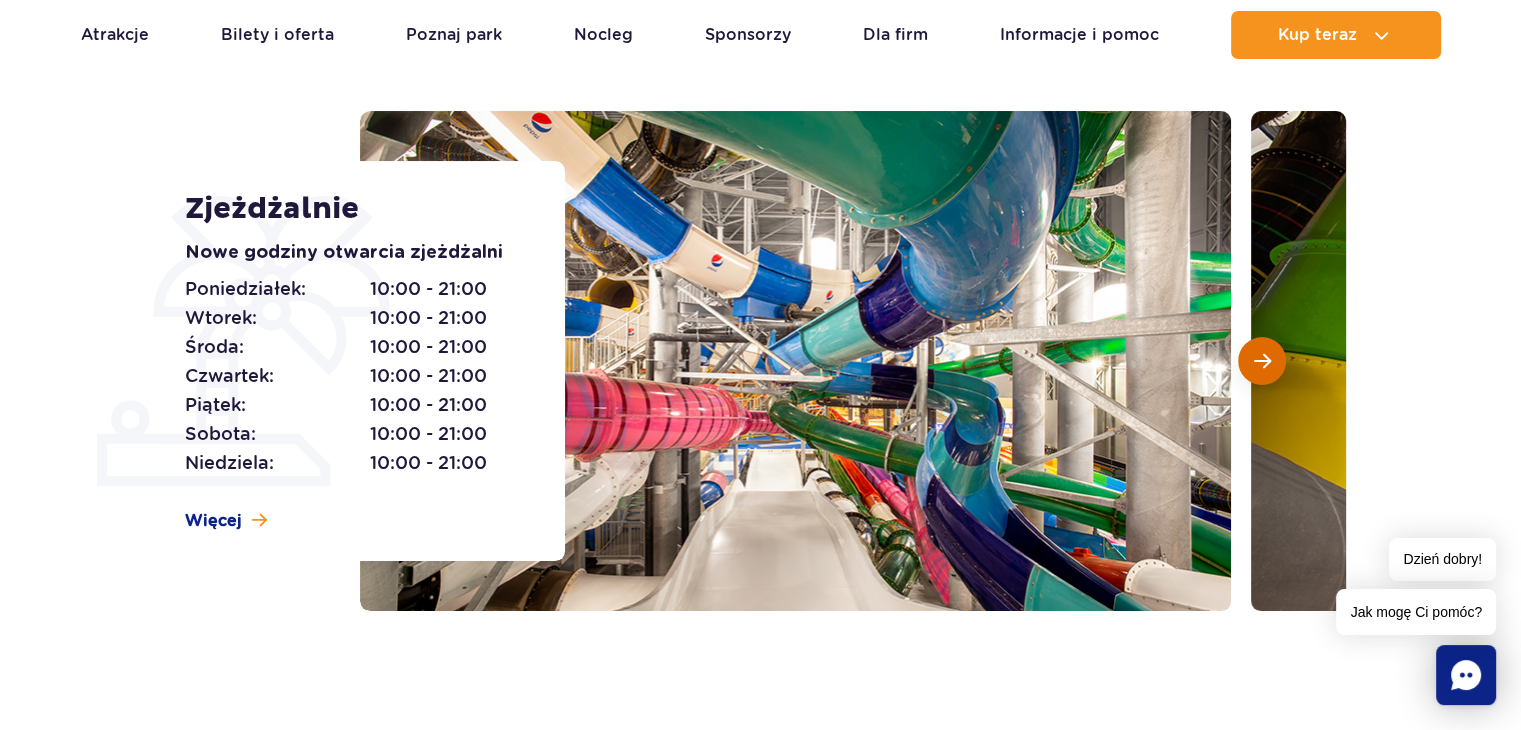 click at bounding box center (1262, 361) 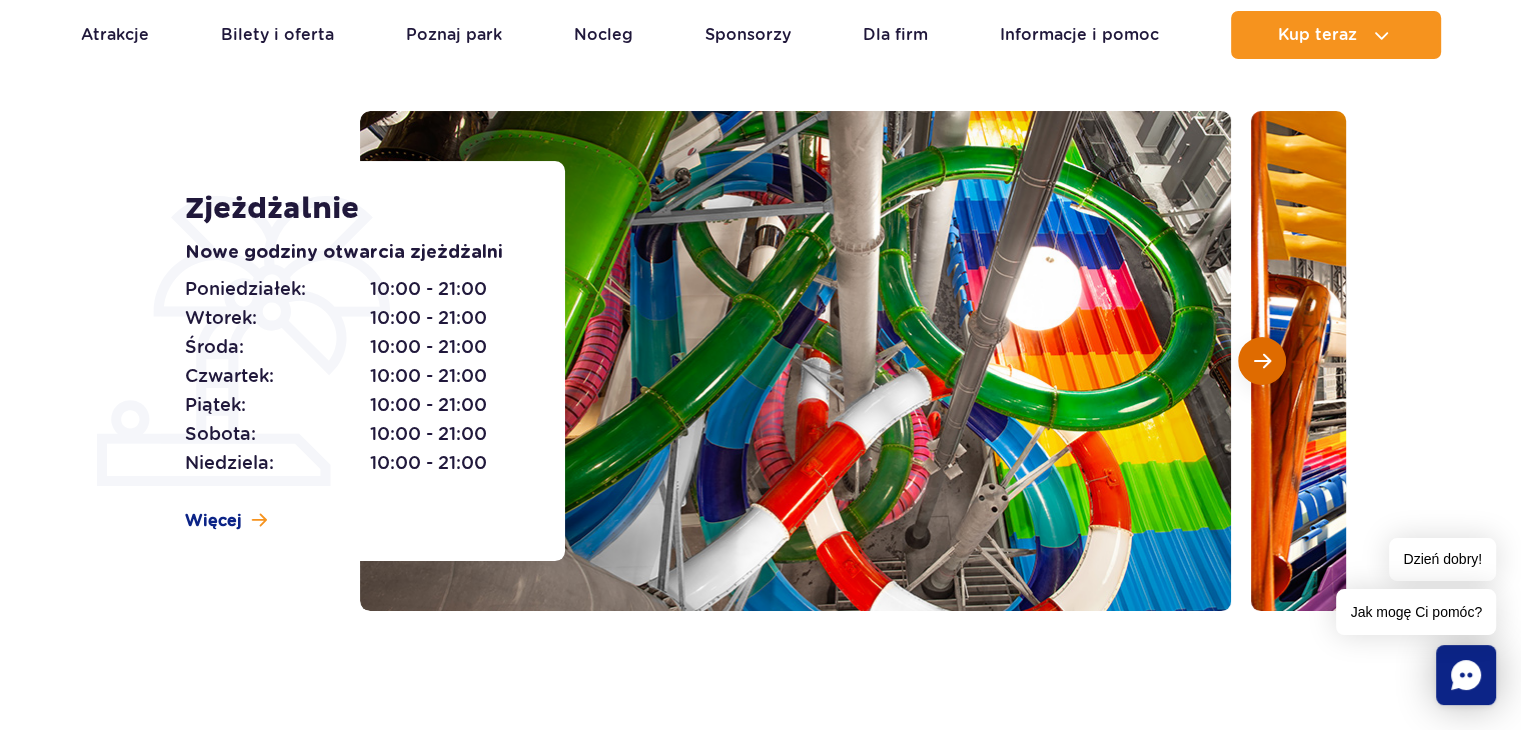 click at bounding box center [1262, 361] 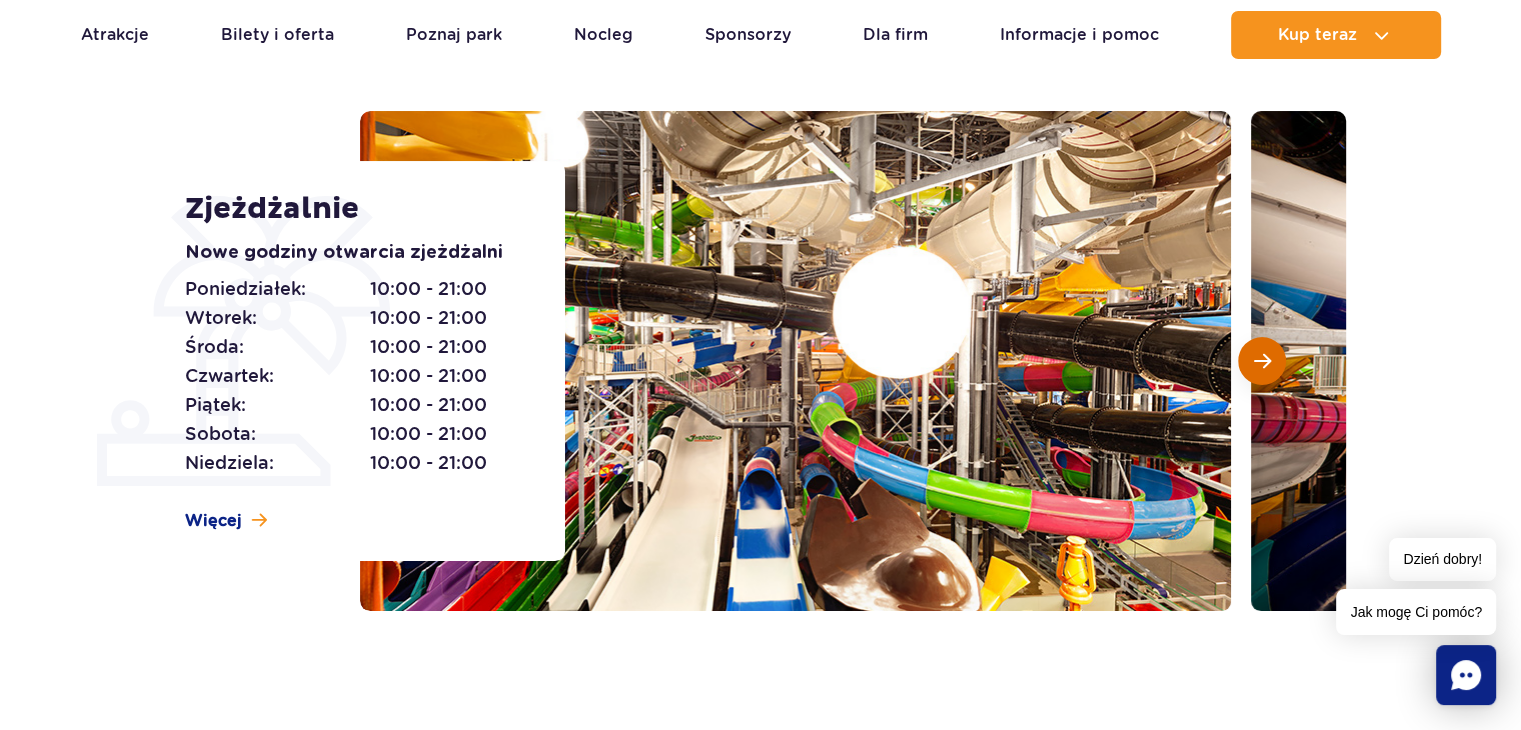 click at bounding box center (1262, 361) 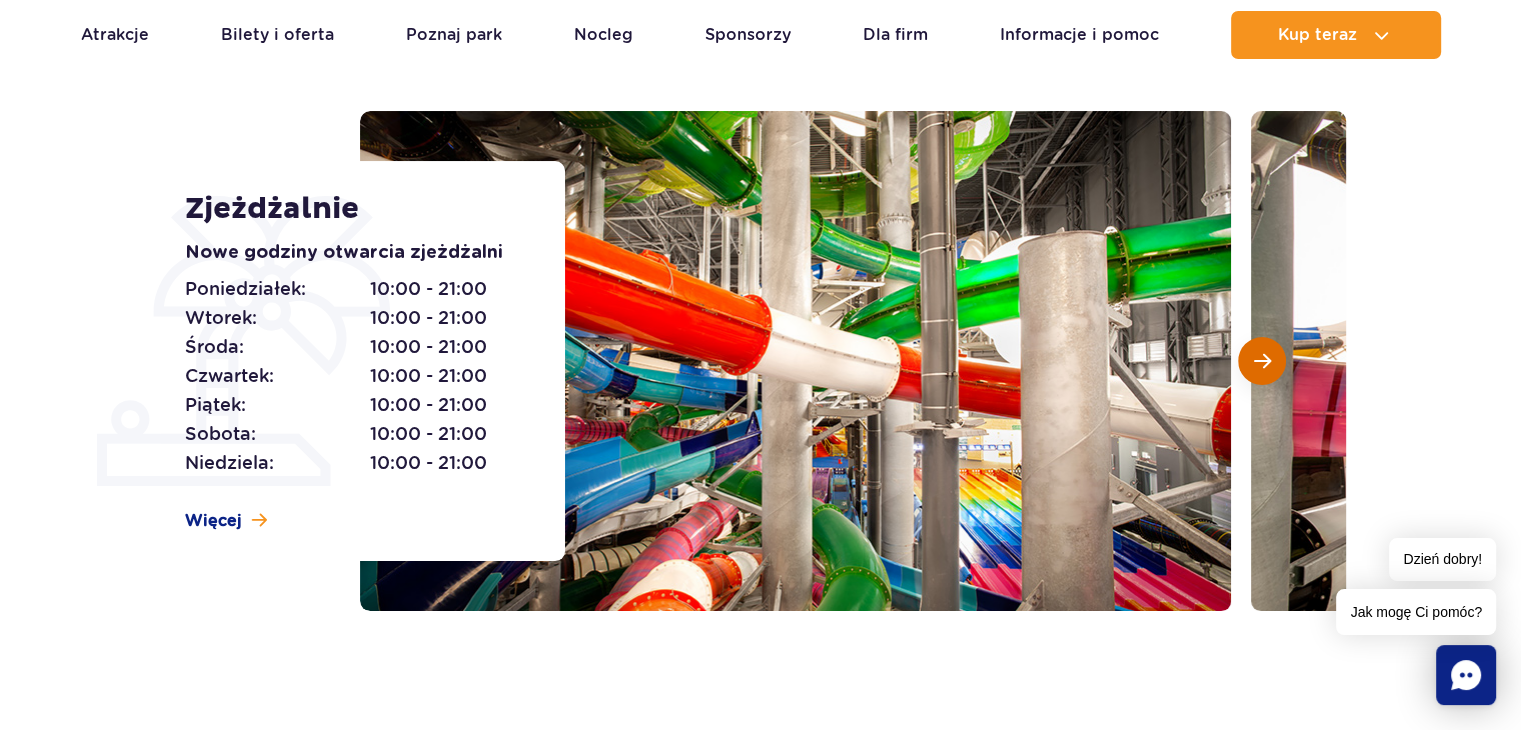 click at bounding box center [1262, 361] 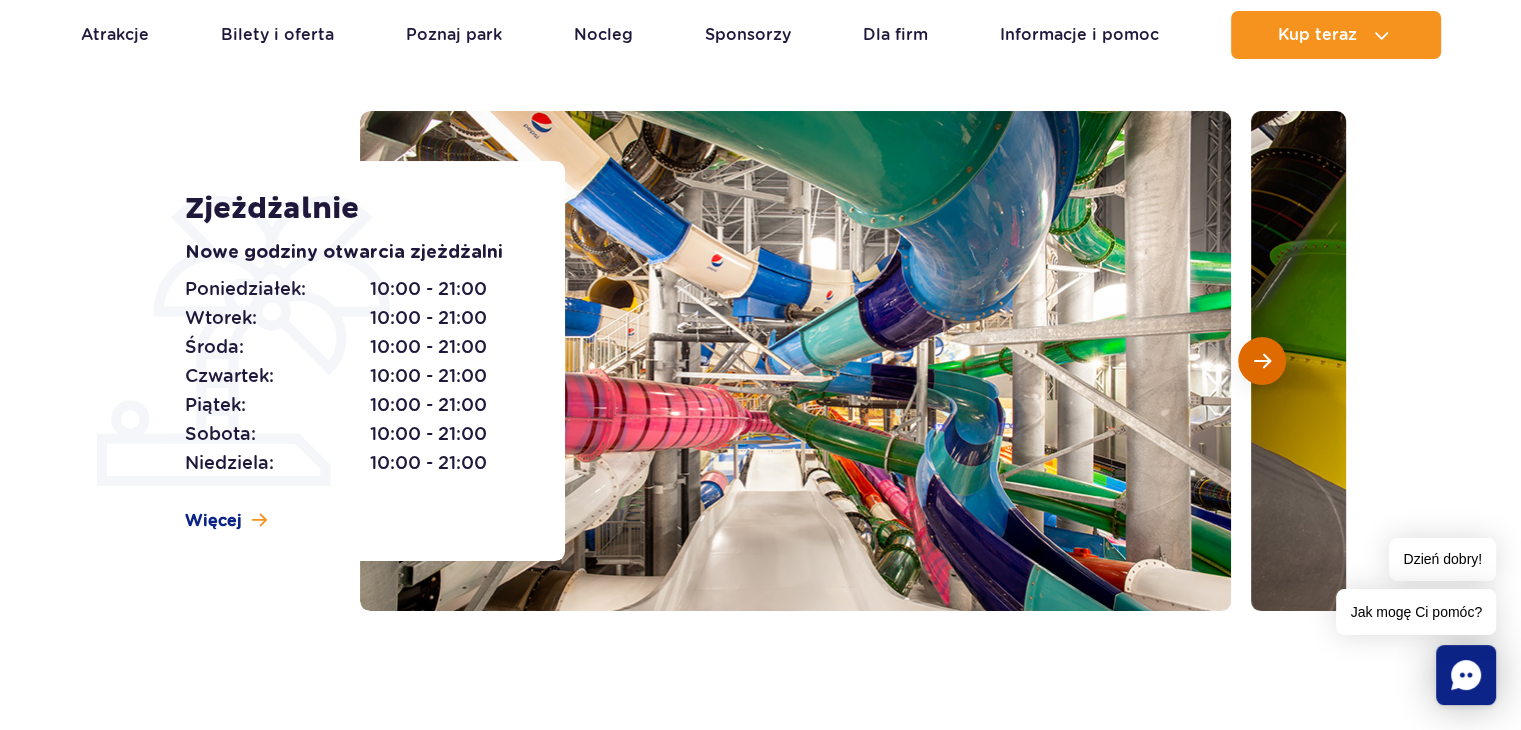 click at bounding box center (1262, 361) 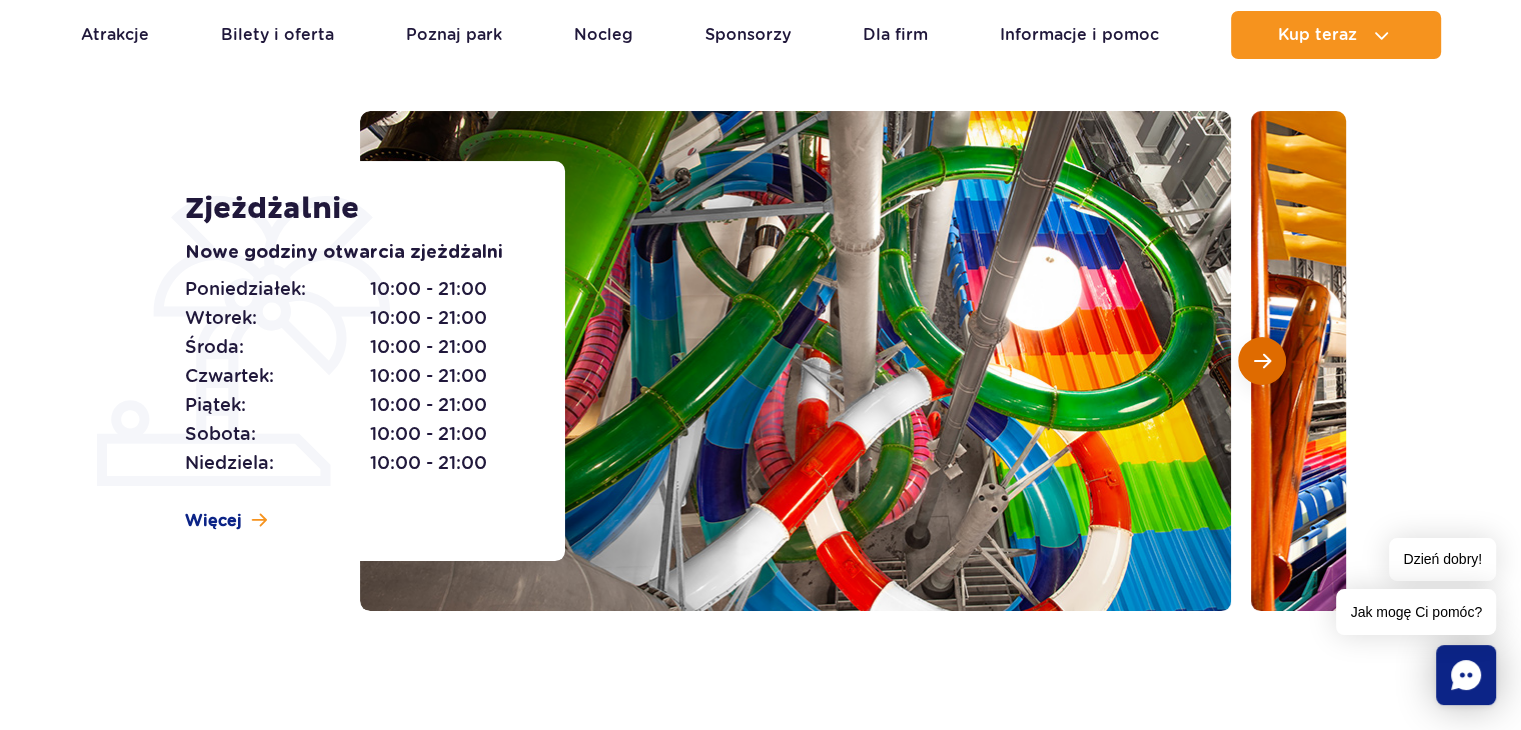 click at bounding box center (1262, 361) 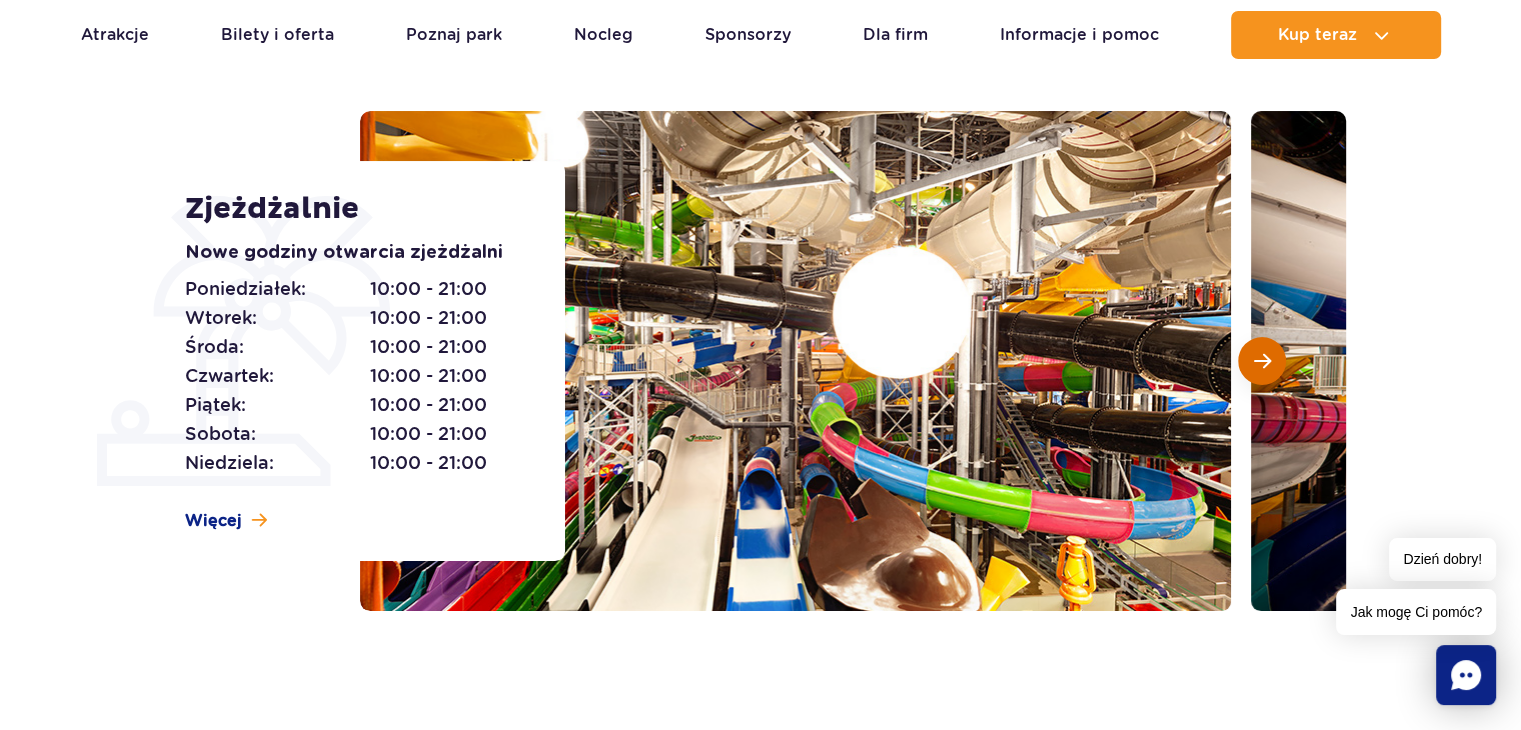 click at bounding box center (1262, 361) 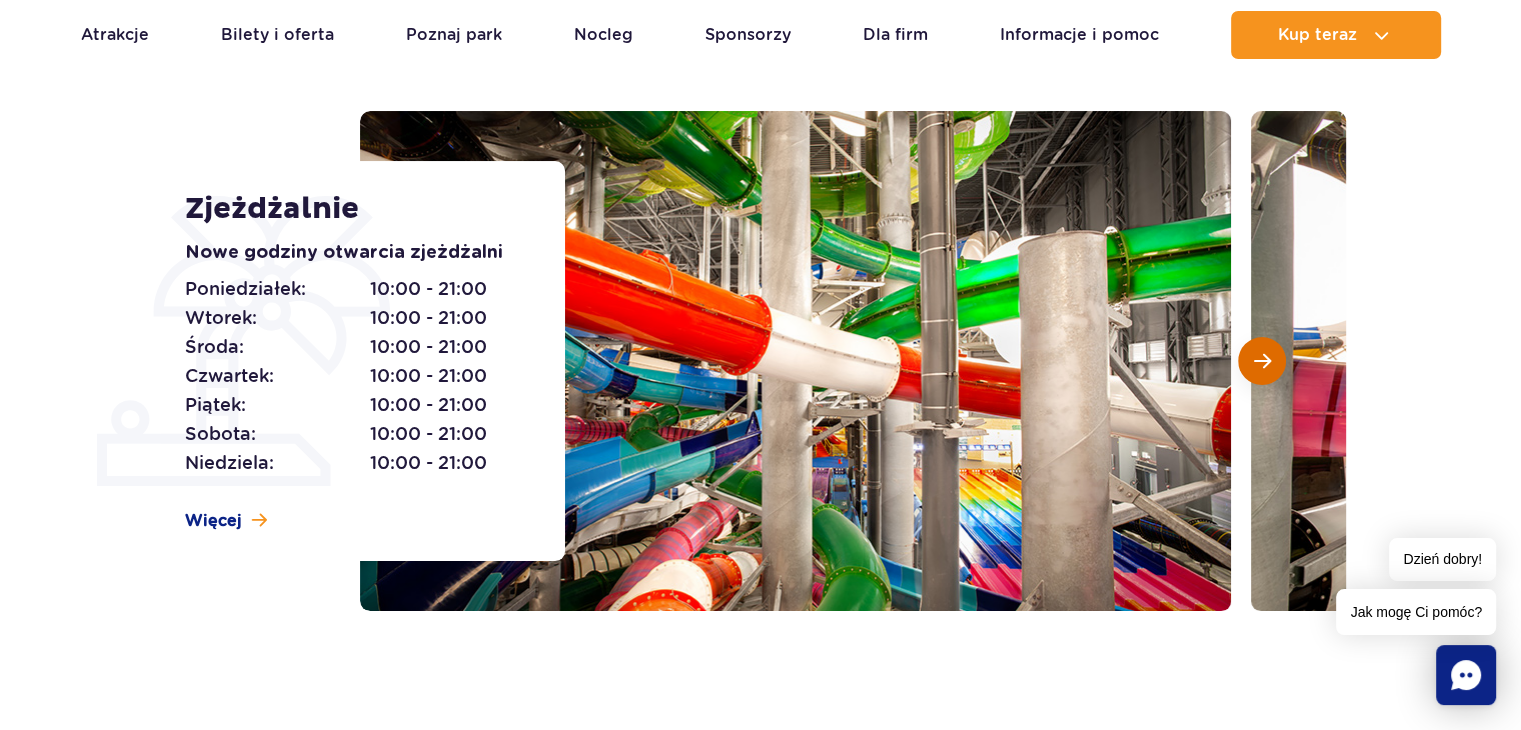 click at bounding box center [1262, 361] 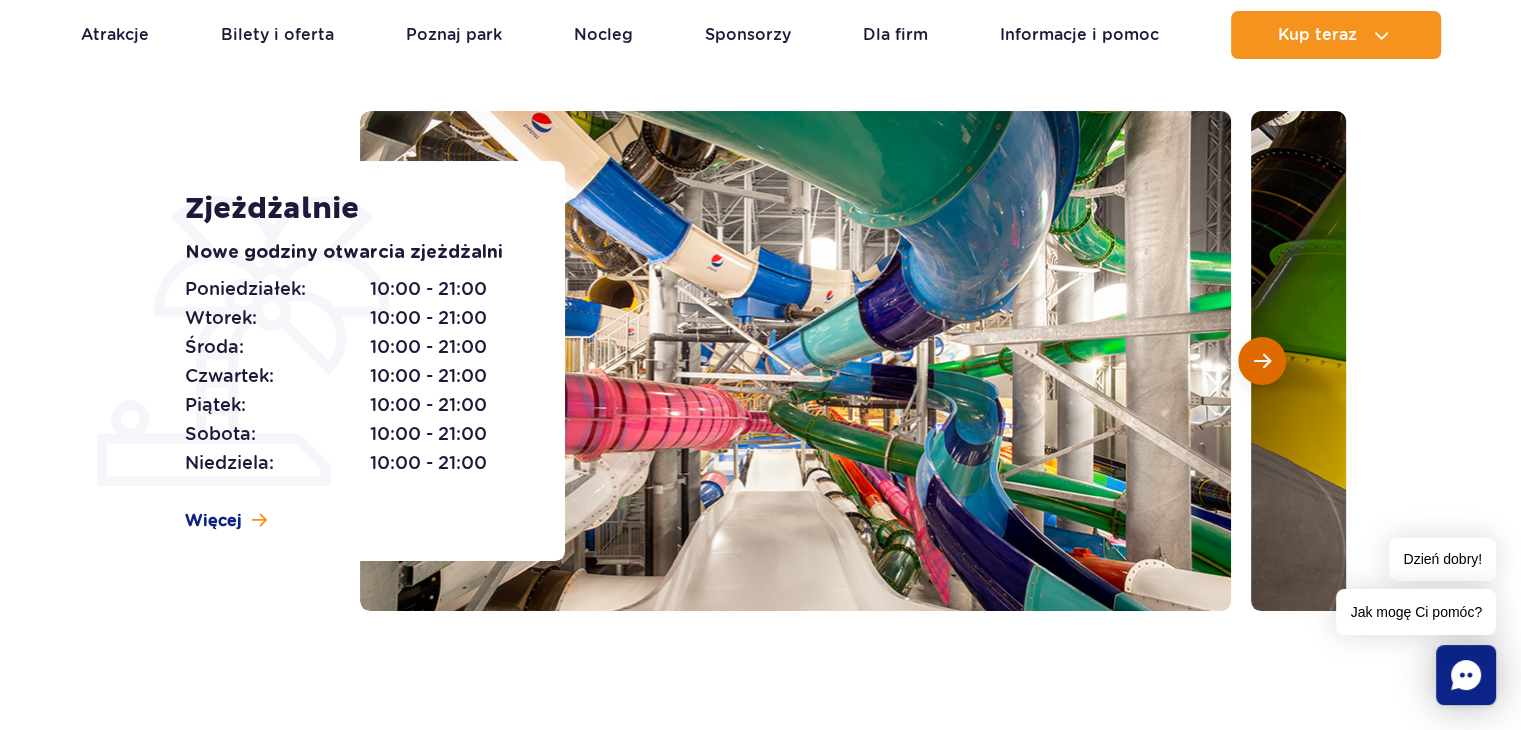 click at bounding box center [1262, 361] 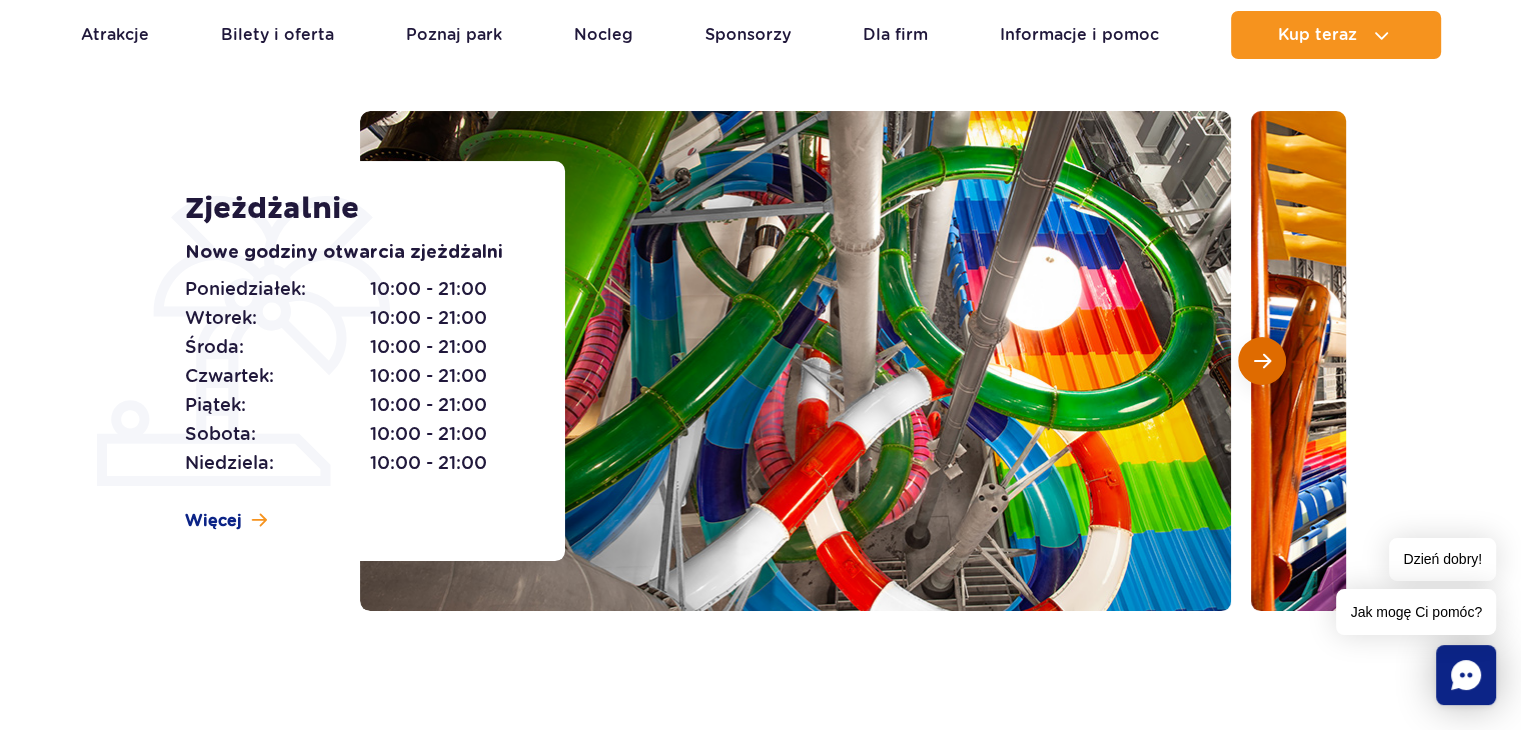 click at bounding box center [1262, 361] 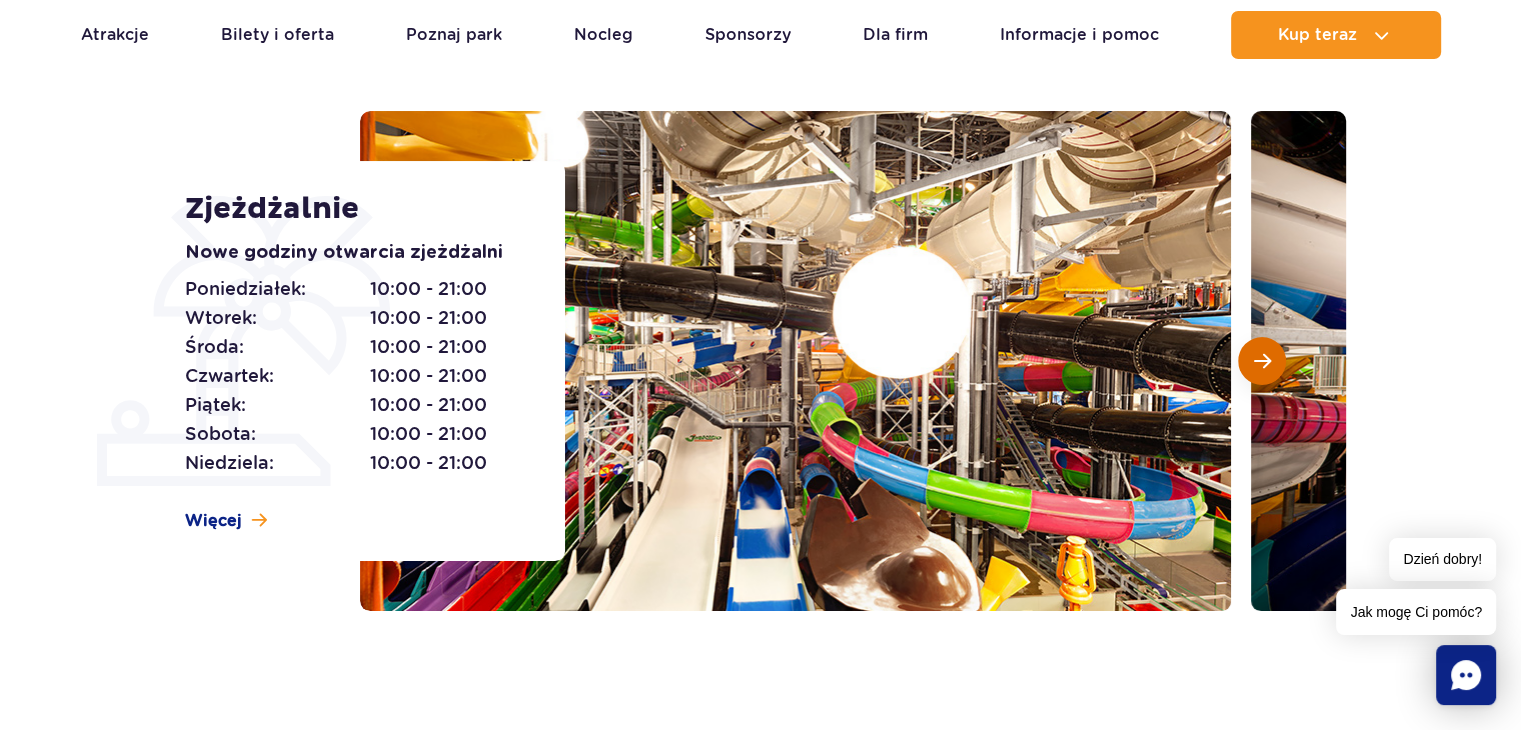 click at bounding box center [1262, 361] 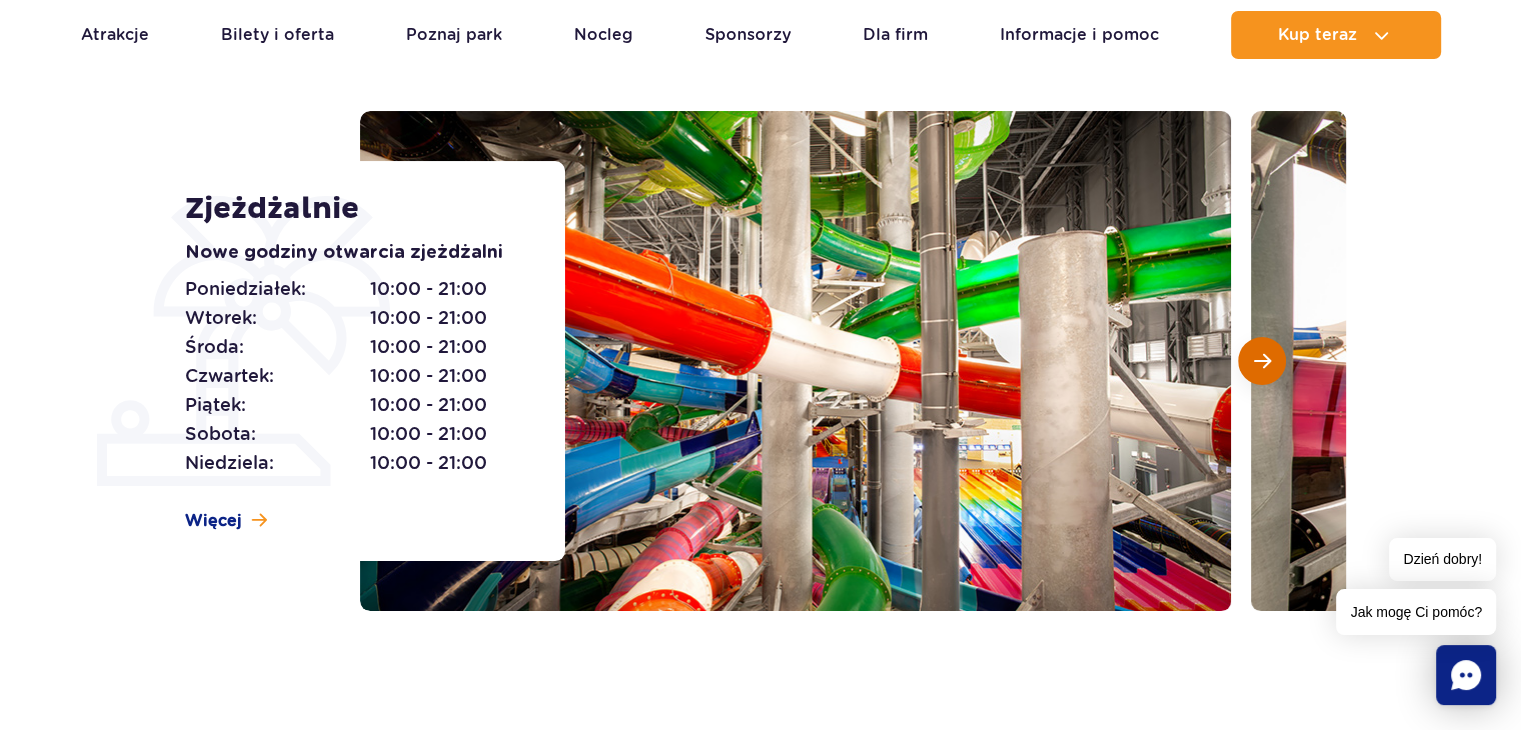 click at bounding box center [1262, 361] 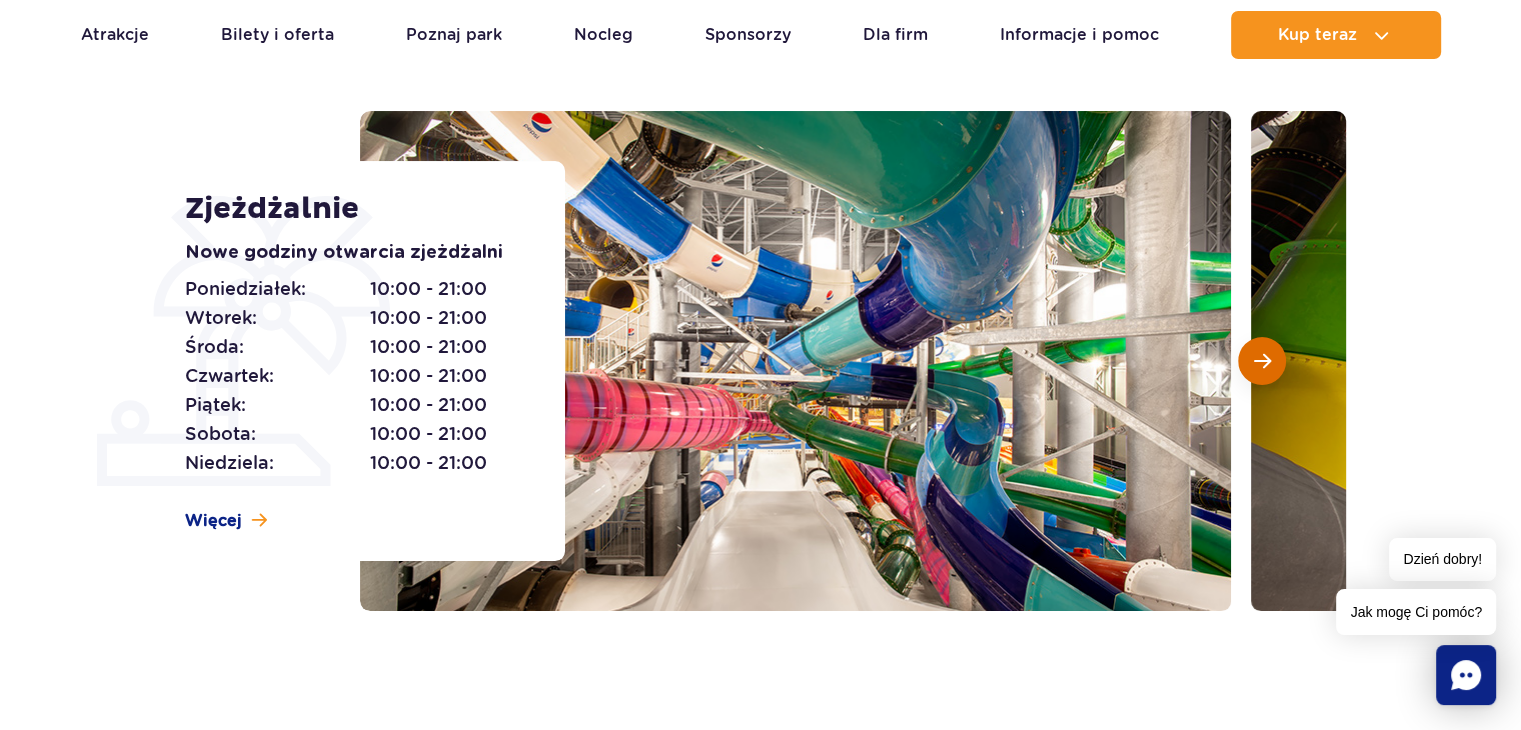 click at bounding box center [1262, 361] 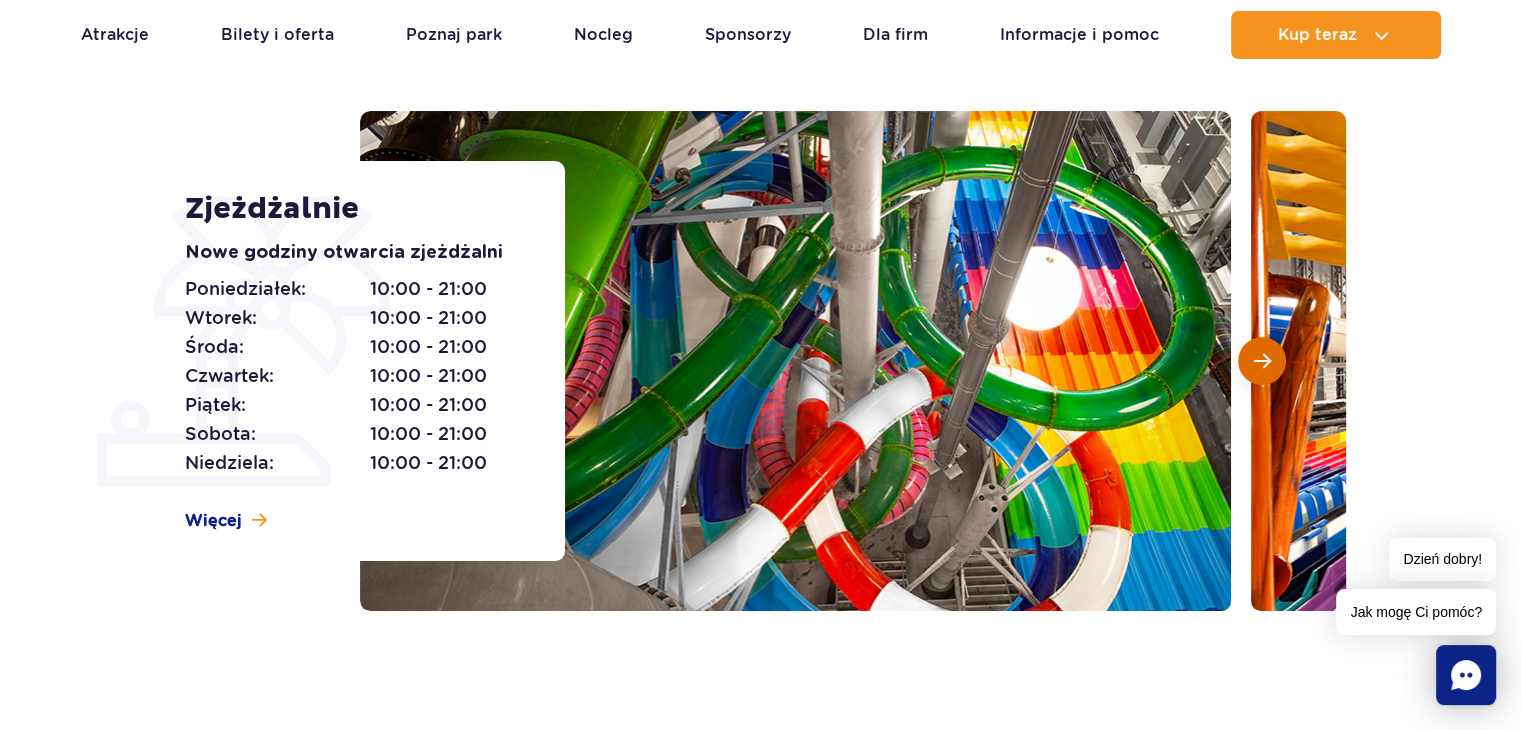 click at bounding box center (1262, 361) 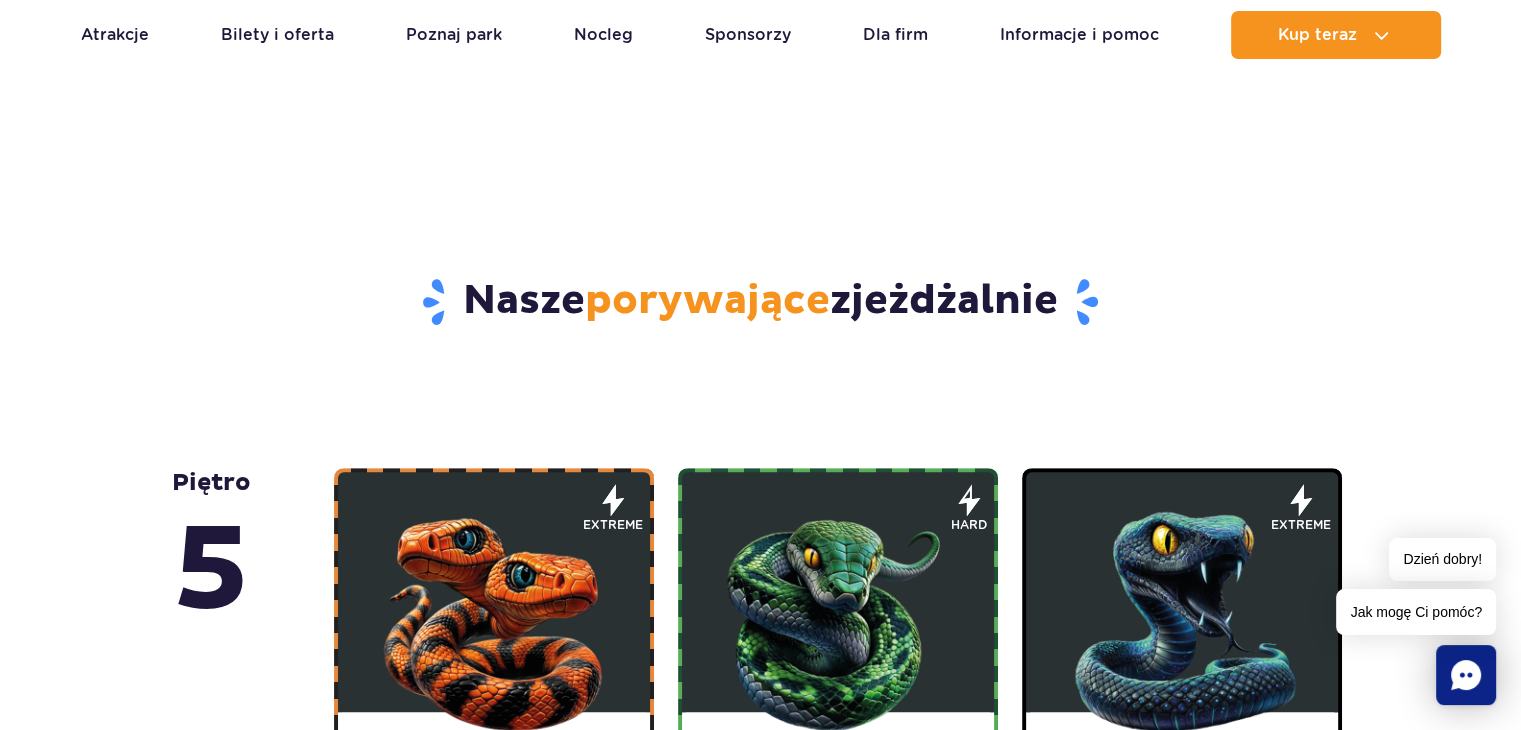 scroll, scrollTop: 1490, scrollLeft: 0, axis: vertical 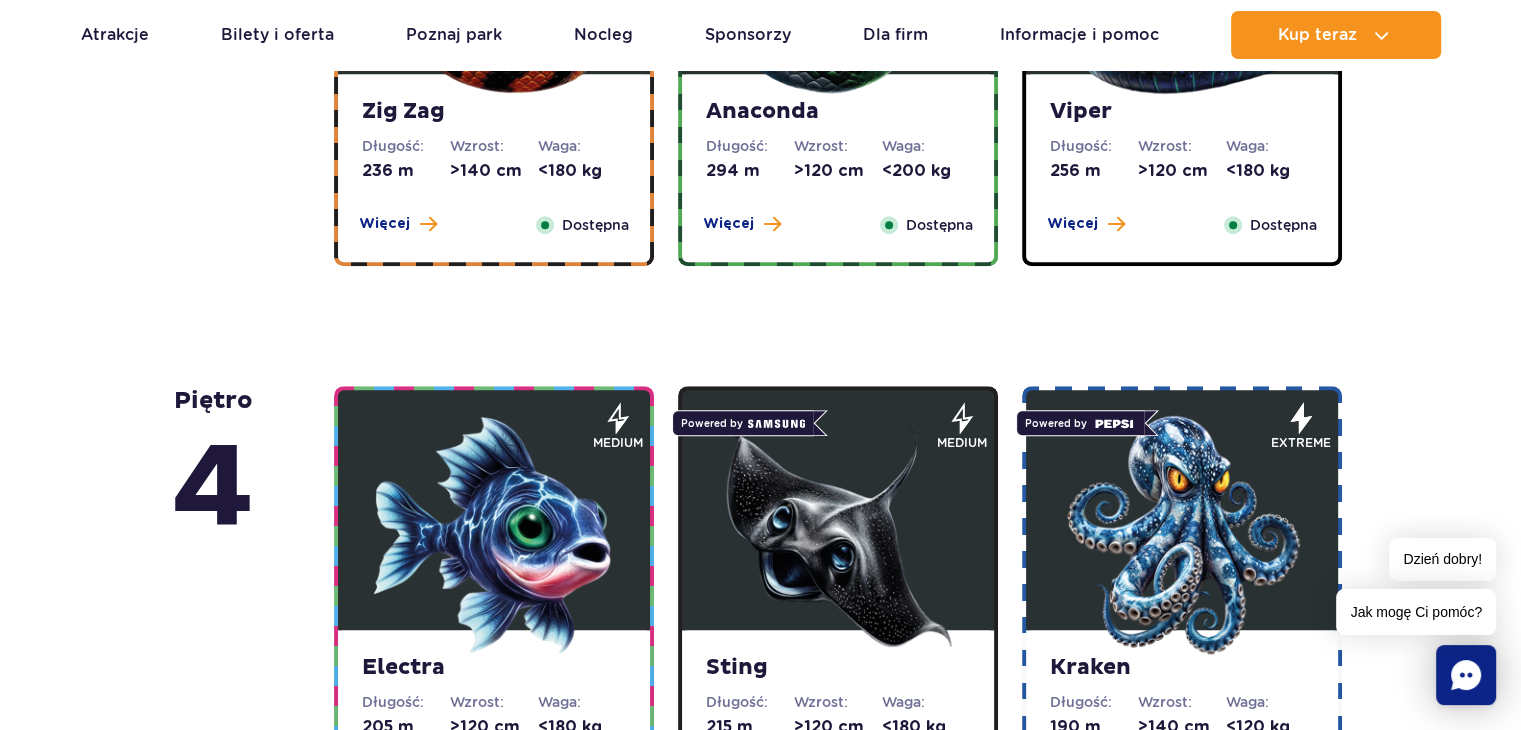 type 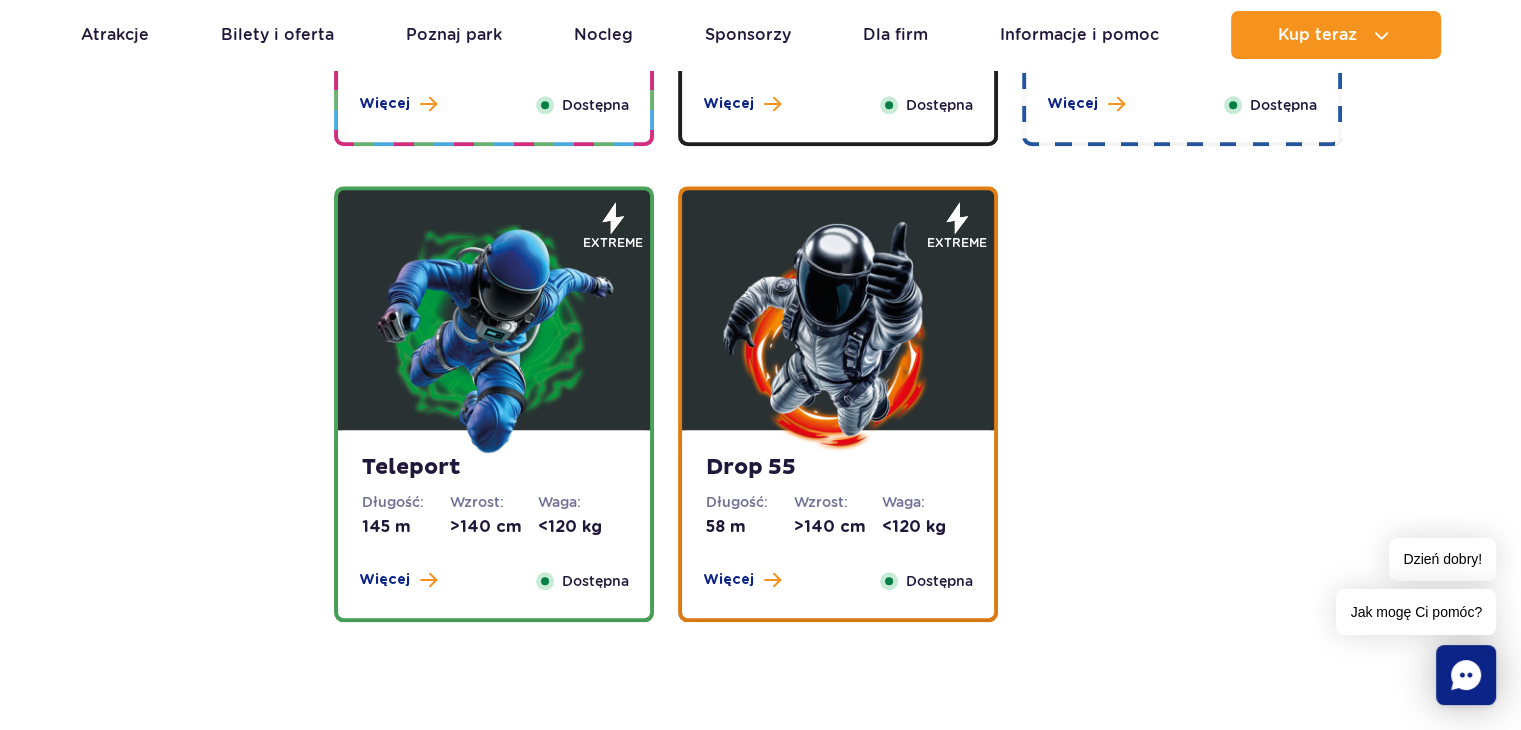 scroll, scrollTop: 2170, scrollLeft: 0, axis: vertical 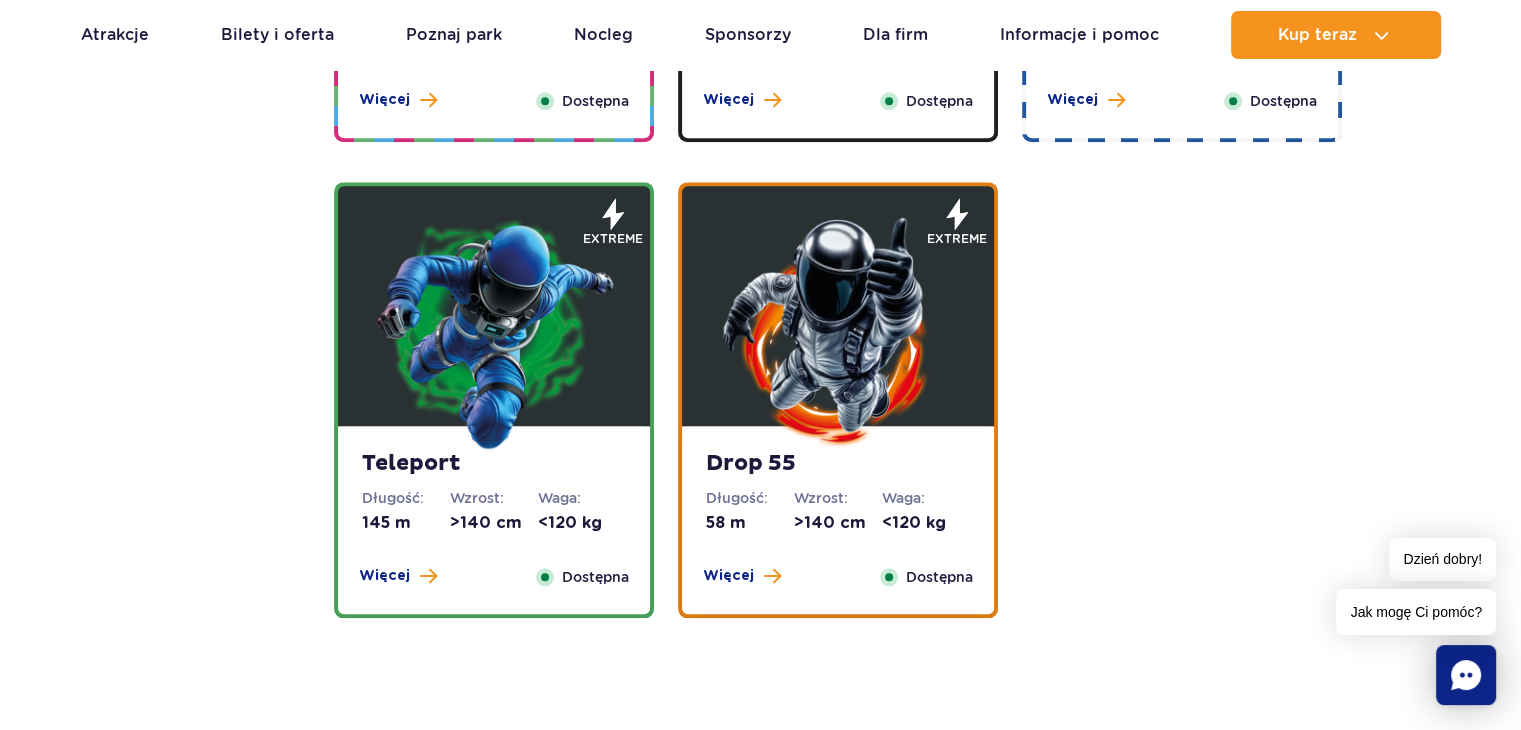 click at bounding box center [838, 331] 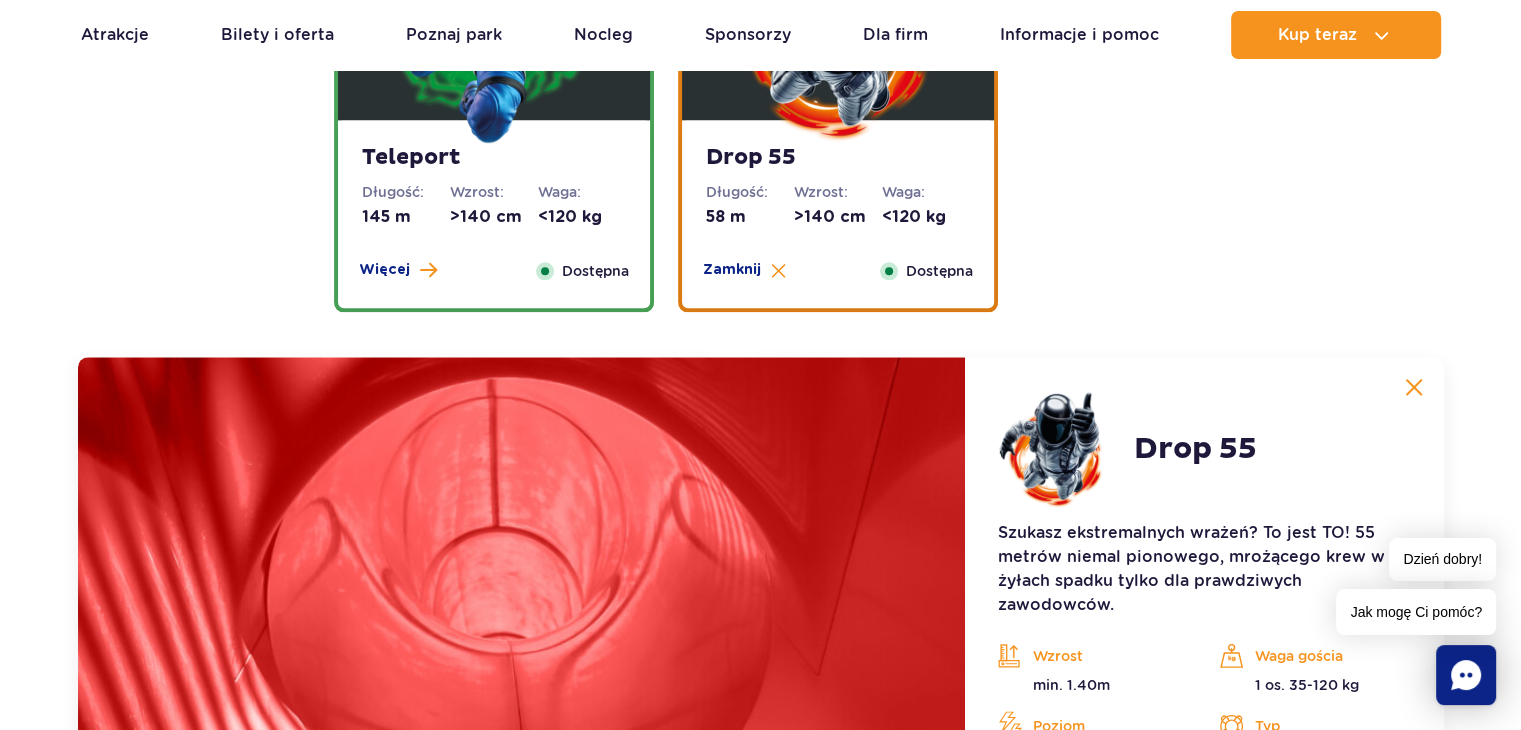 scroll, scrollTop: 2712, scrollLeft: 0, axis: vertical 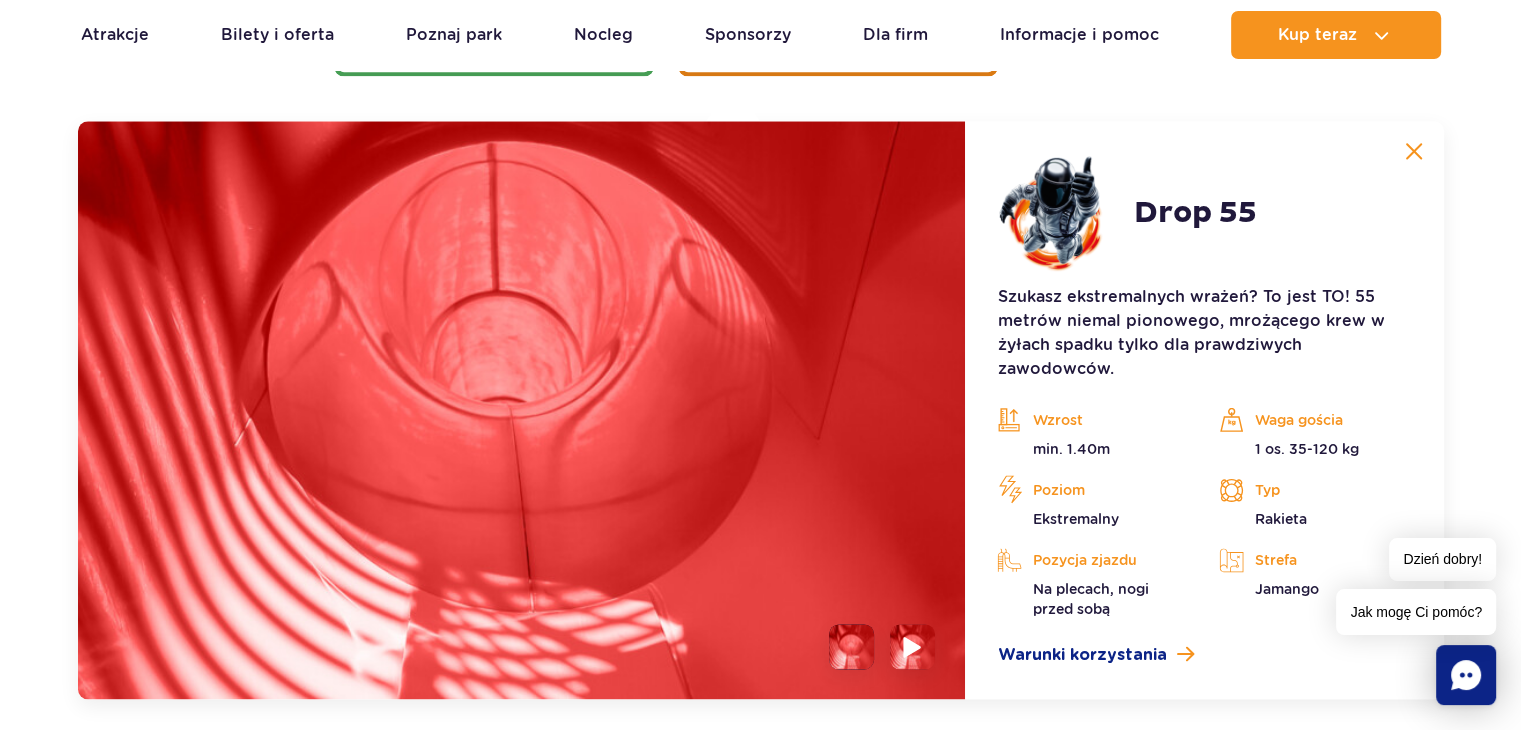 click at bounding box center [913, 646] 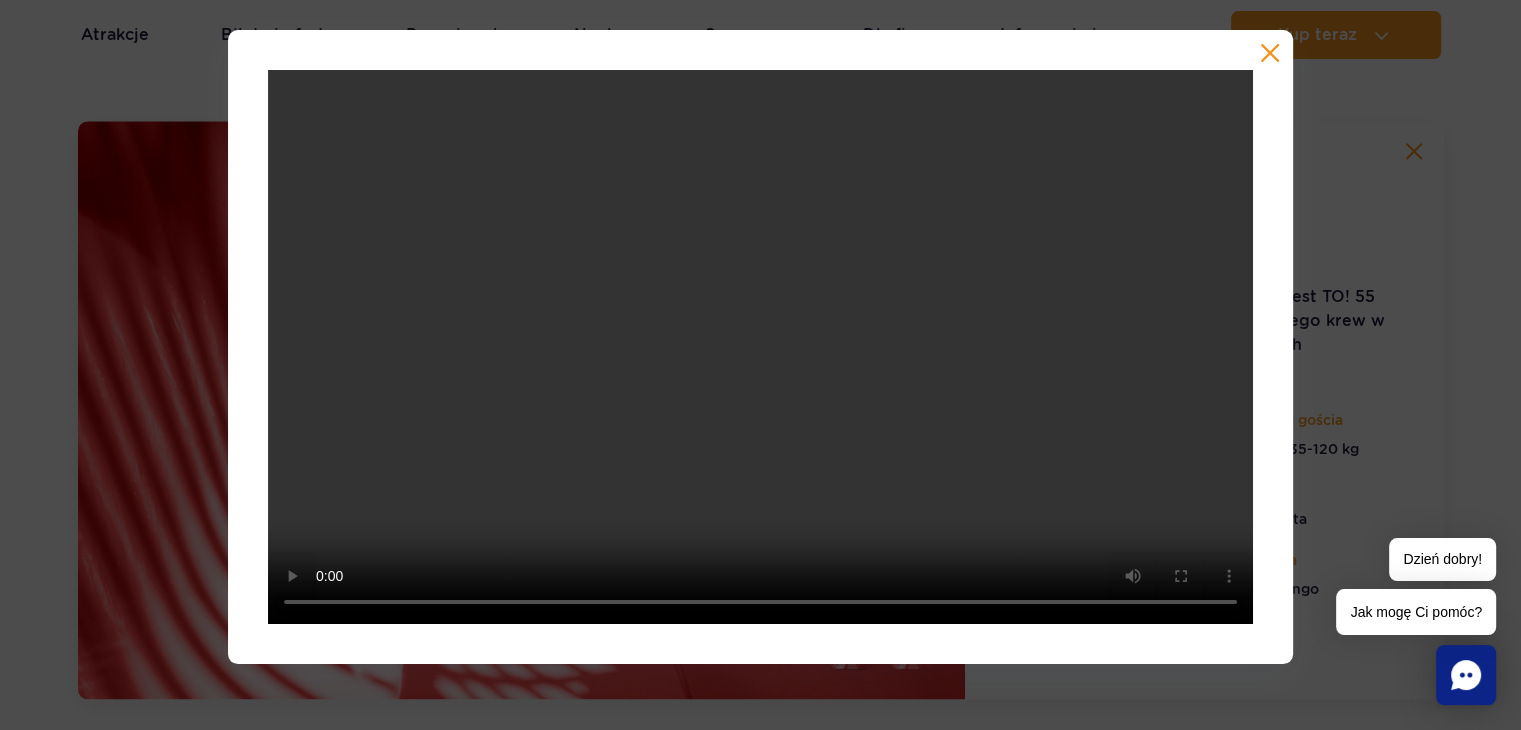 click at bounding box center [1270, 53] 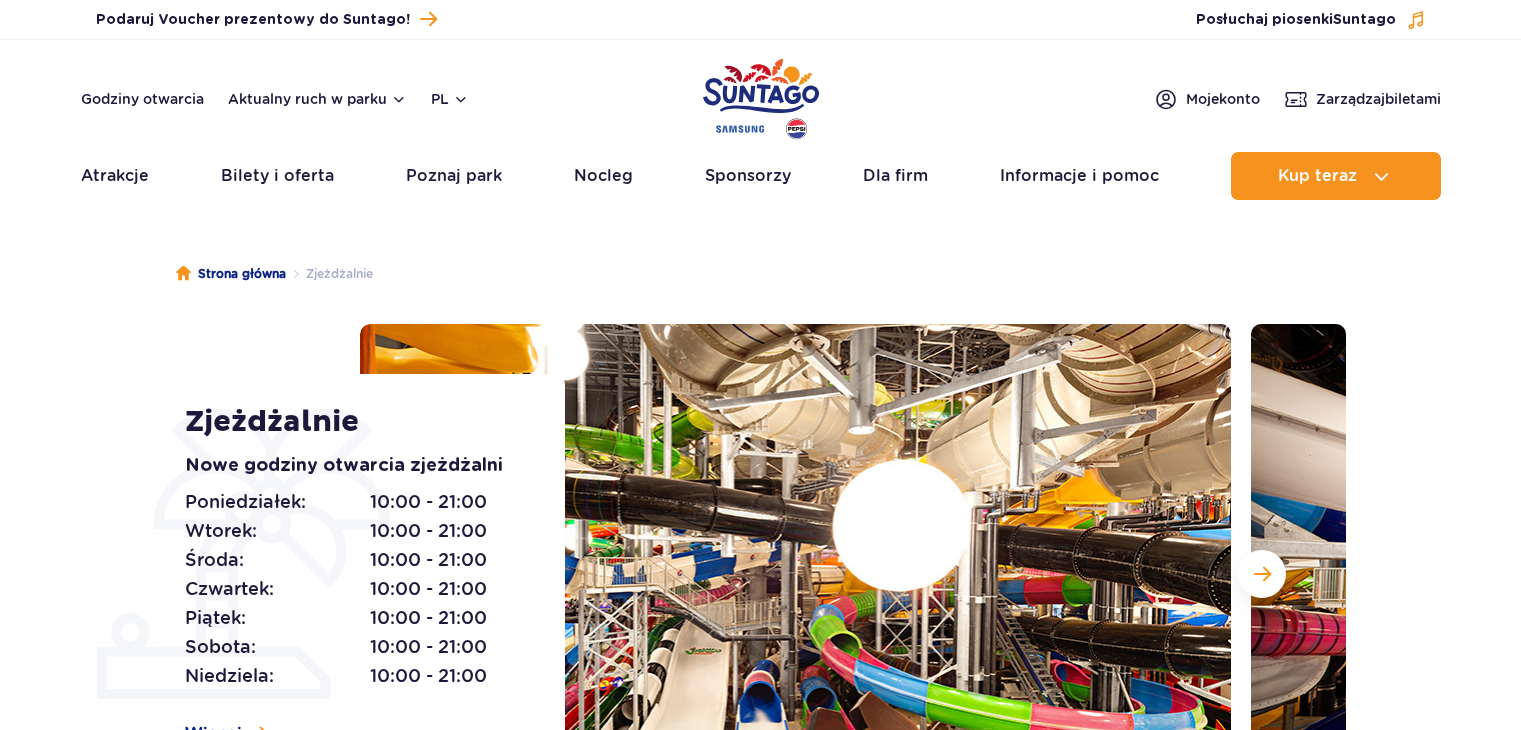 scroll, scrollTop: 0, scrollLeft: 0, axis: both 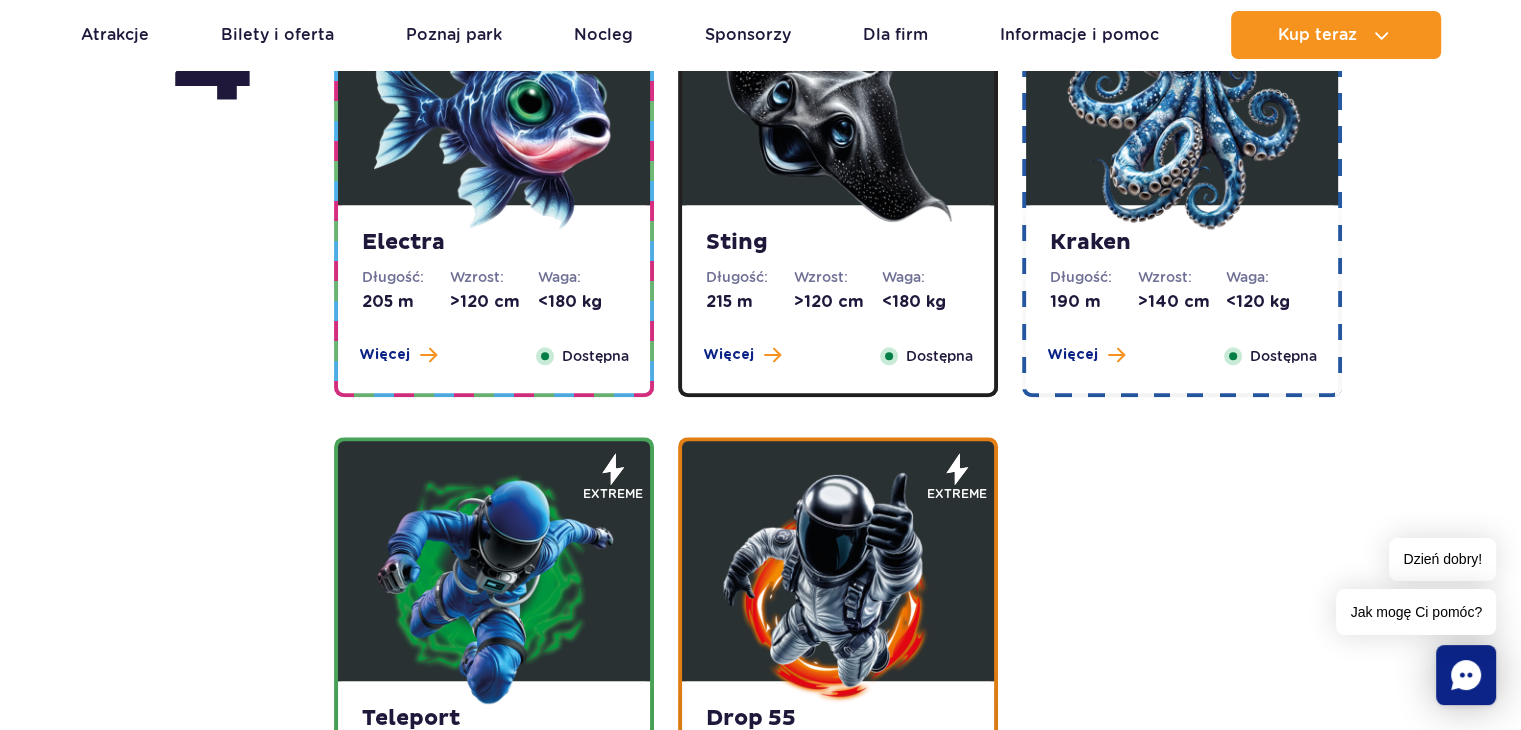 click at bounding box center (494, 586) 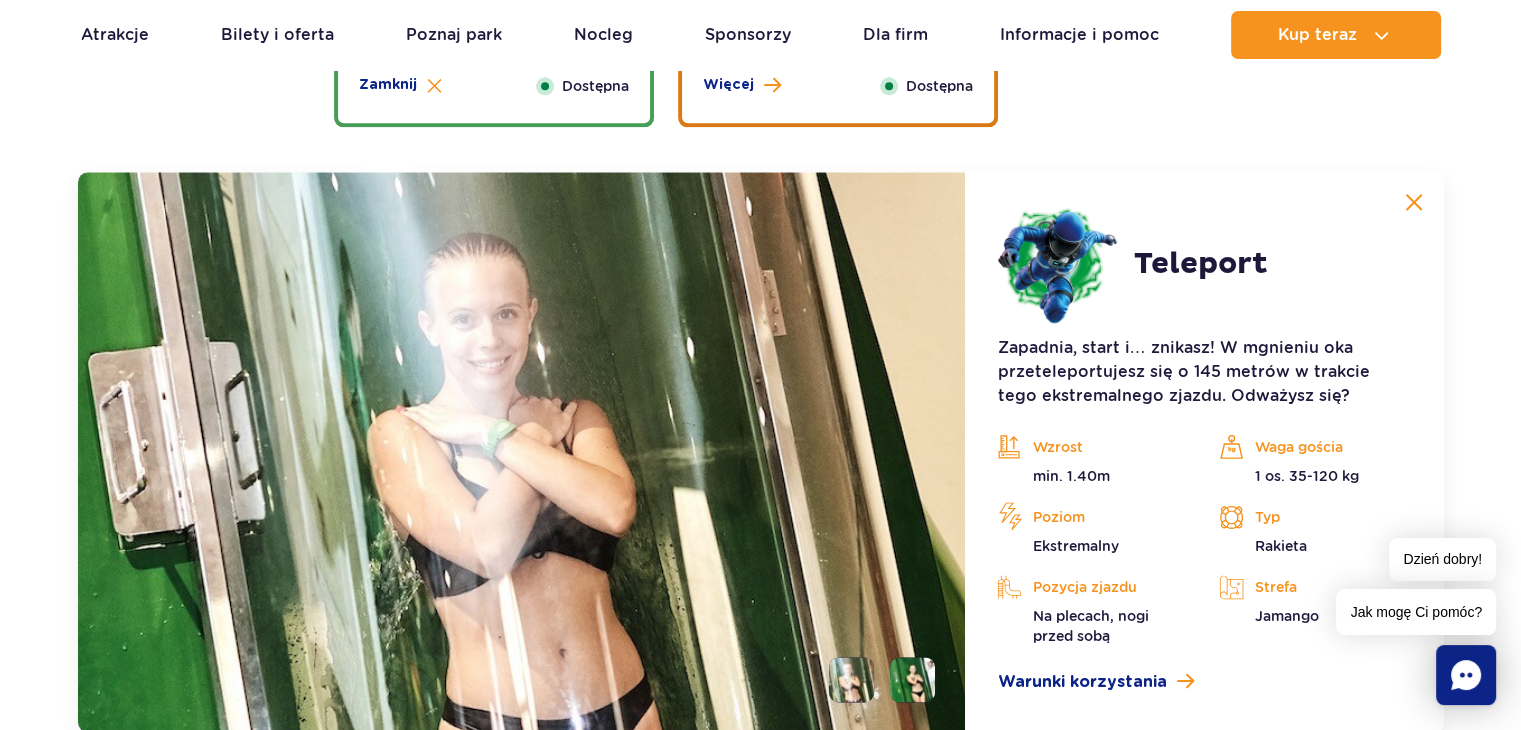 scroll, scrollTop: 2712, scrollLeft: 0, axis: vertical 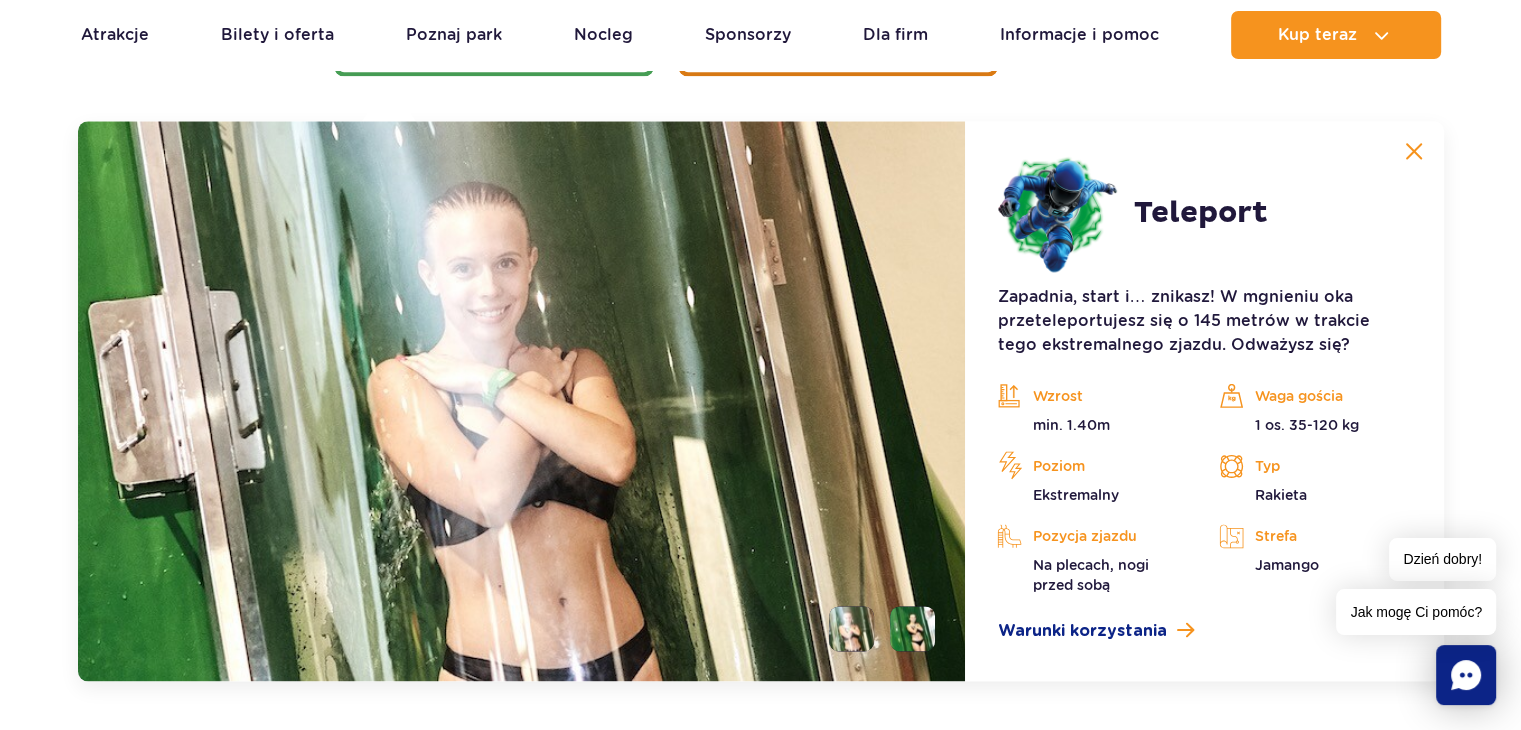 click at bounding box center (1414, 151) 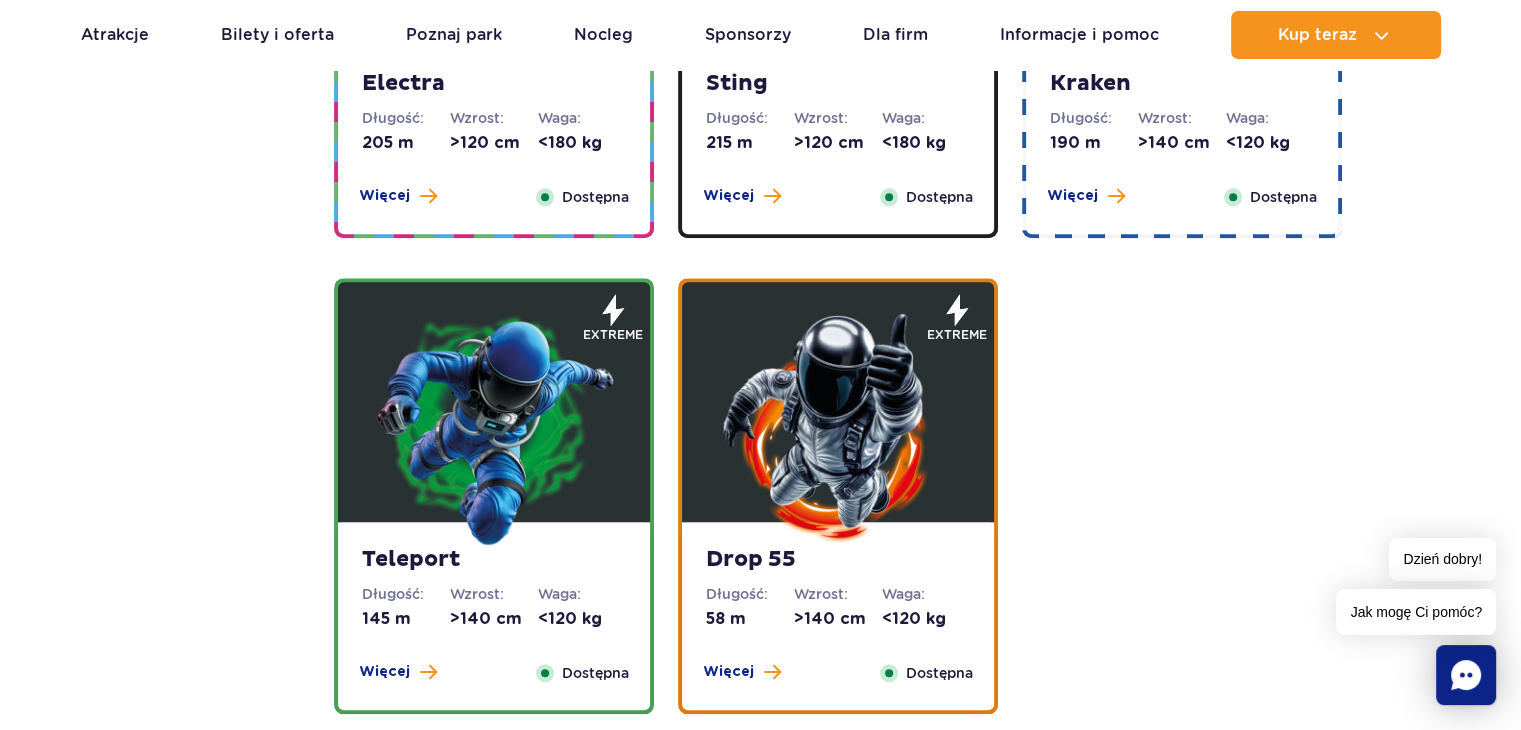 scroll, scrollTop: 1436, scrollLeft: 0, axis: vertical 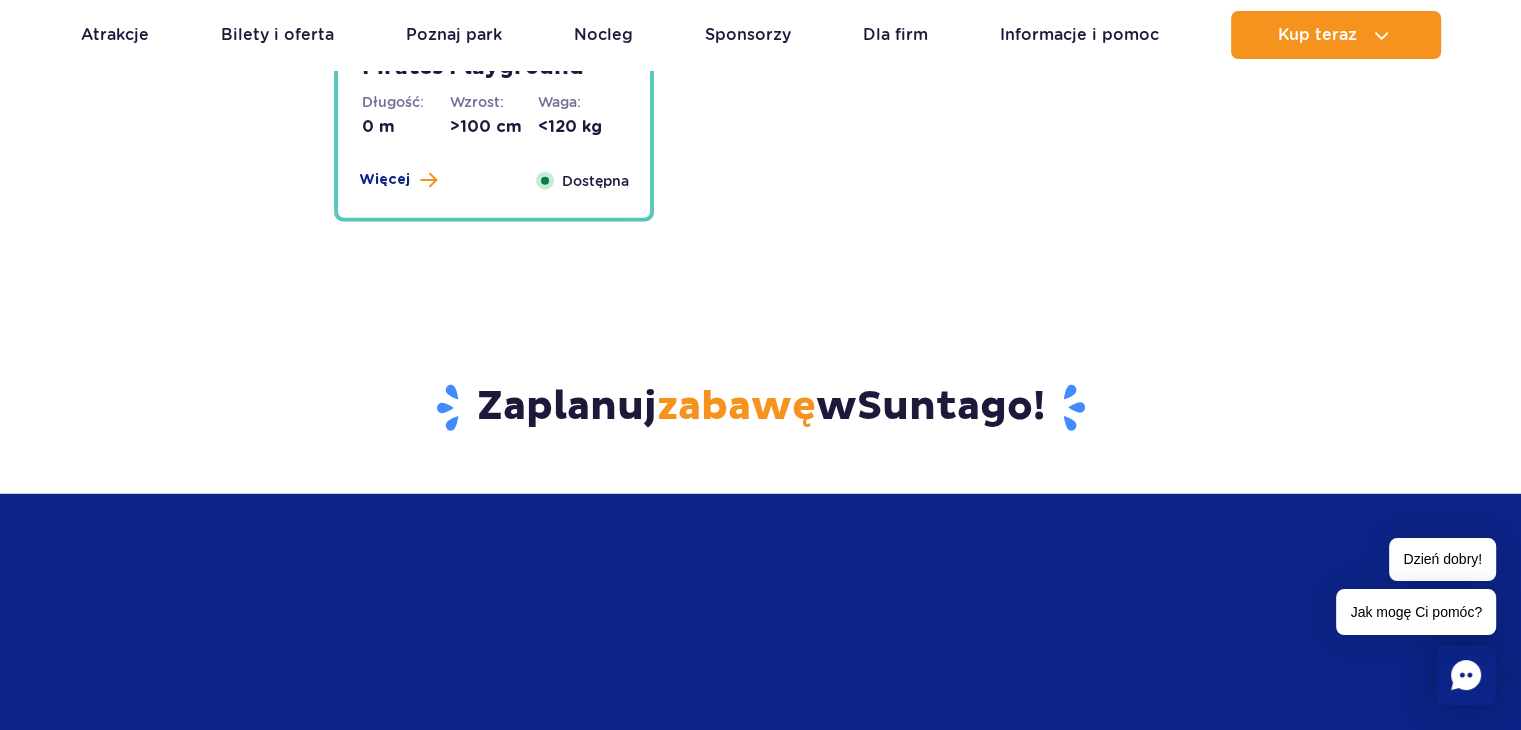type 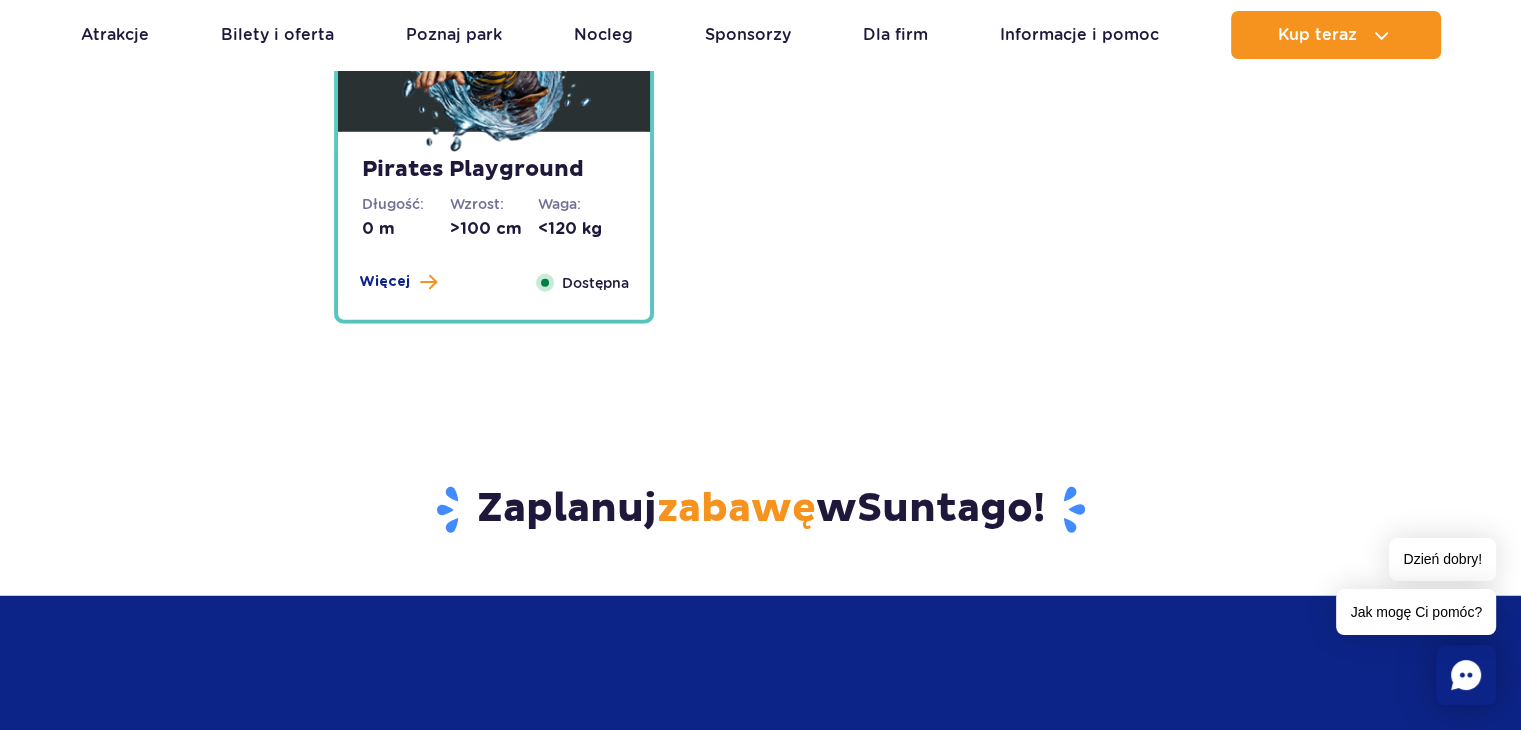 scroll, scrollTop: 4946, scrollLeft: 0, axis: vertical 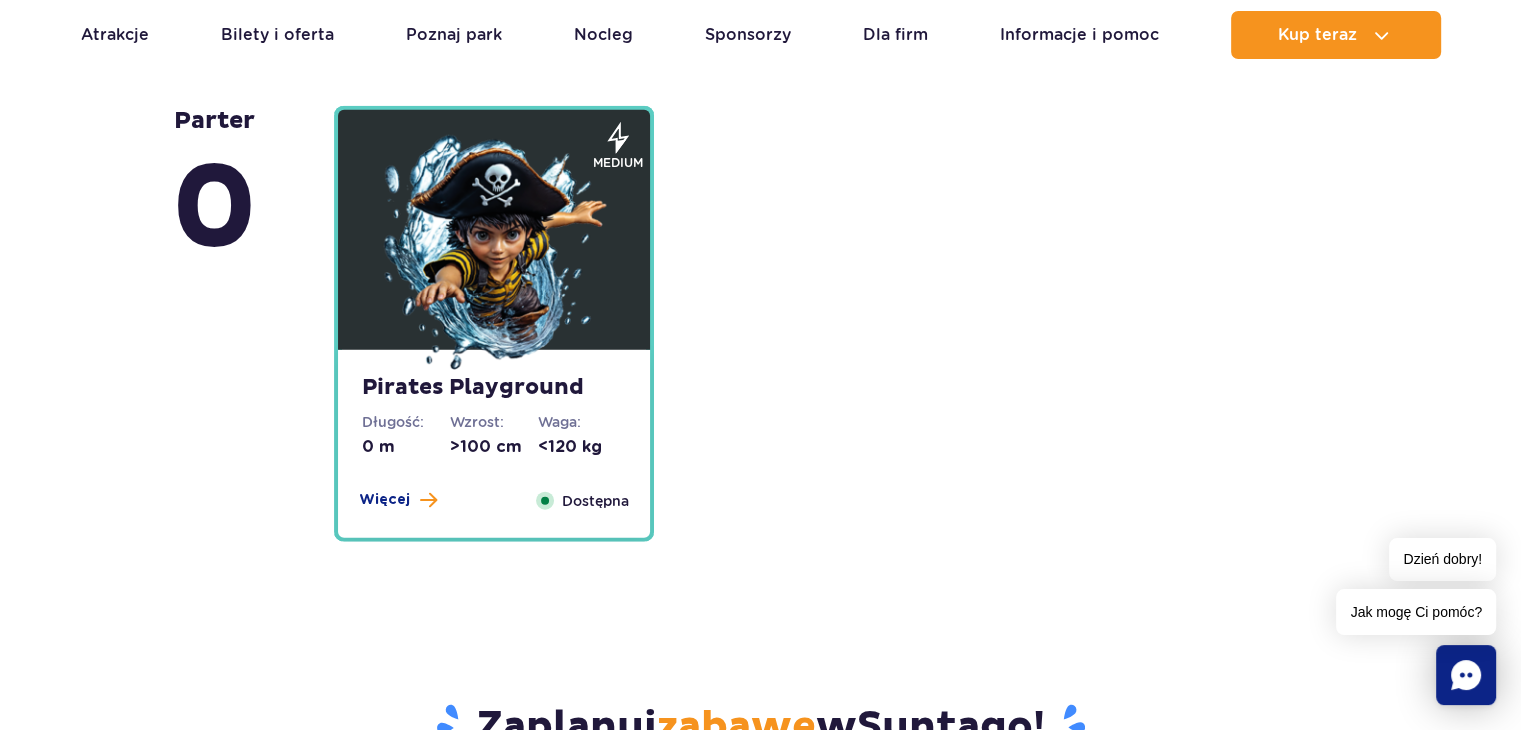 click at bounding box center (494, 255) 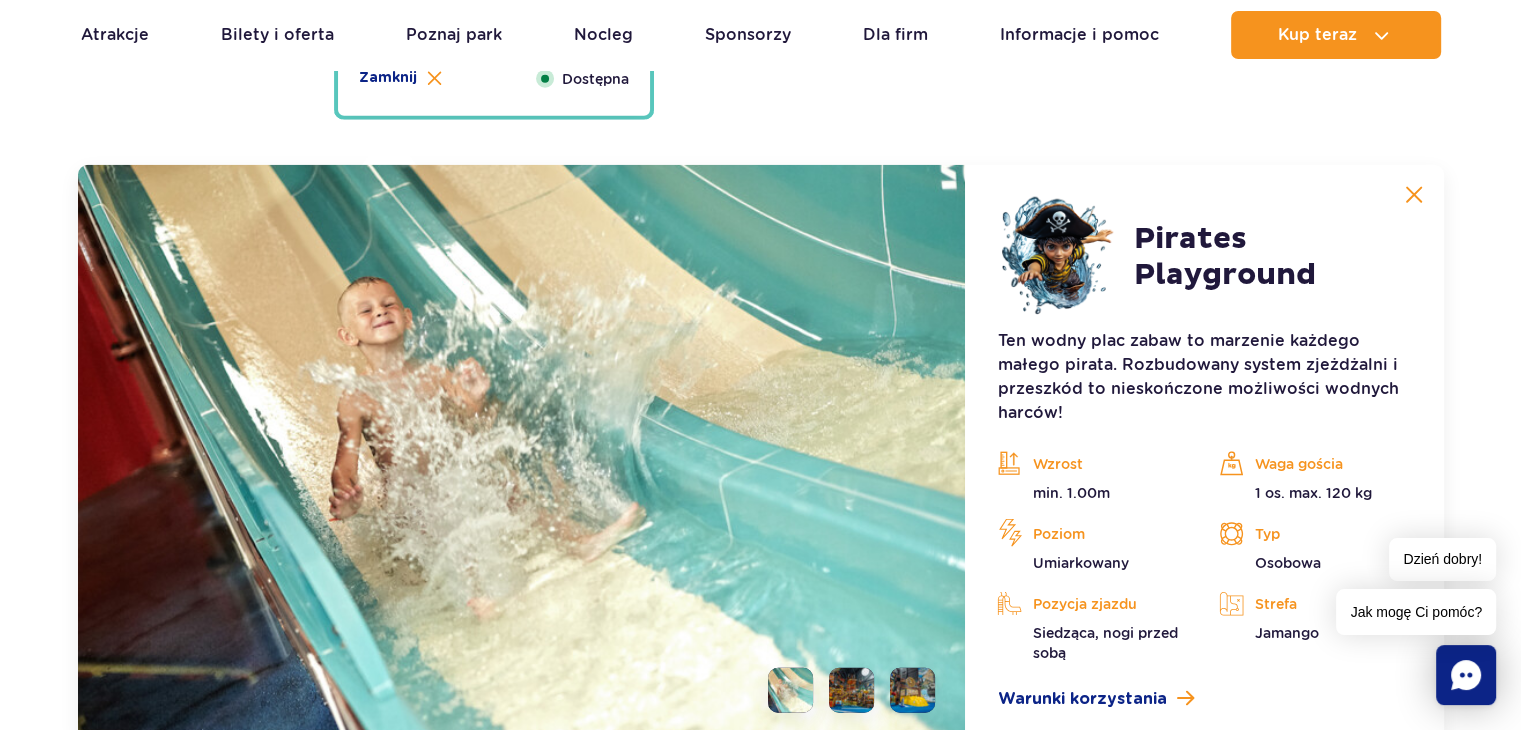 scroll, scrollTop: 5412, scrollLeft: 0, axis: vertical 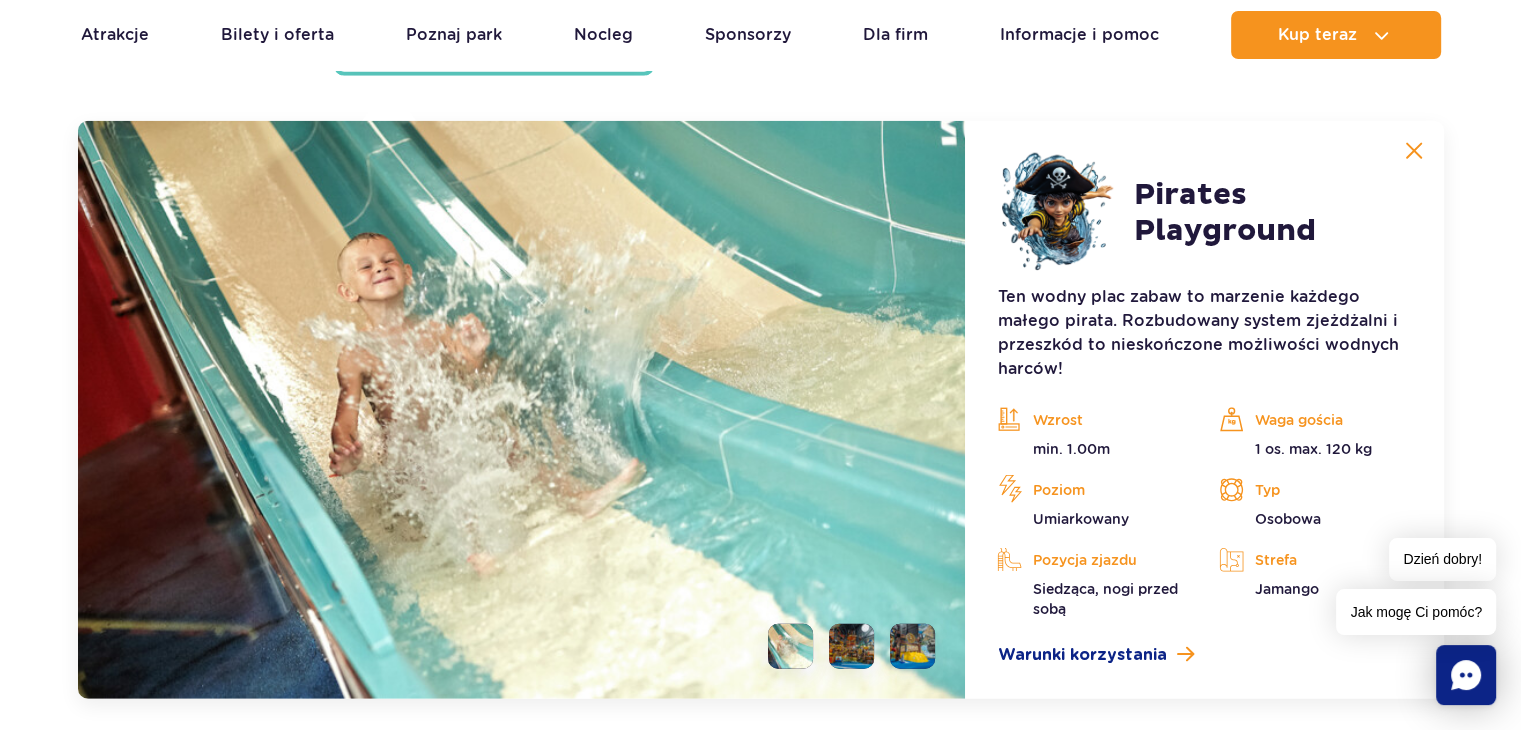 click at bounding box center [851, 646] 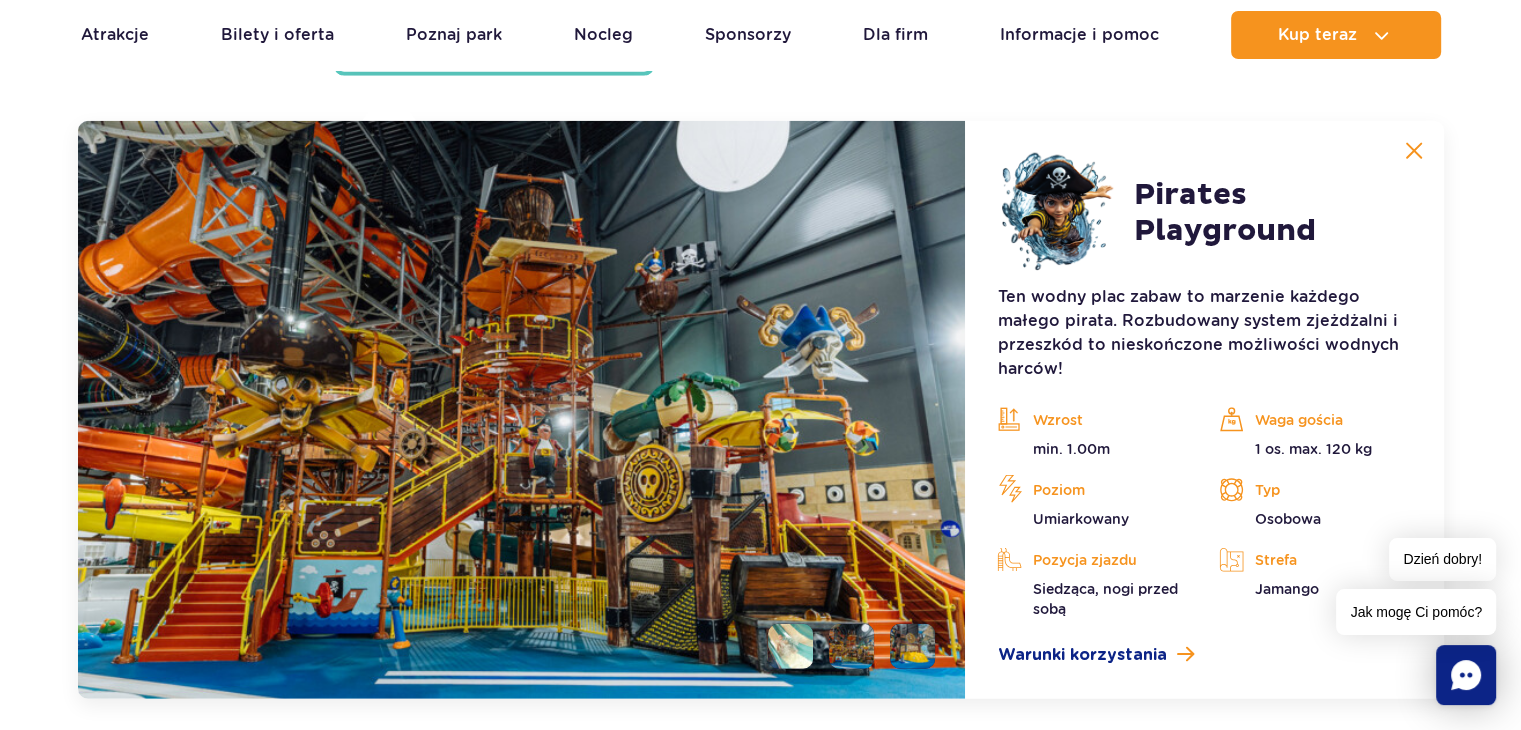 click at bounding box center (1414, 151) 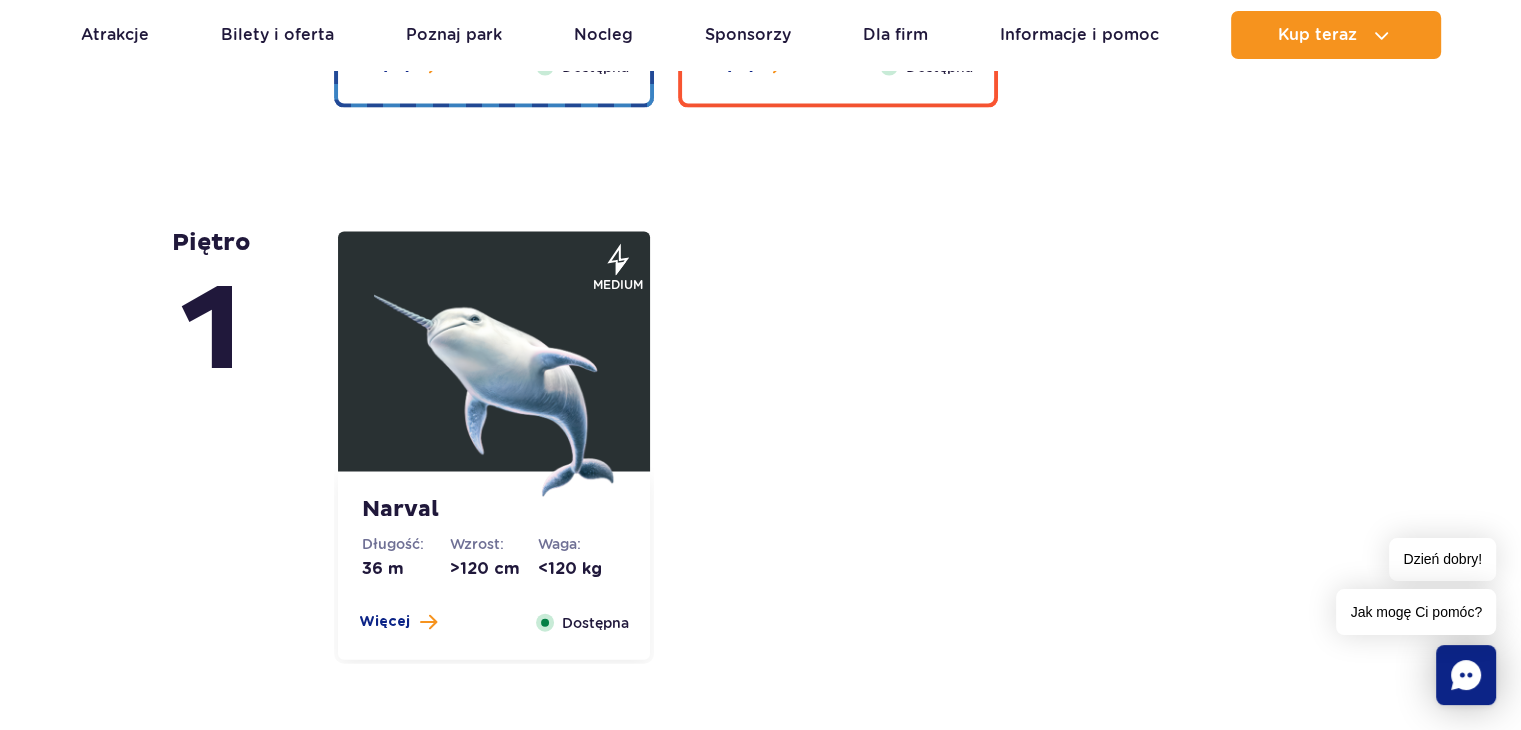 scroll, scrollTop: 4268, scrollLeft: 0, axis: vertical 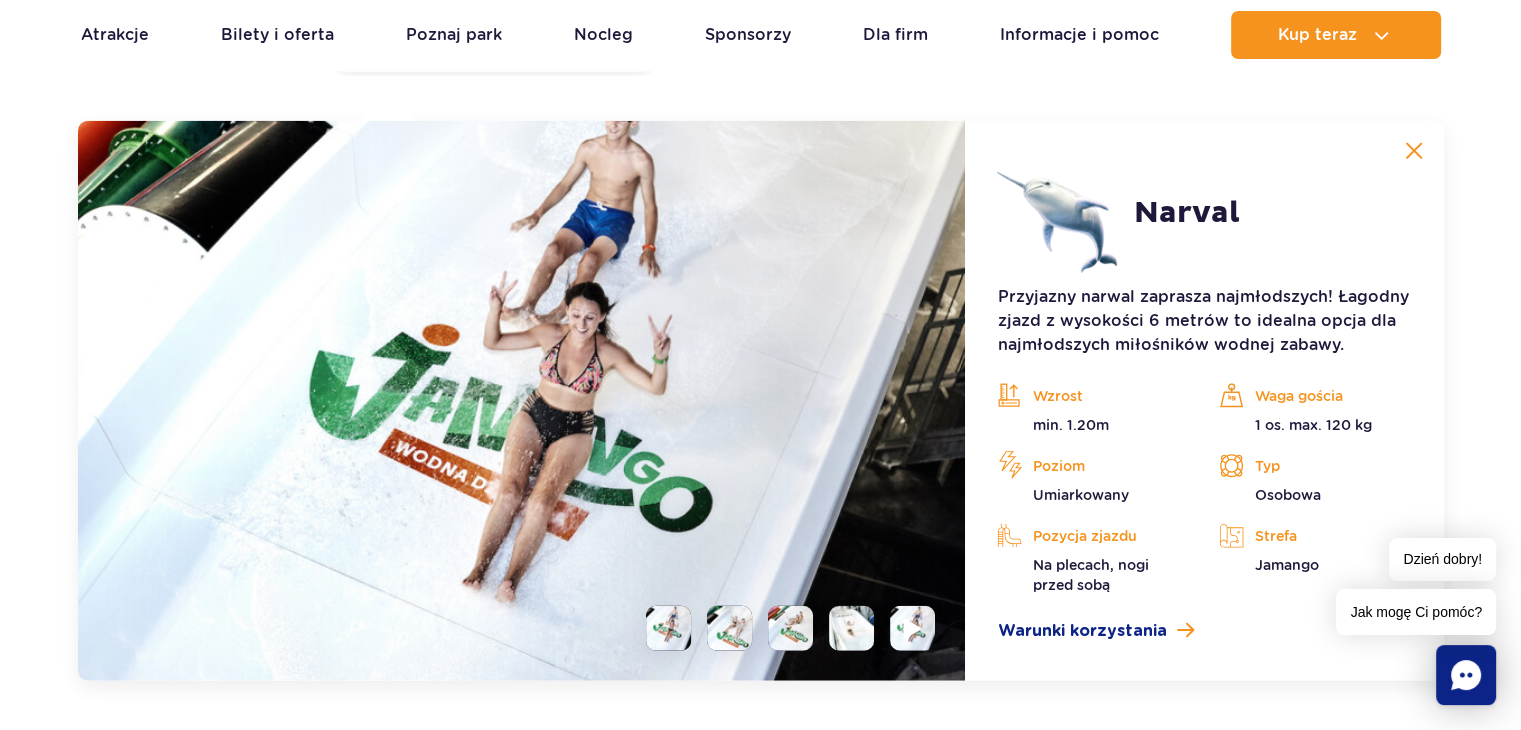 click at bounding box center (913, 628) 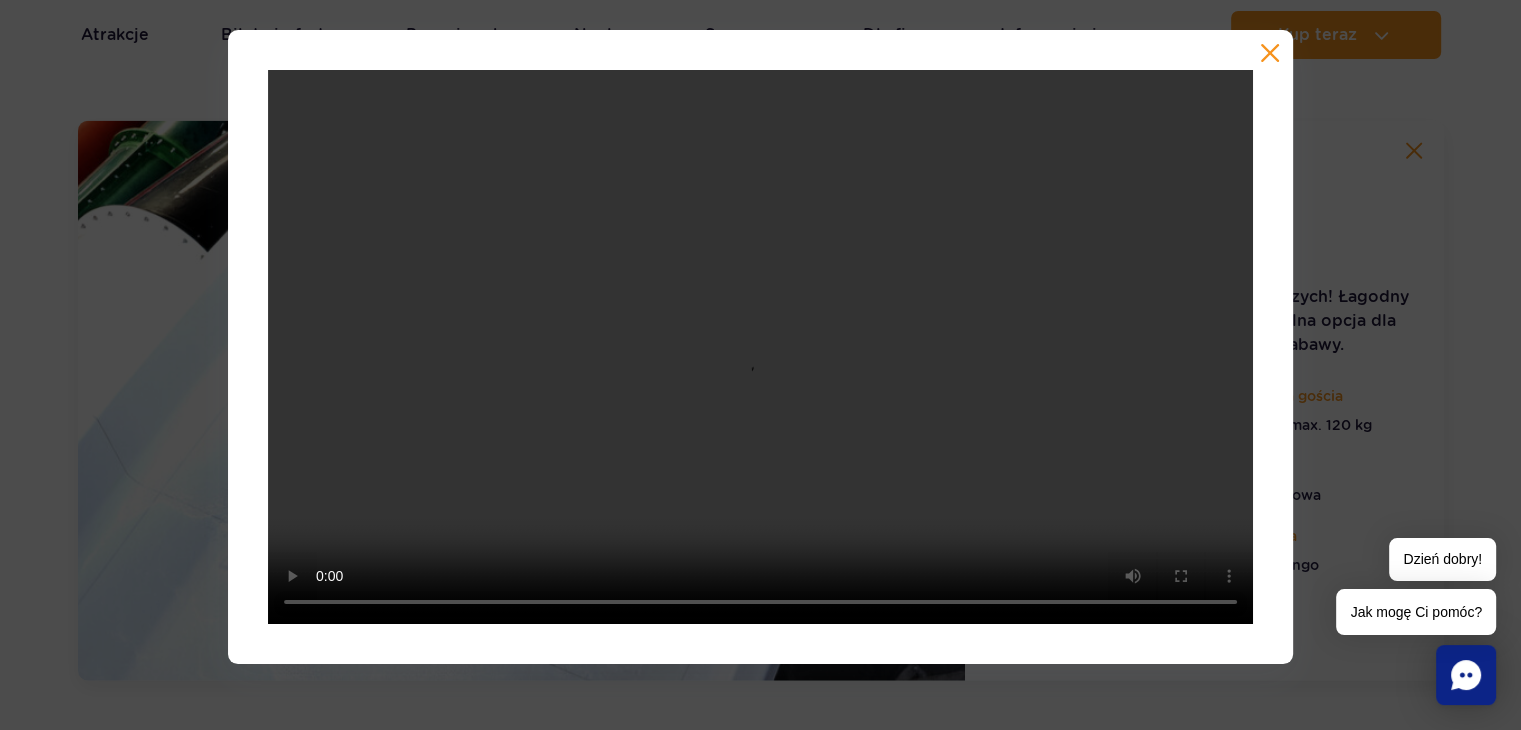 click at bounding box center (1270, 53) 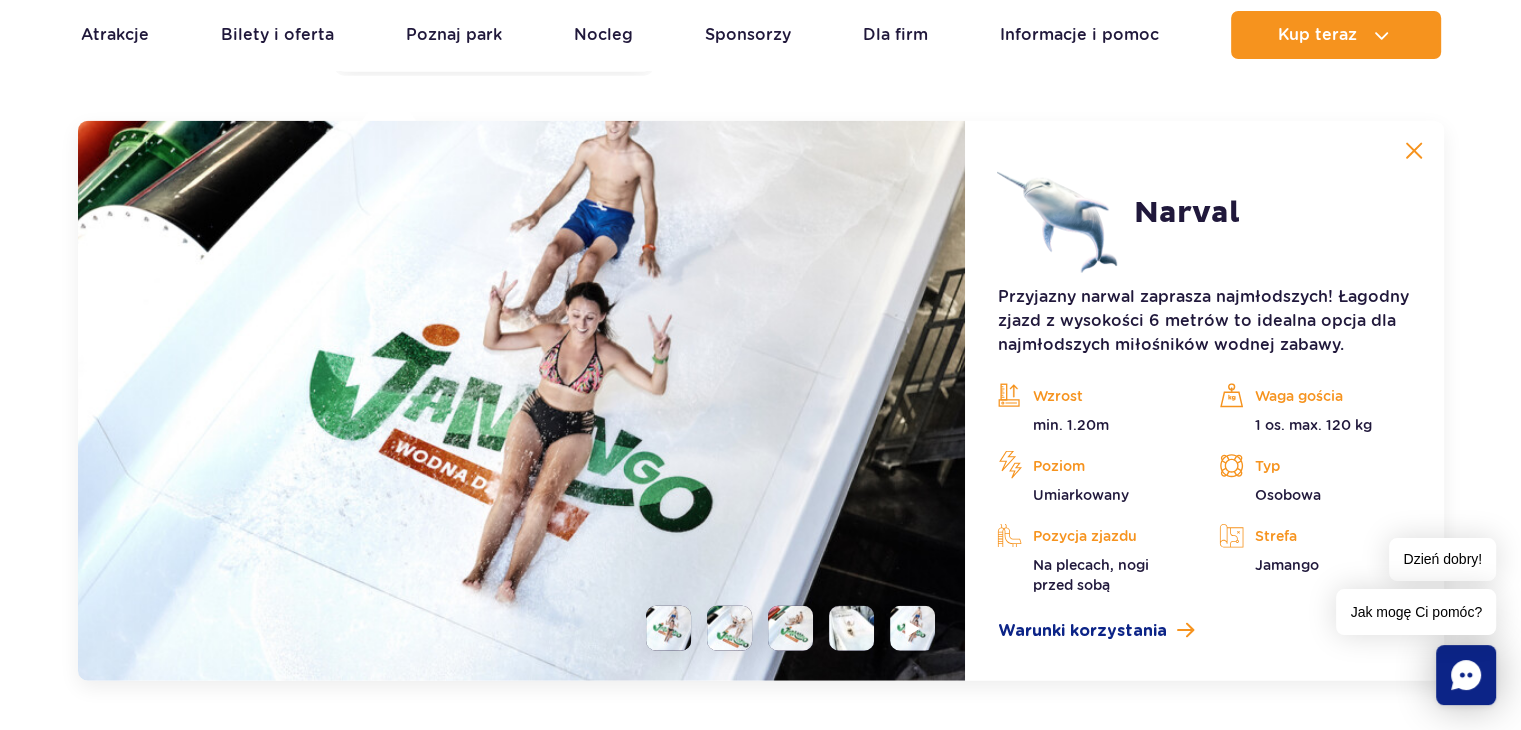 click at bounding box center [1414, 151] 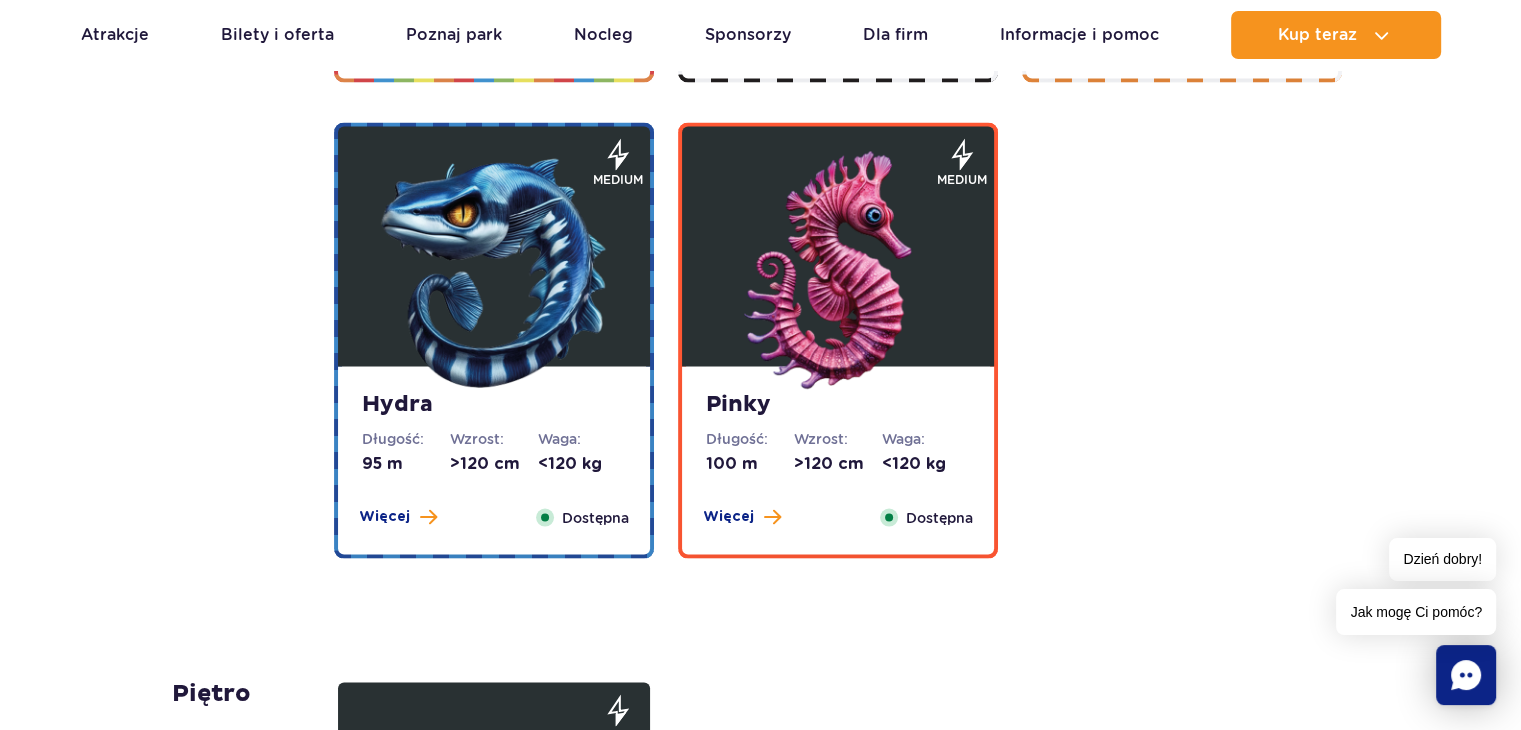 scroll, scrollTop: 3776, scrollLeft: 0, axis: vertical 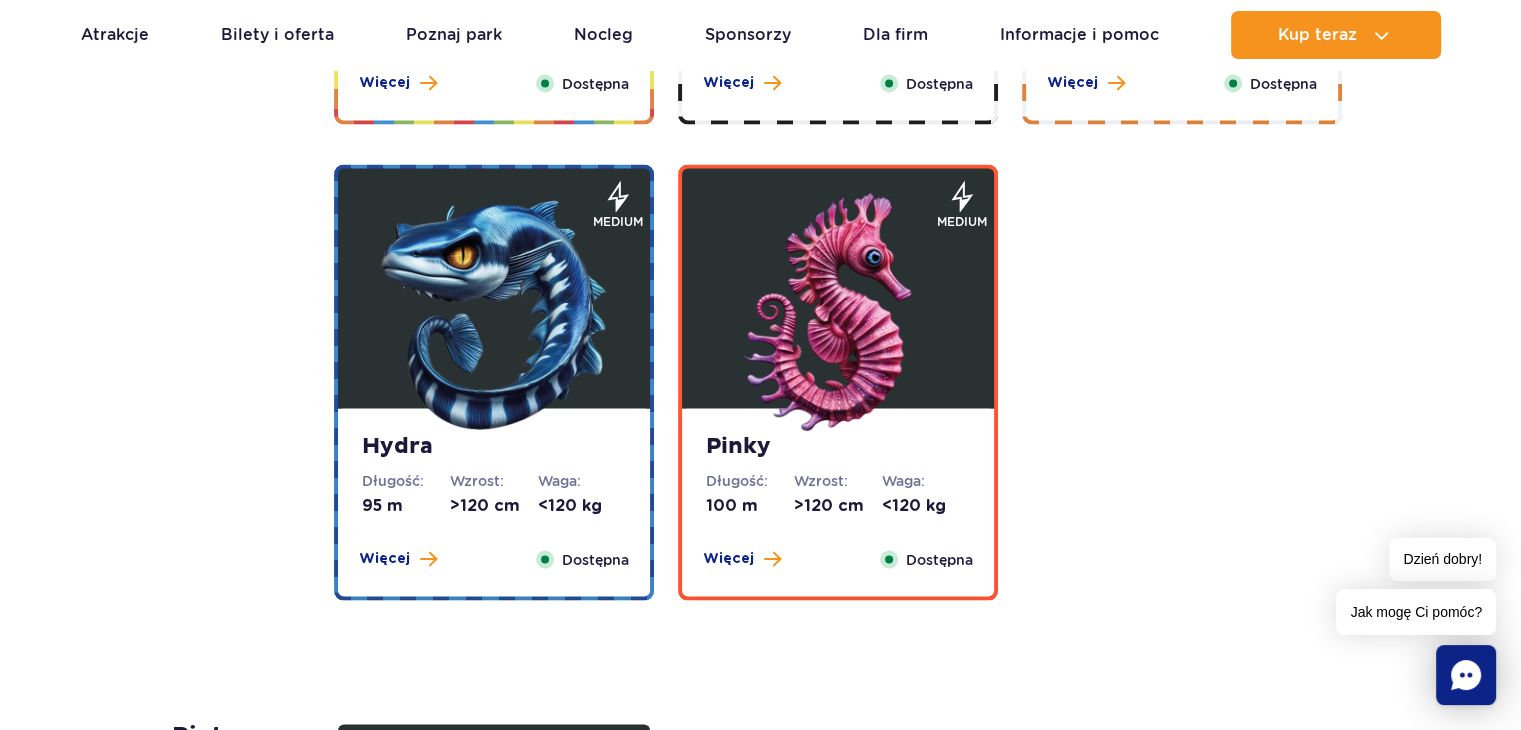 click at bounding box center (838, 313) 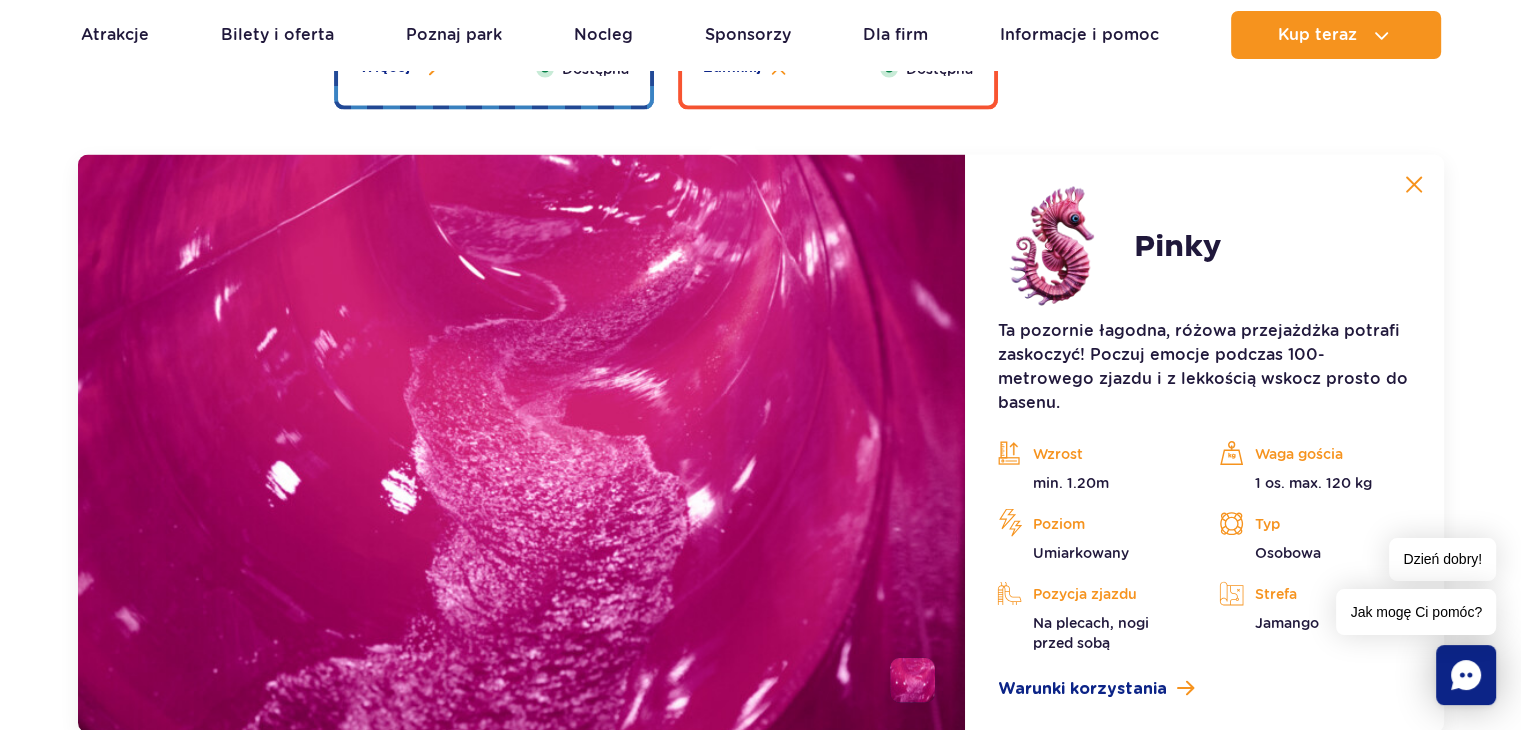 scroll, scrollTop: 4300, scrollLeft: 0, axis: vertical 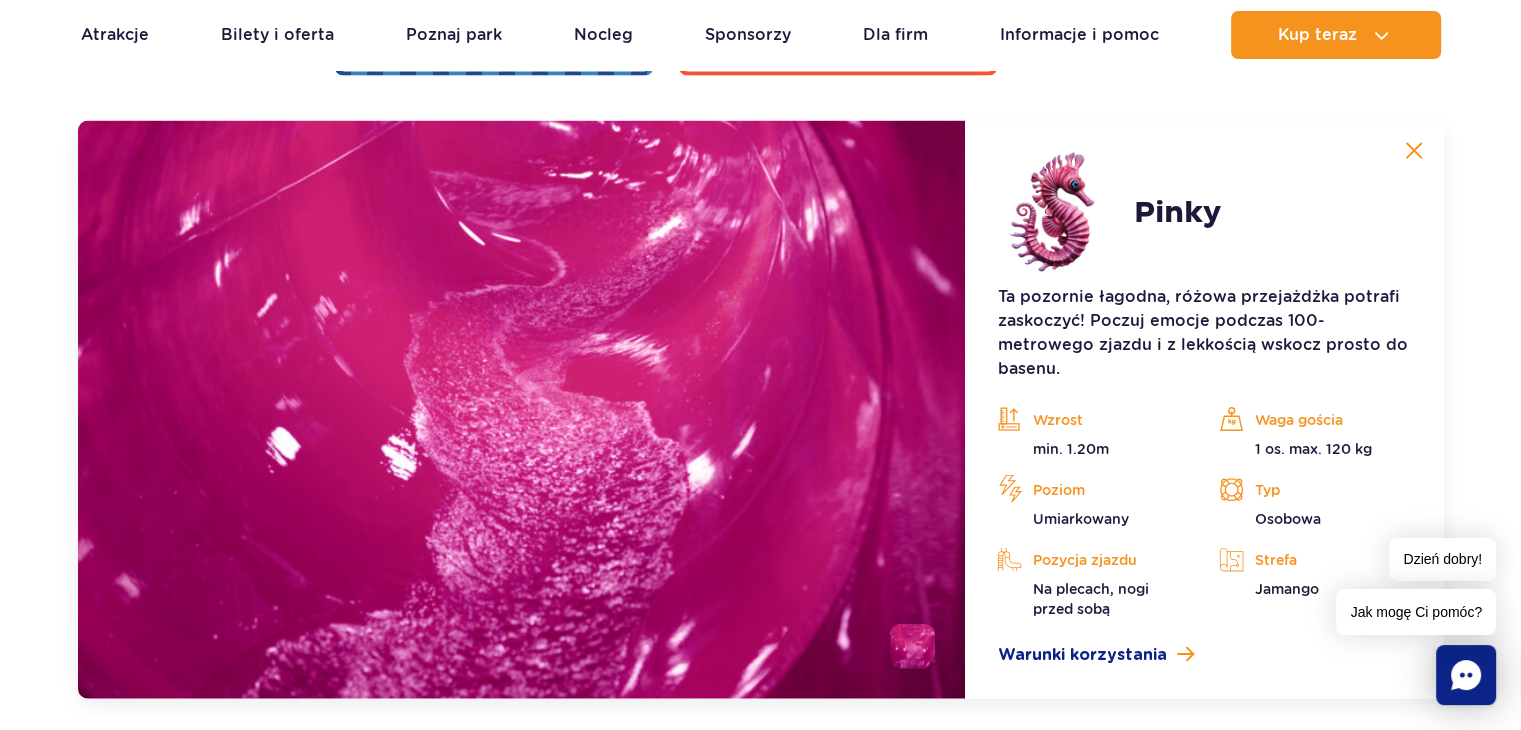 click at bounding box center (1414, 151) 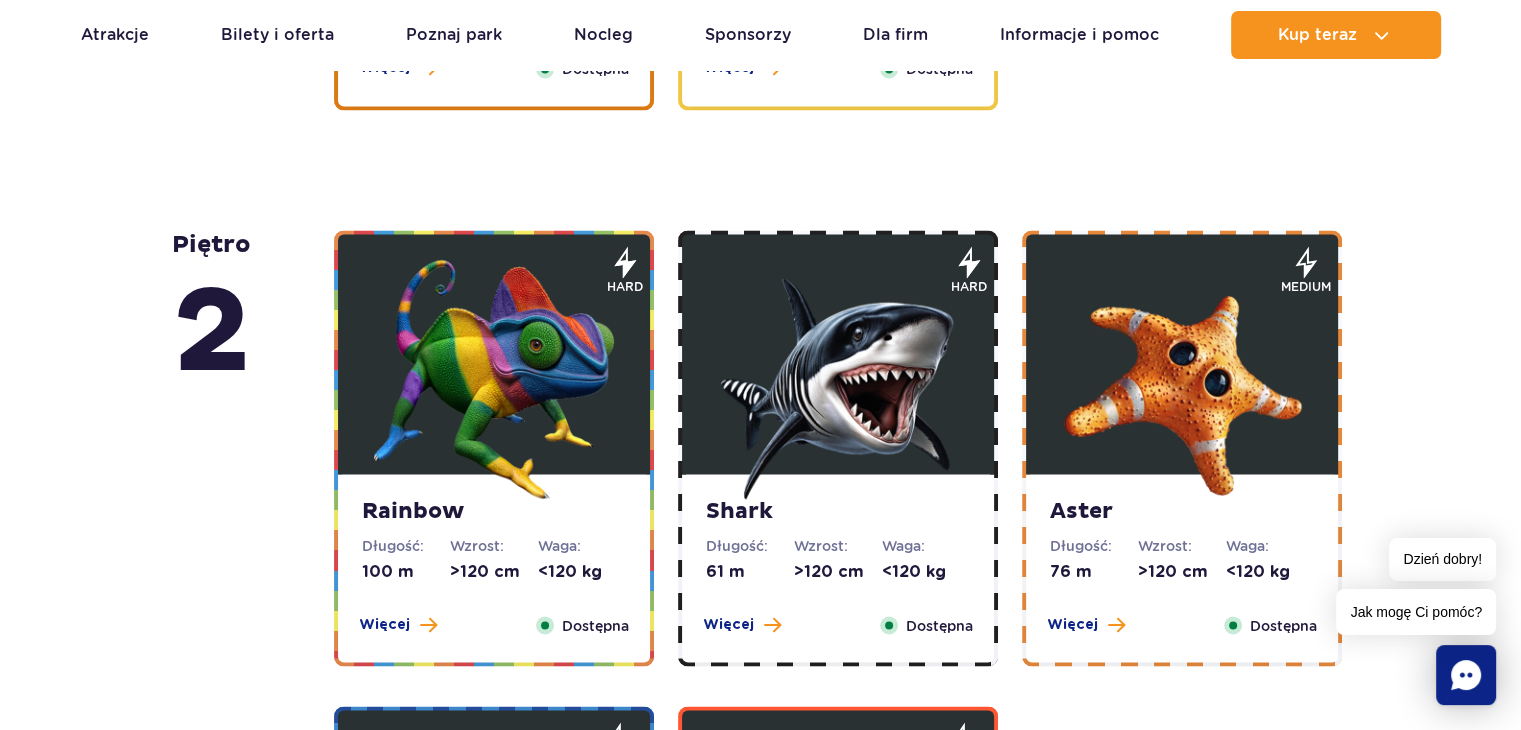 scroll, scrollTop: 3220, scrollLeft: 0, axis: vertical 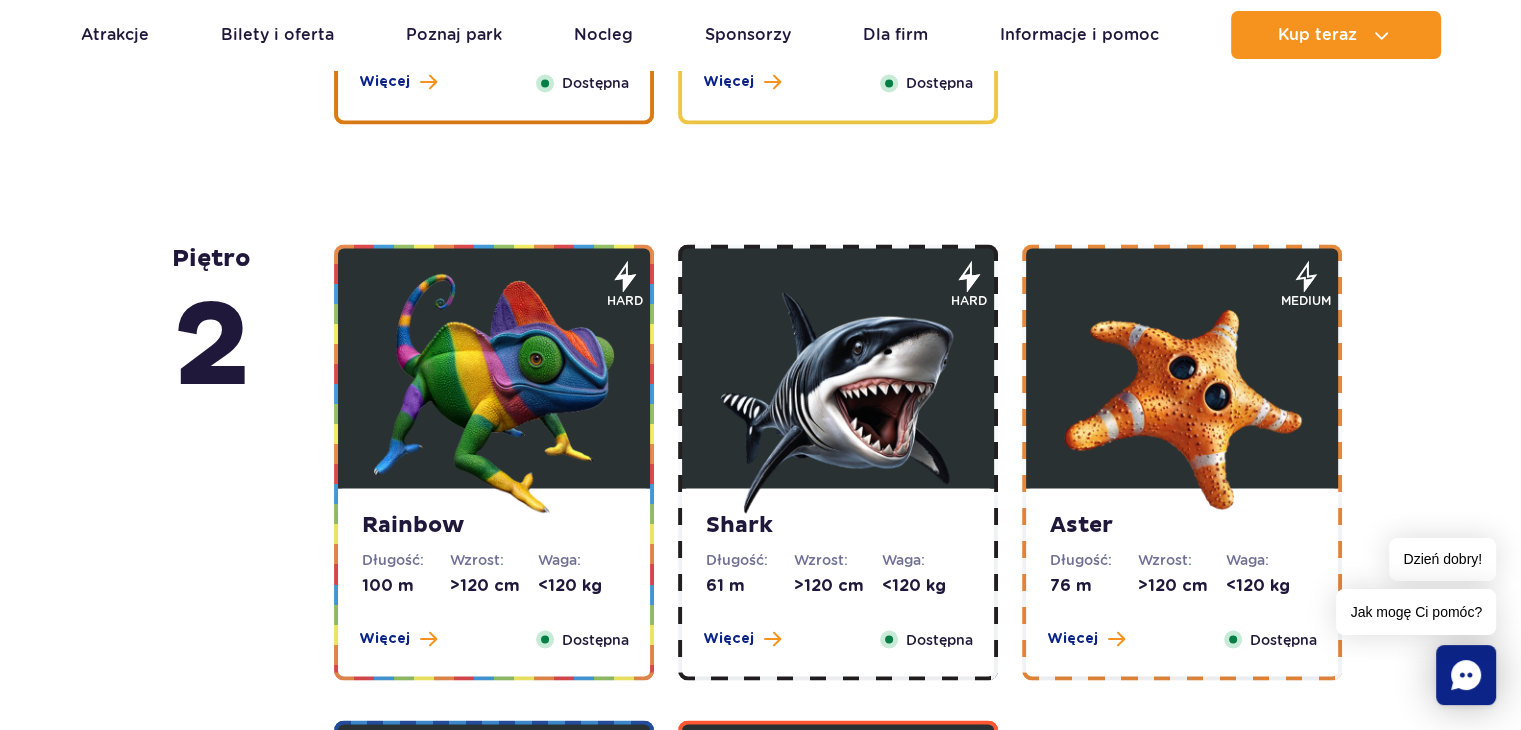 click at bounding box center [1182, 393] 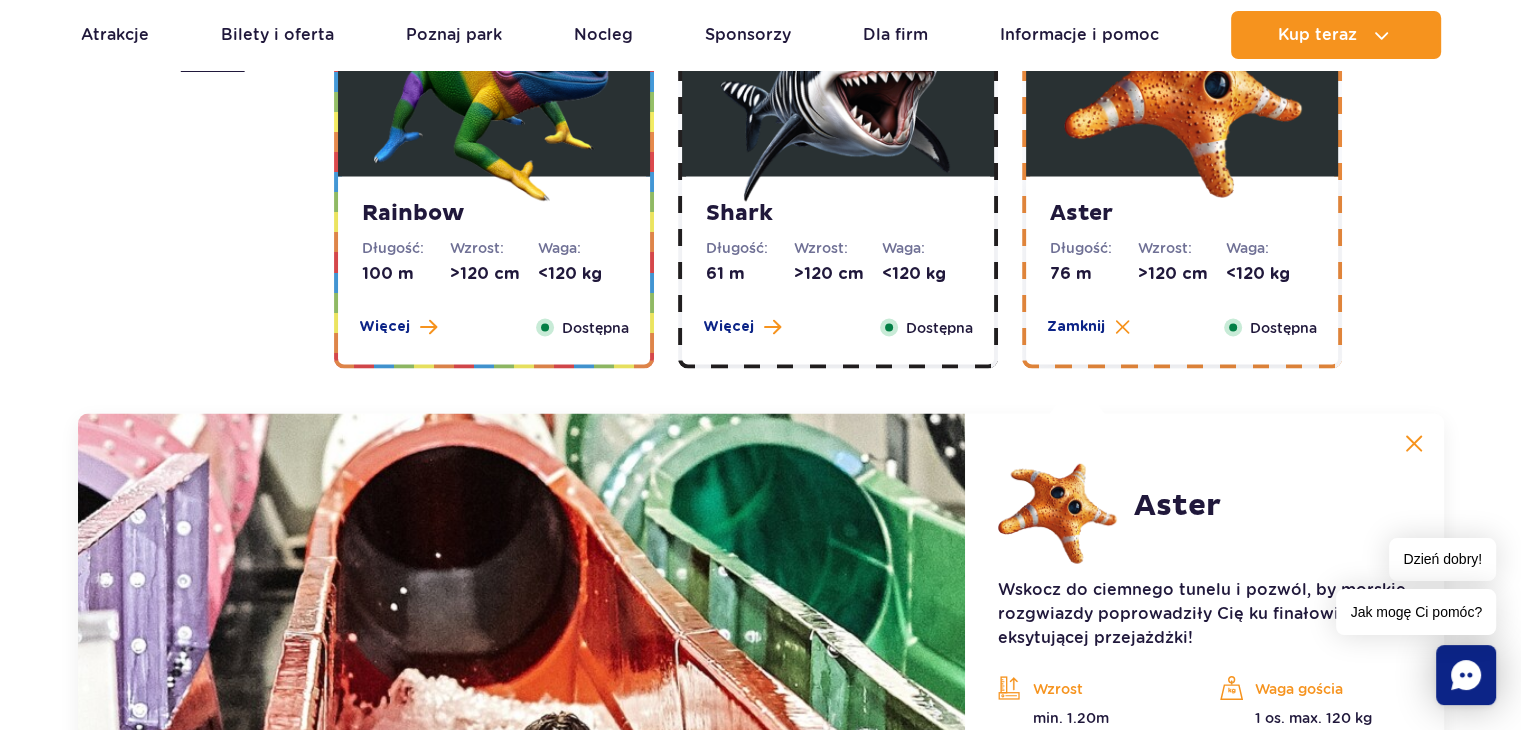scroll, scrollTop: 3824, scrollLeft: 0, axis: vertical 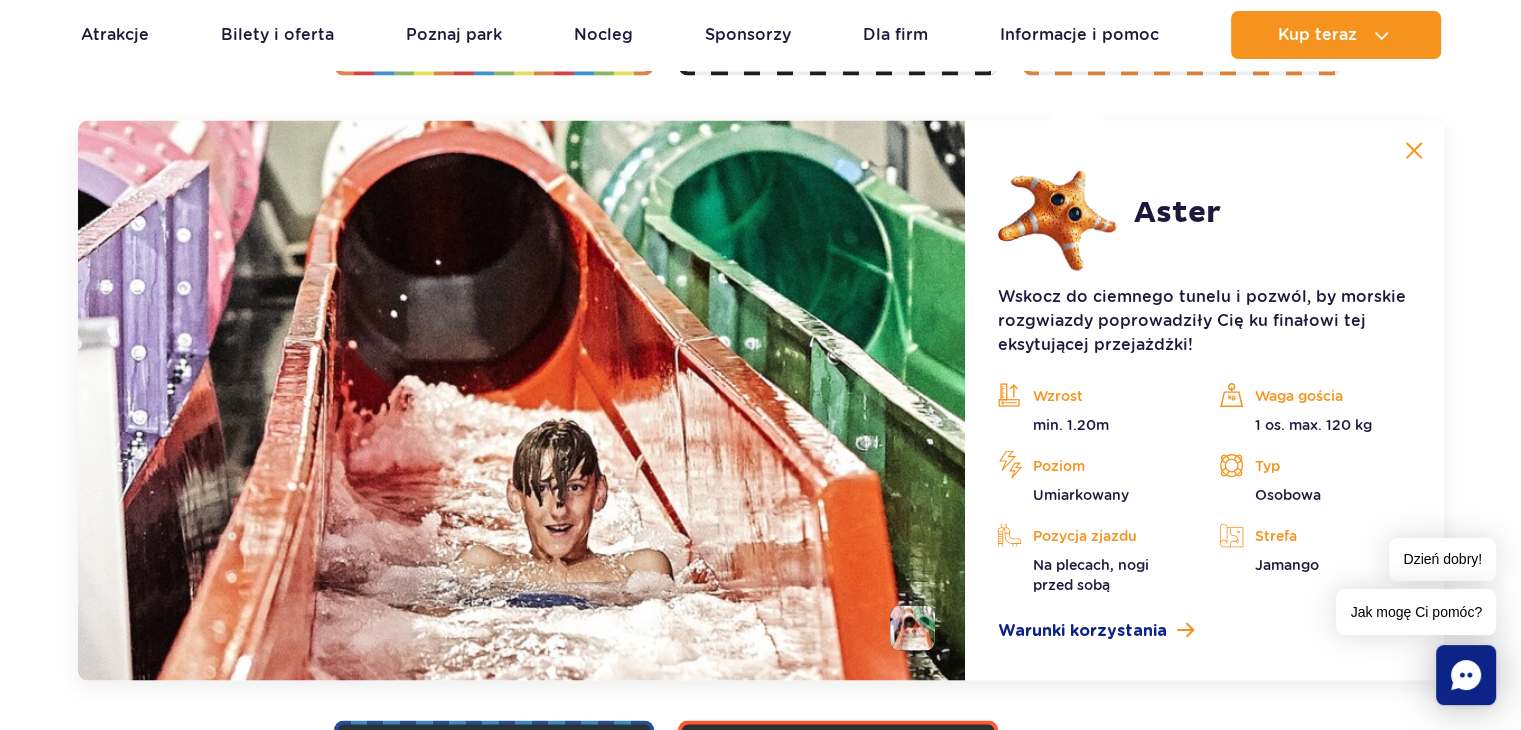 click at bounding box center [1414, 151] 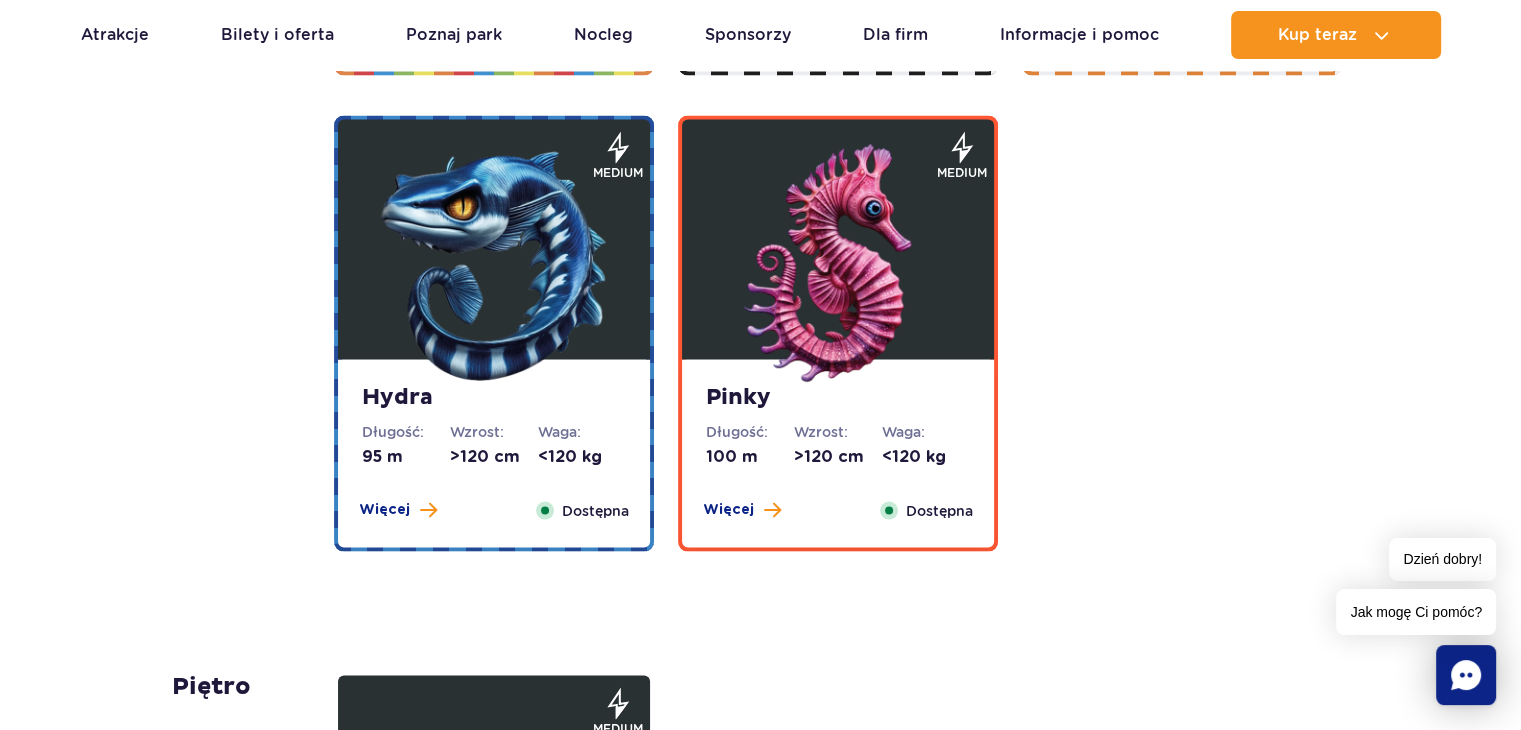scroll, scrollTop: 3186, scrollLeft: 0, axis: vertical 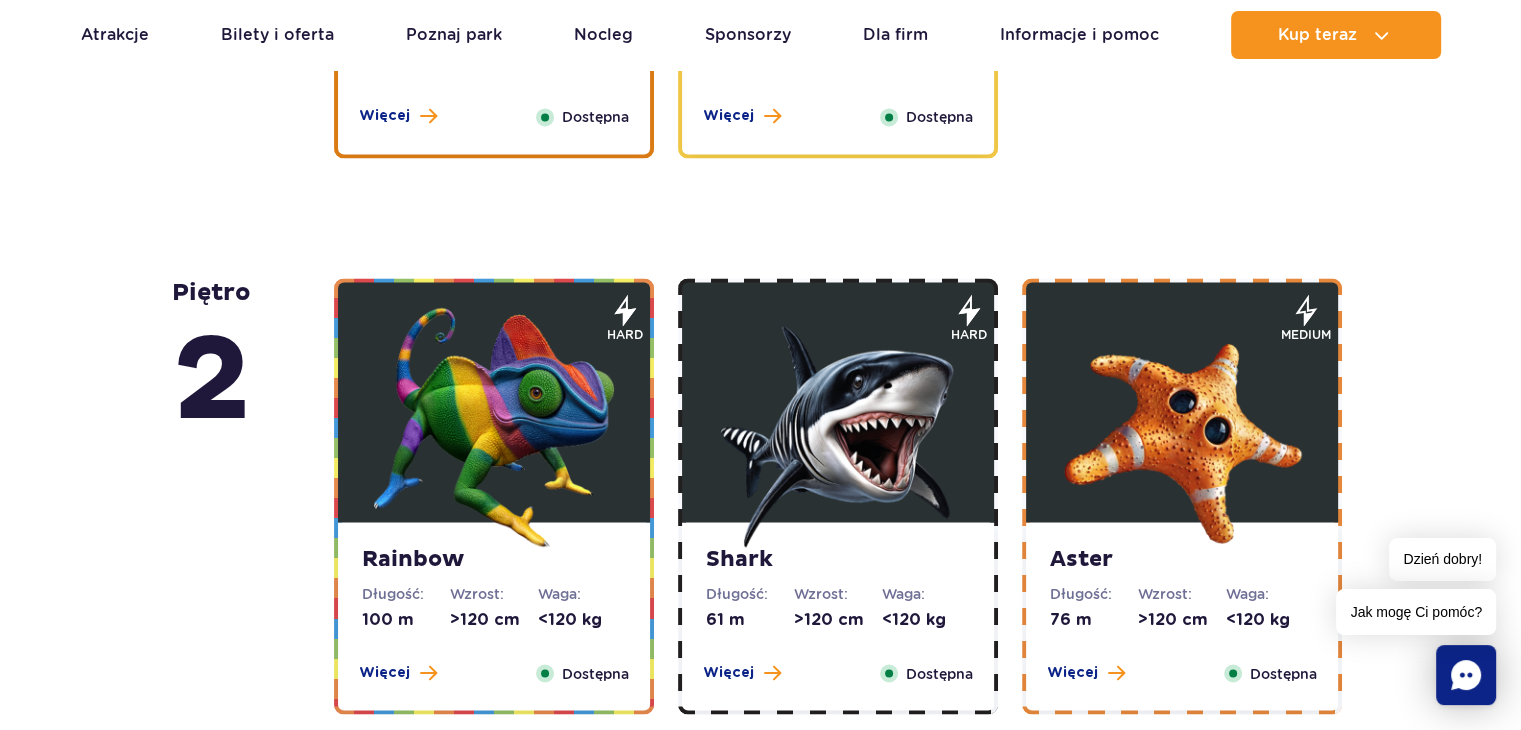 click at bounding box center (838, 427) 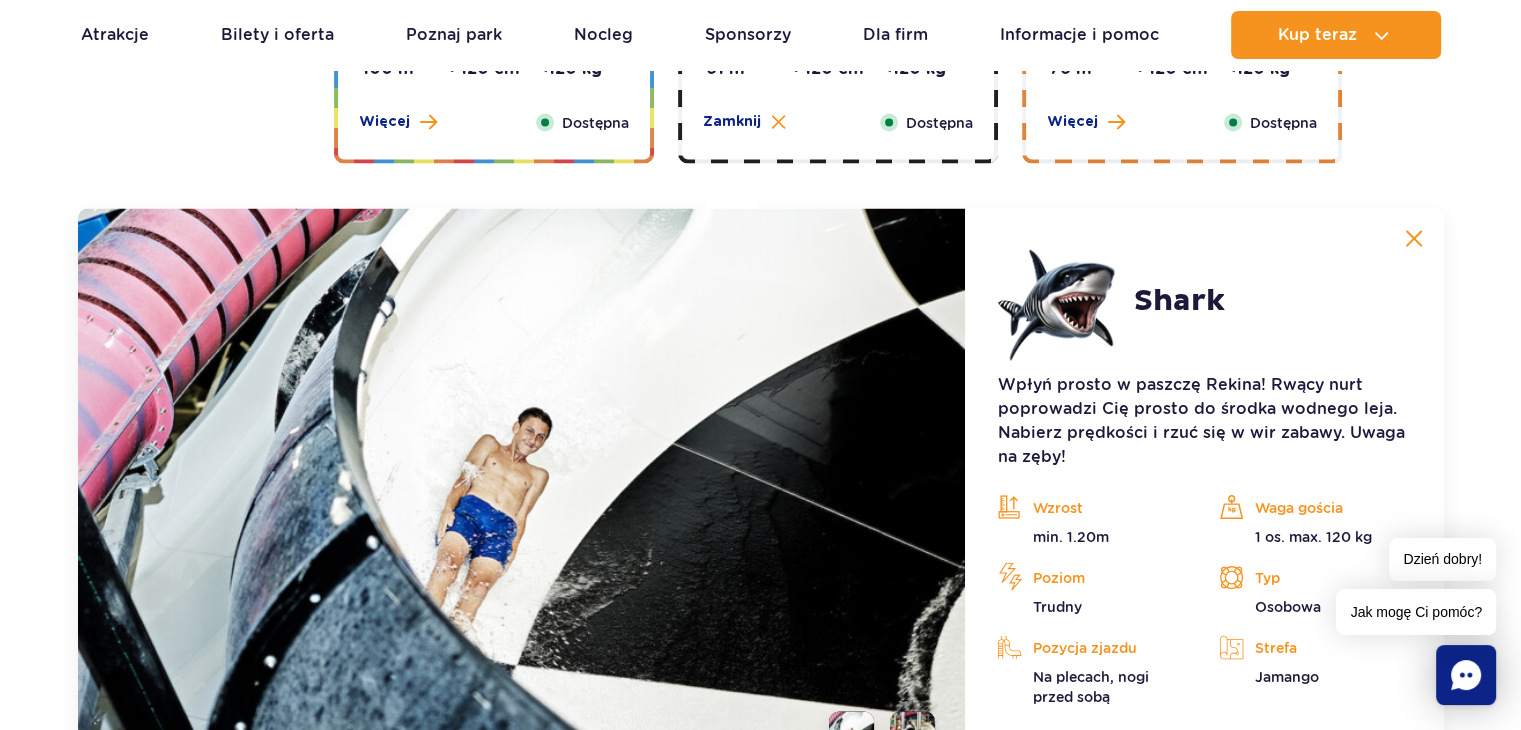 scroll, scrollTop: 3824, scrollLeft: 0, axis: vertical 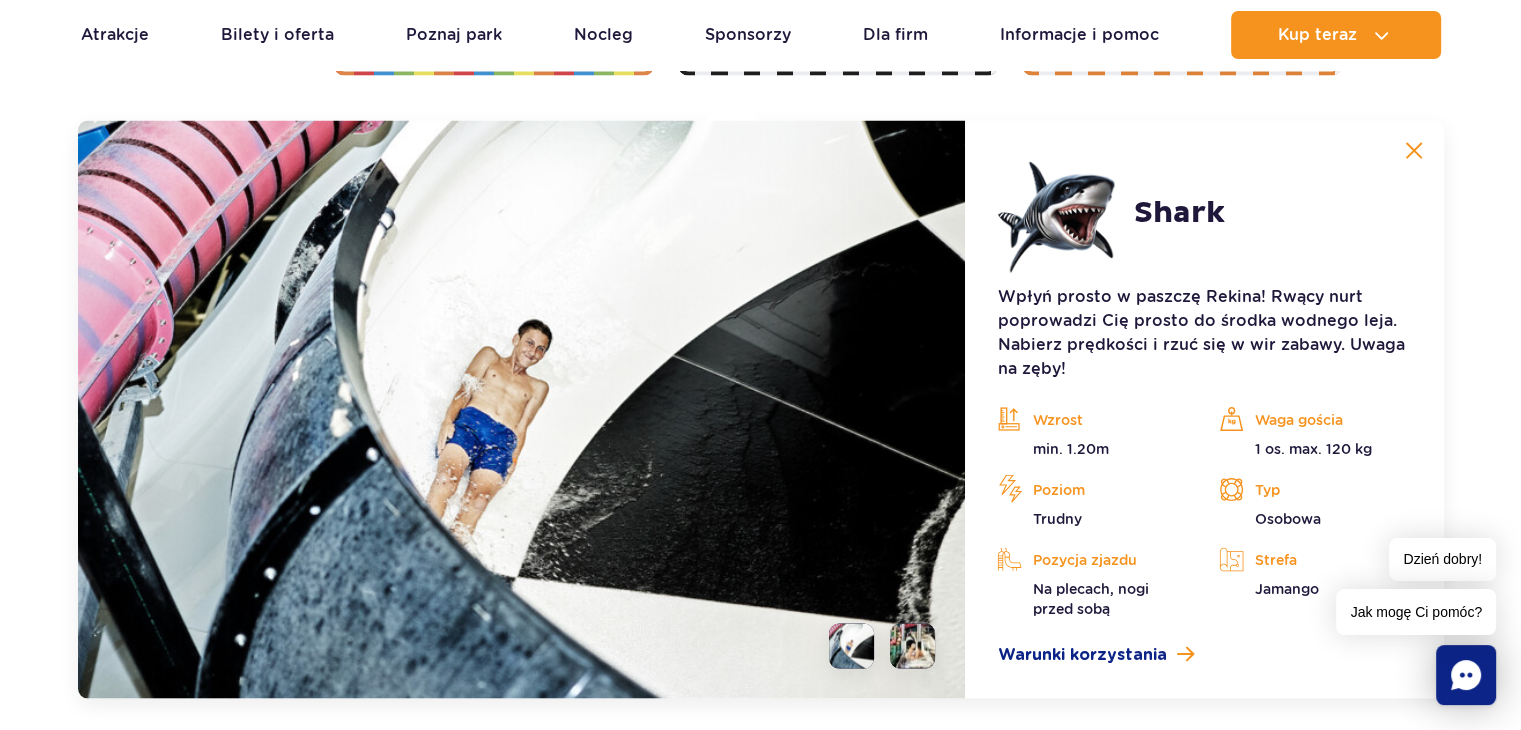 click at bounding box center [1414, 151] 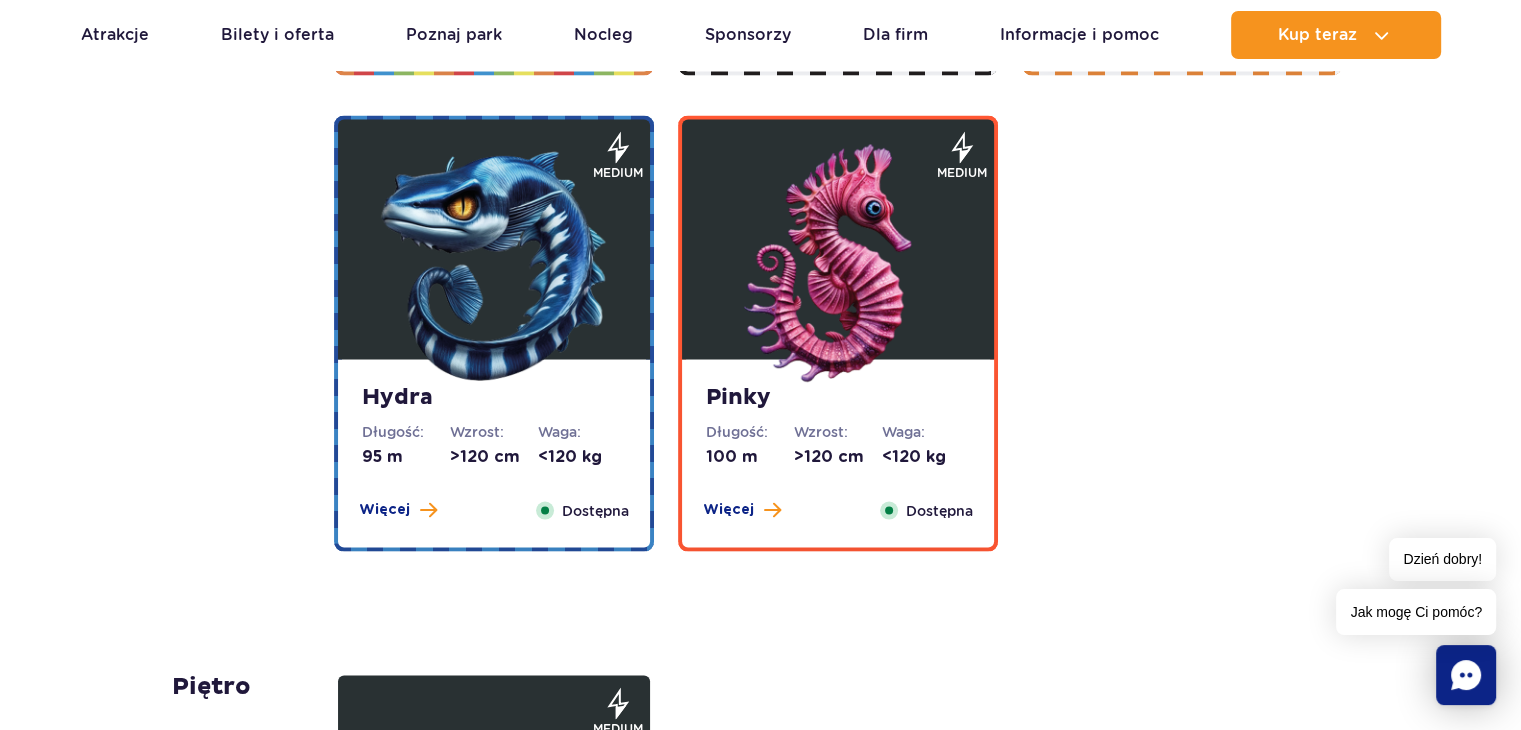 scroll, scrollTop: 3186, scrollLeft: 0, axis: vertical 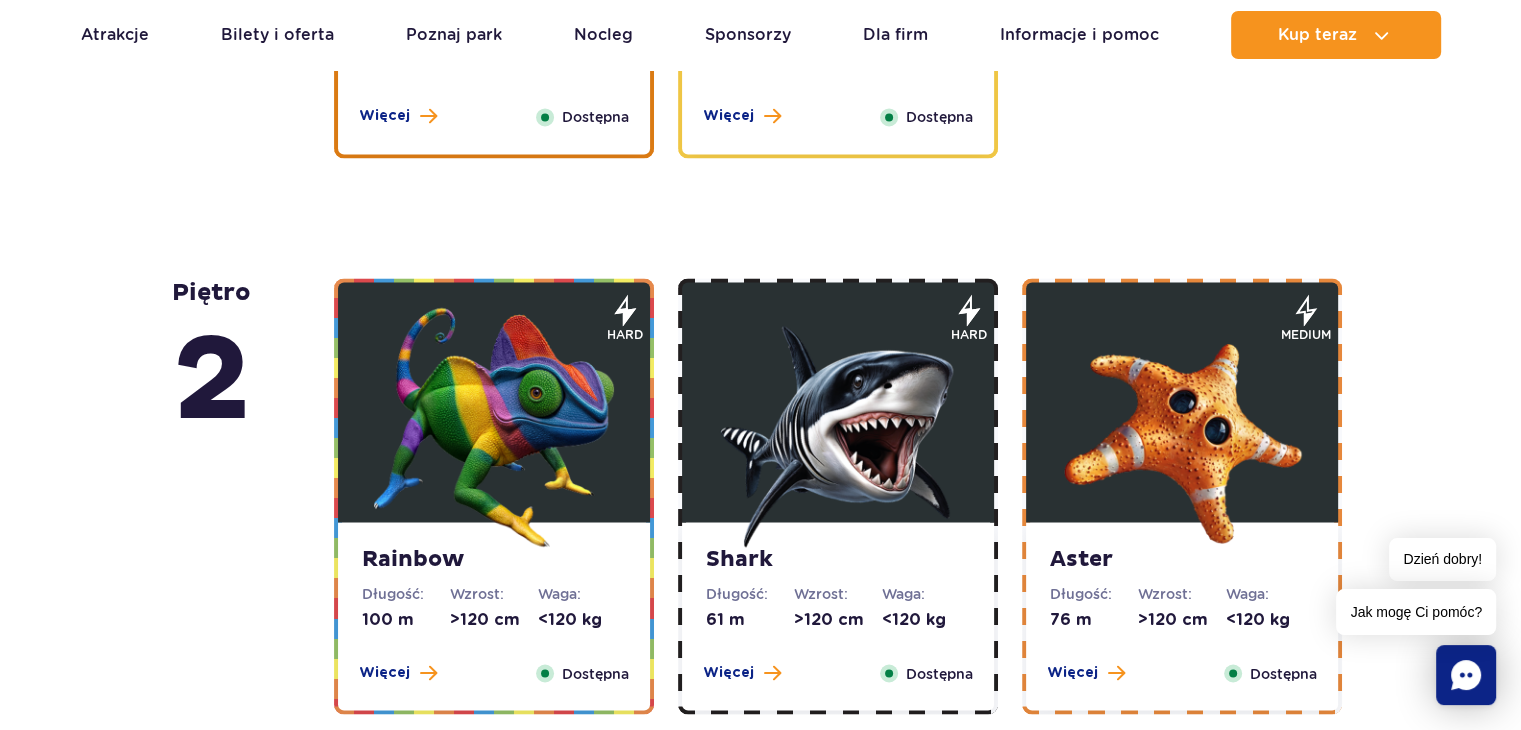 click at bounding box center (494, 427) 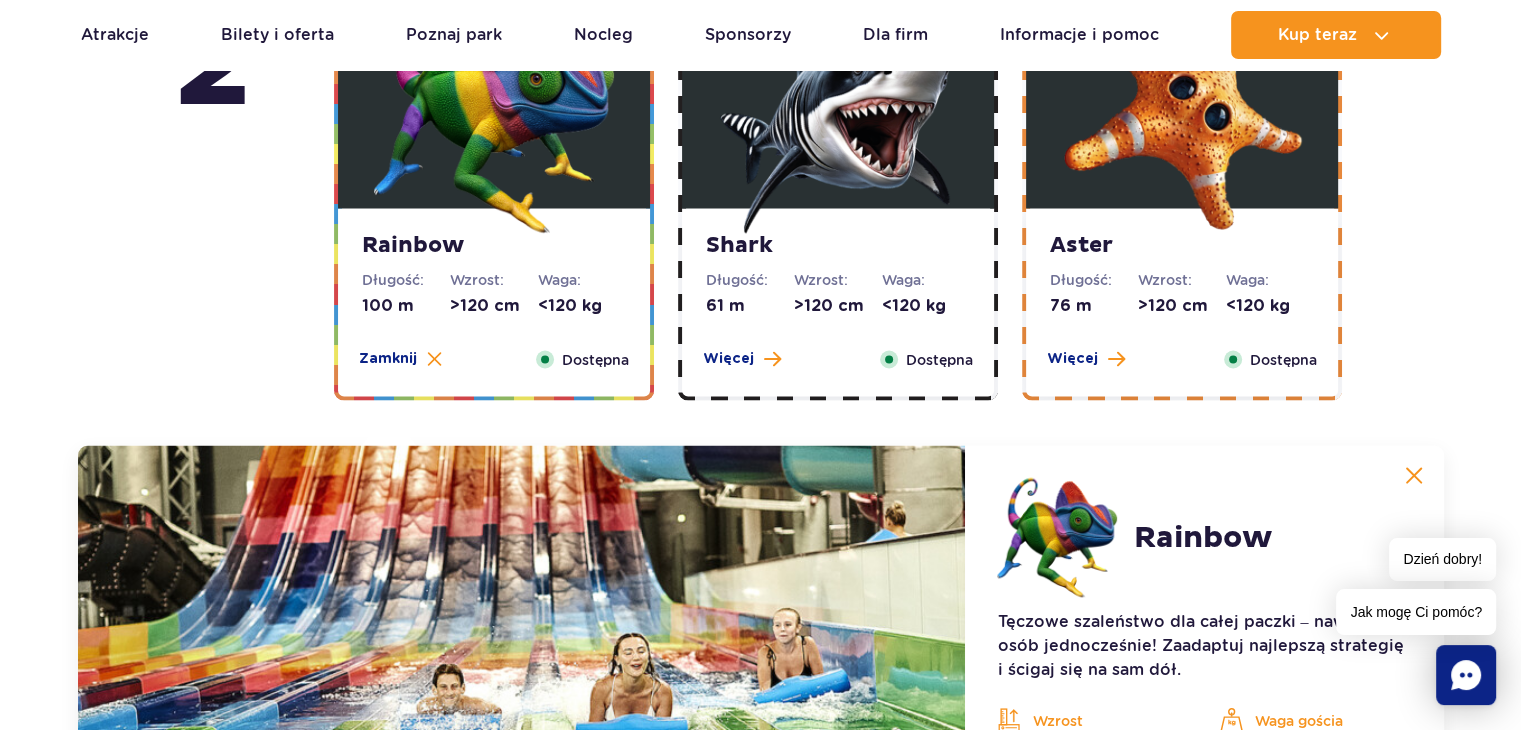 scroll, scrollTop: 3824, scrollLeft: 0, axis: vertical 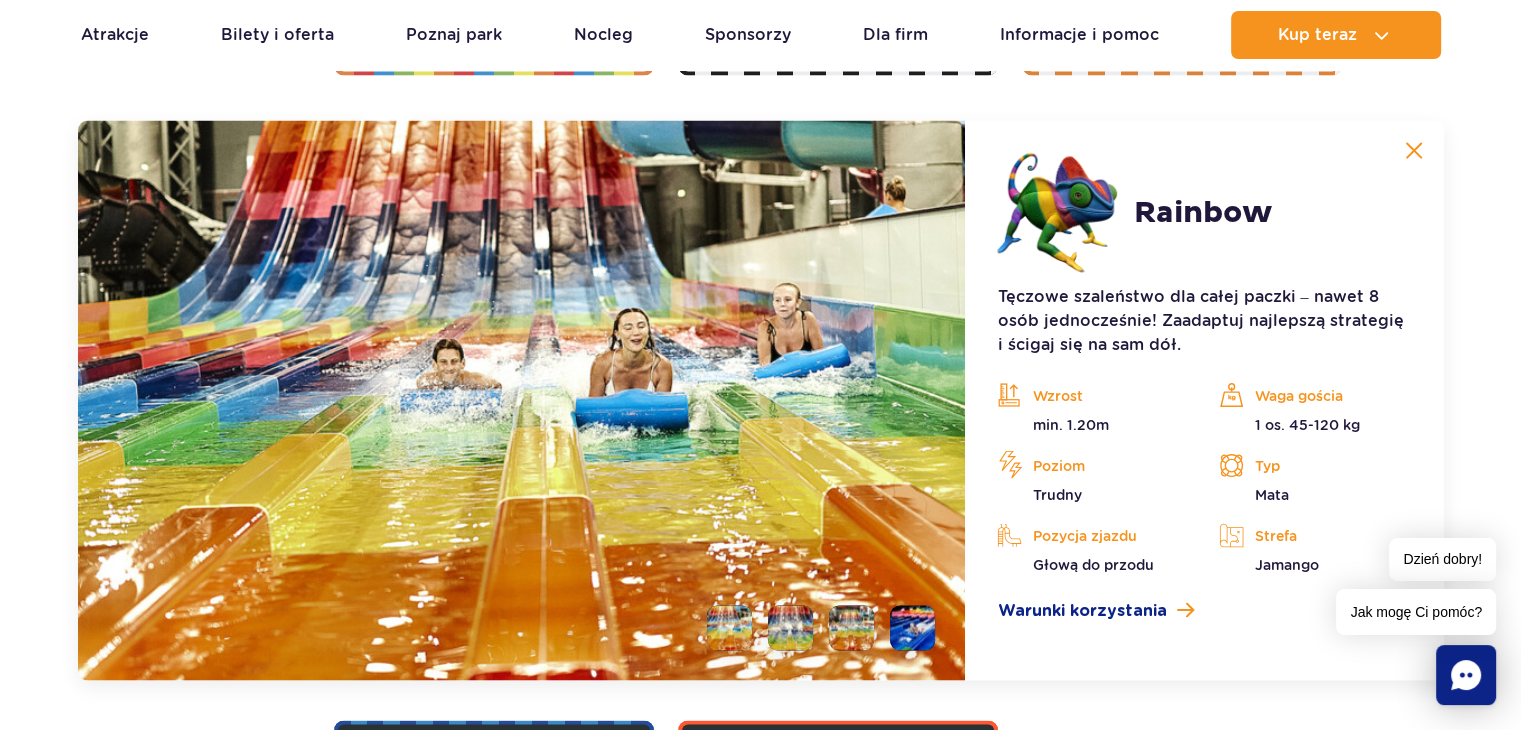 click at bounding box center (1414, 151) 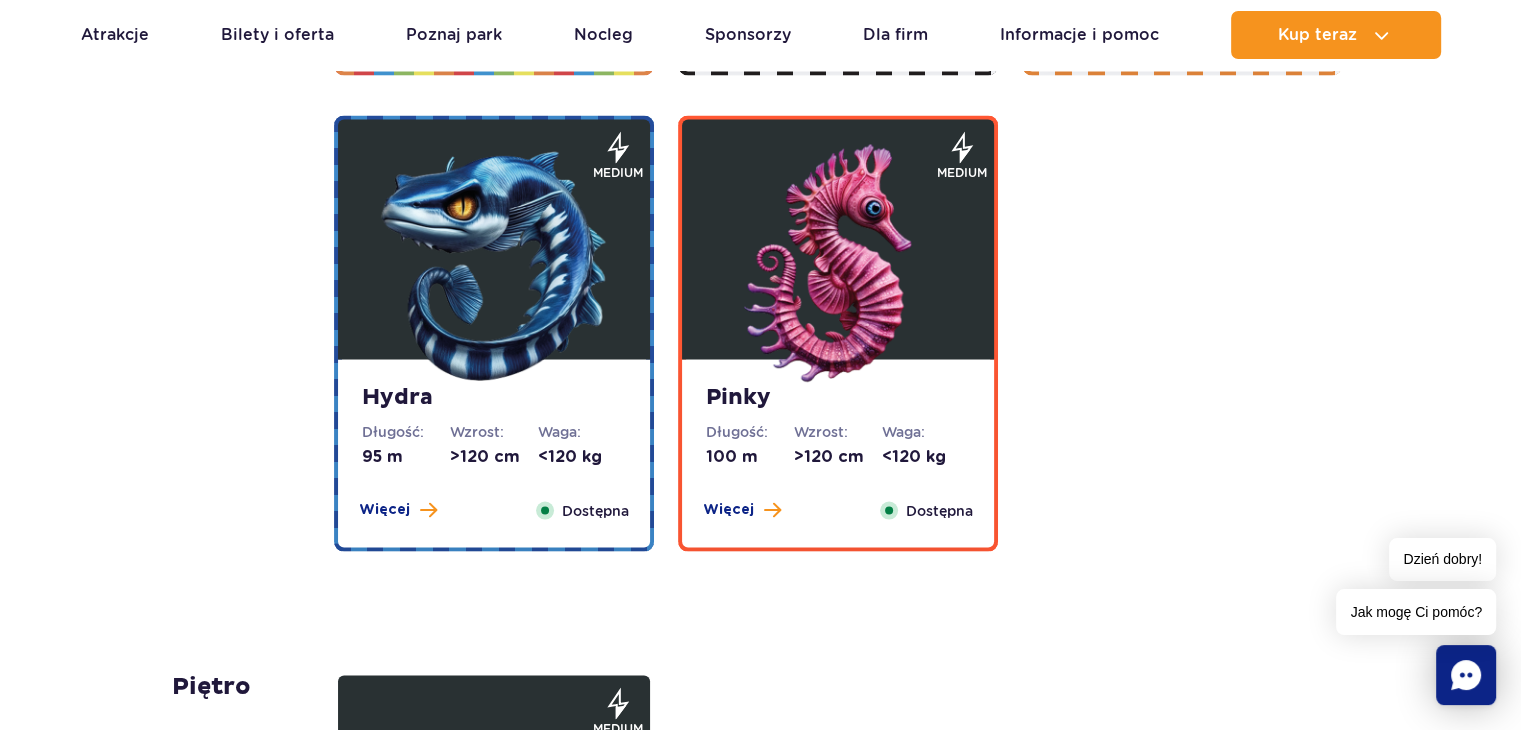 scroll, scrollTop: 3186, scrollLeft: 0, axis: vertical 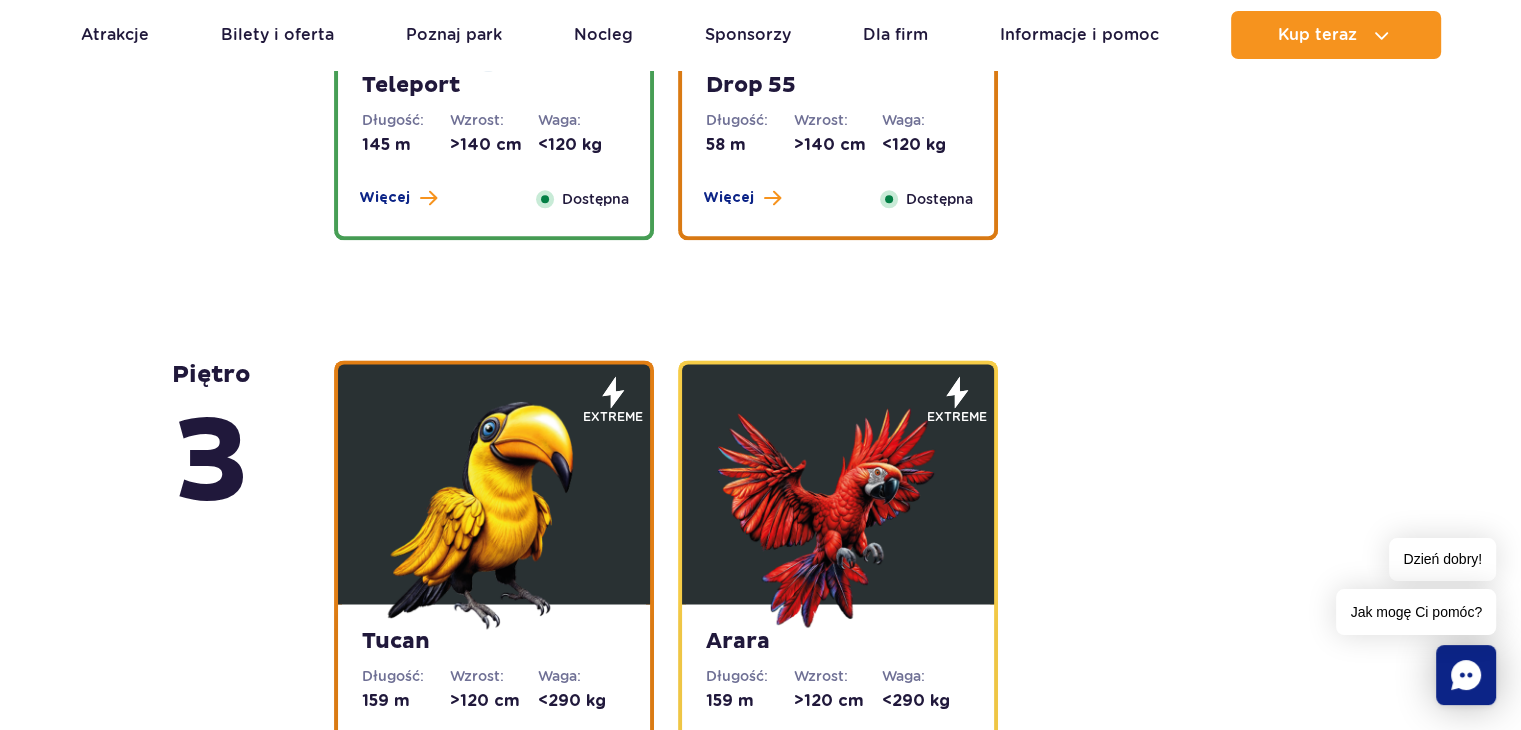 click at bounding box center (838, 509) 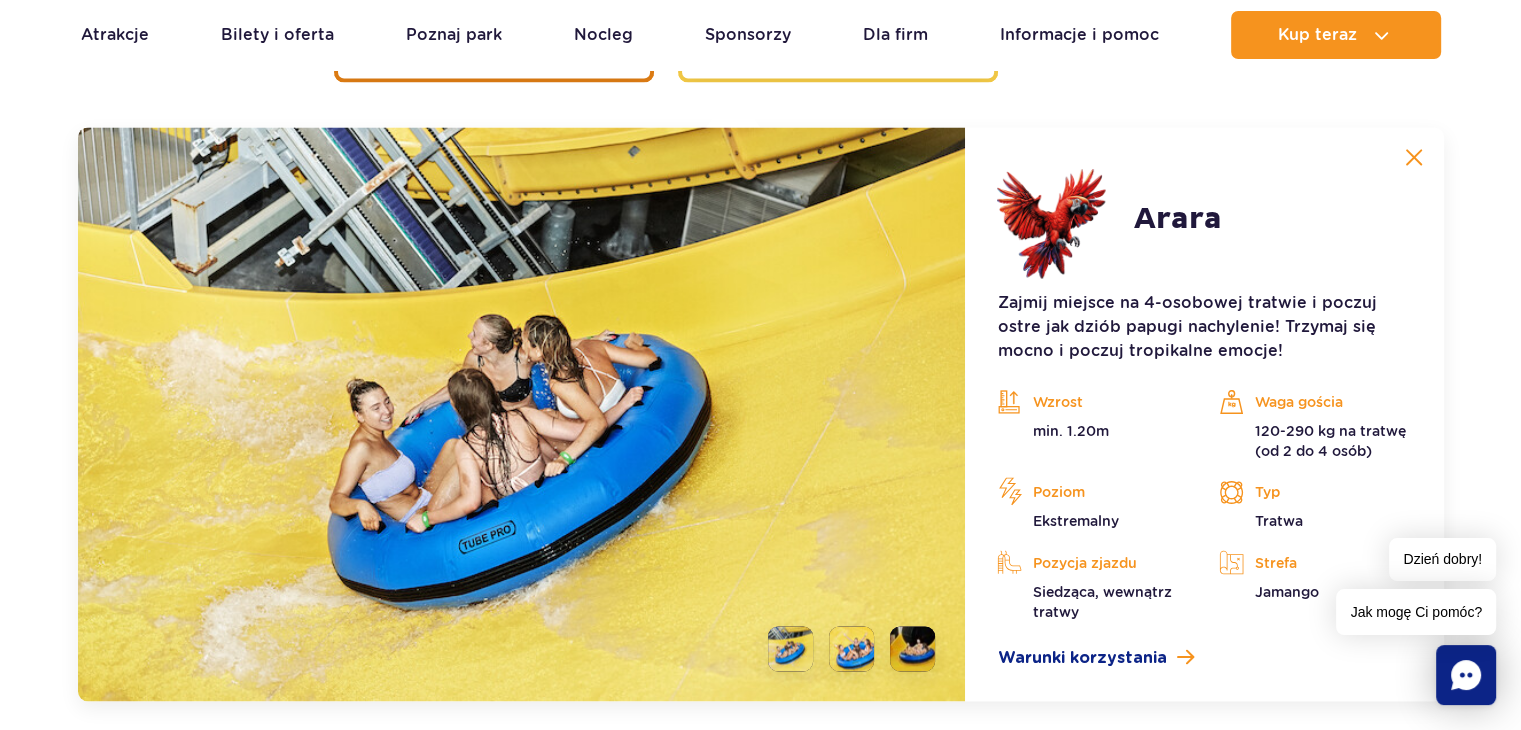 scroll, scrollTop: 3268, scrollLeft: 0, axis: vertical 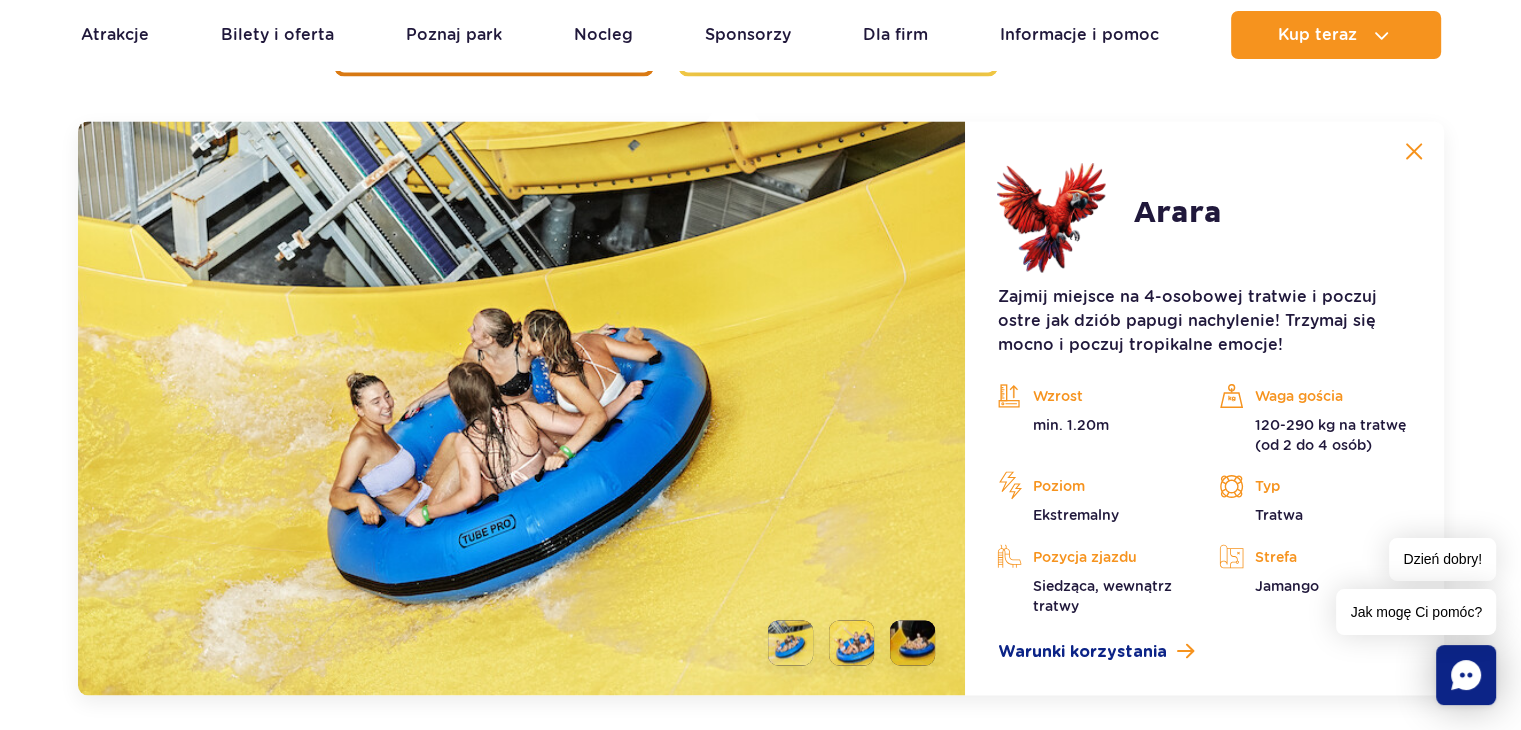 click at bounding box center (912, 642) 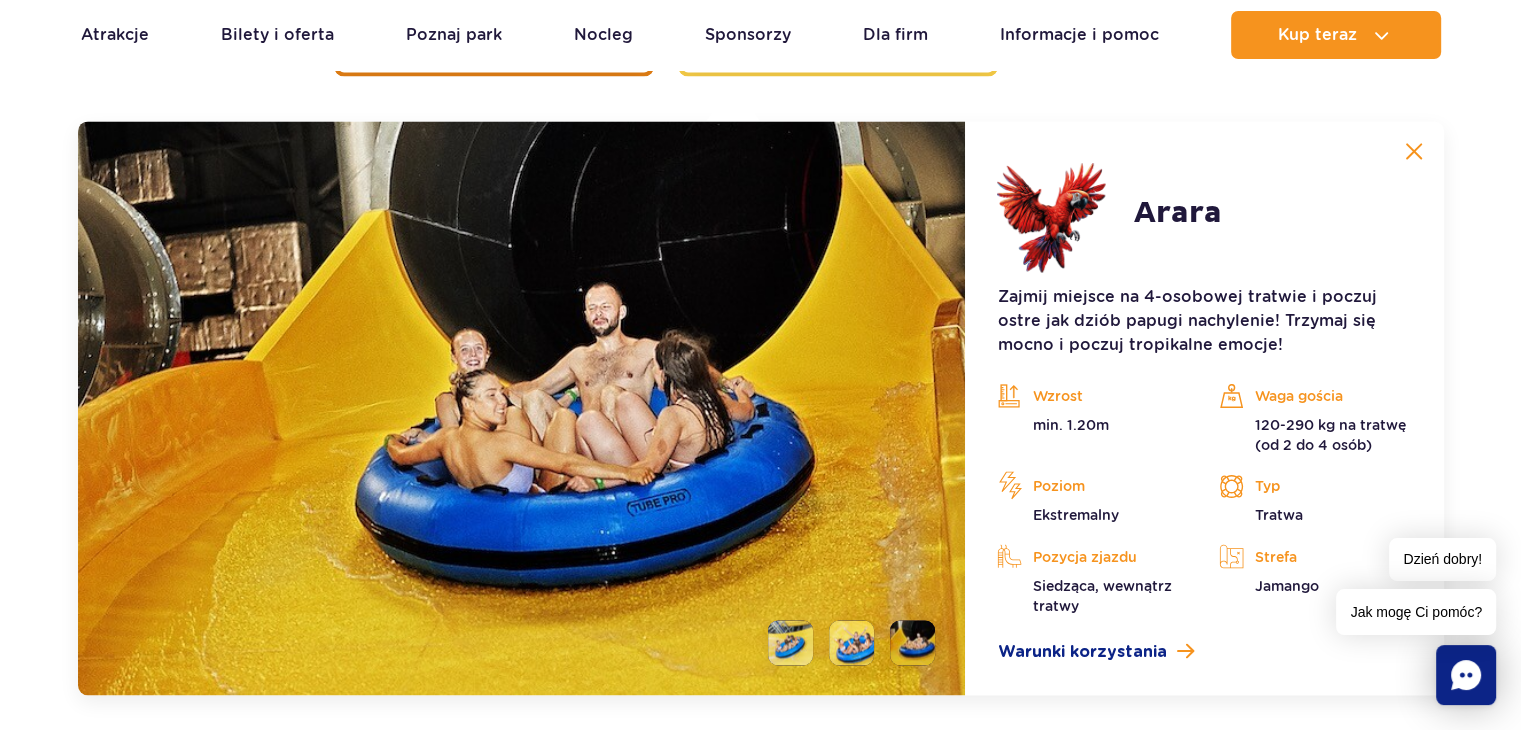 click at bounding box center (851, 642) 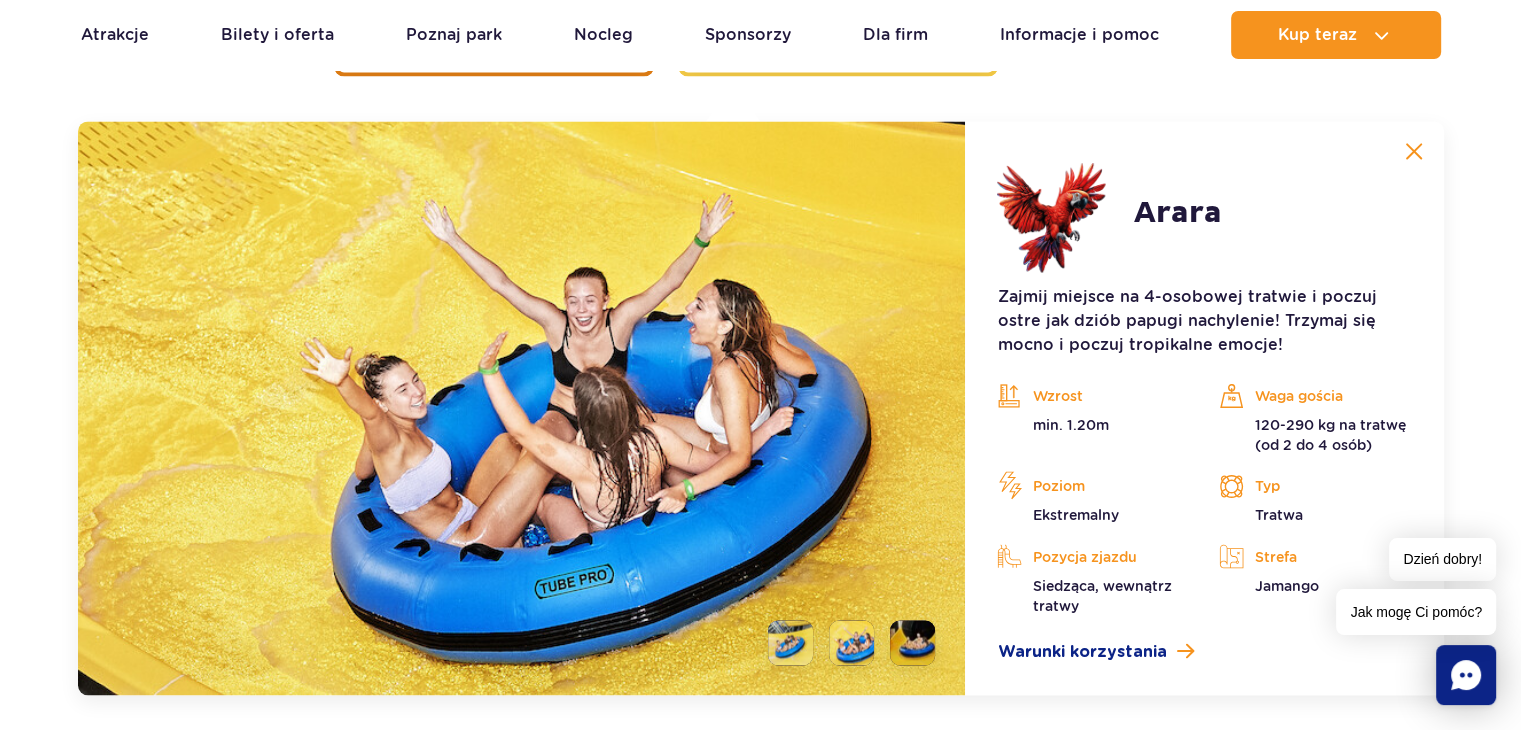 click at bounding box center (790, 642) 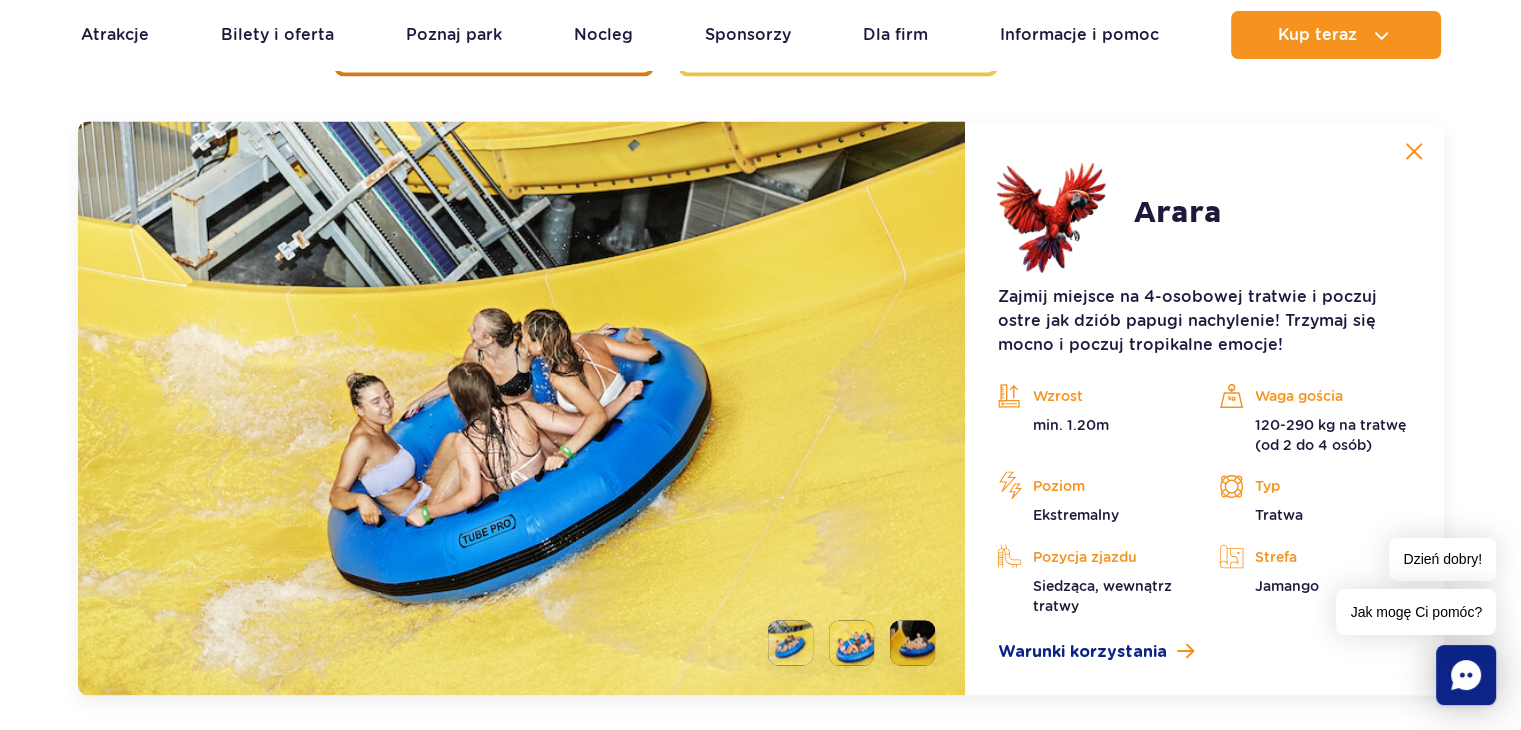 click at bounding box center (1414, 151) 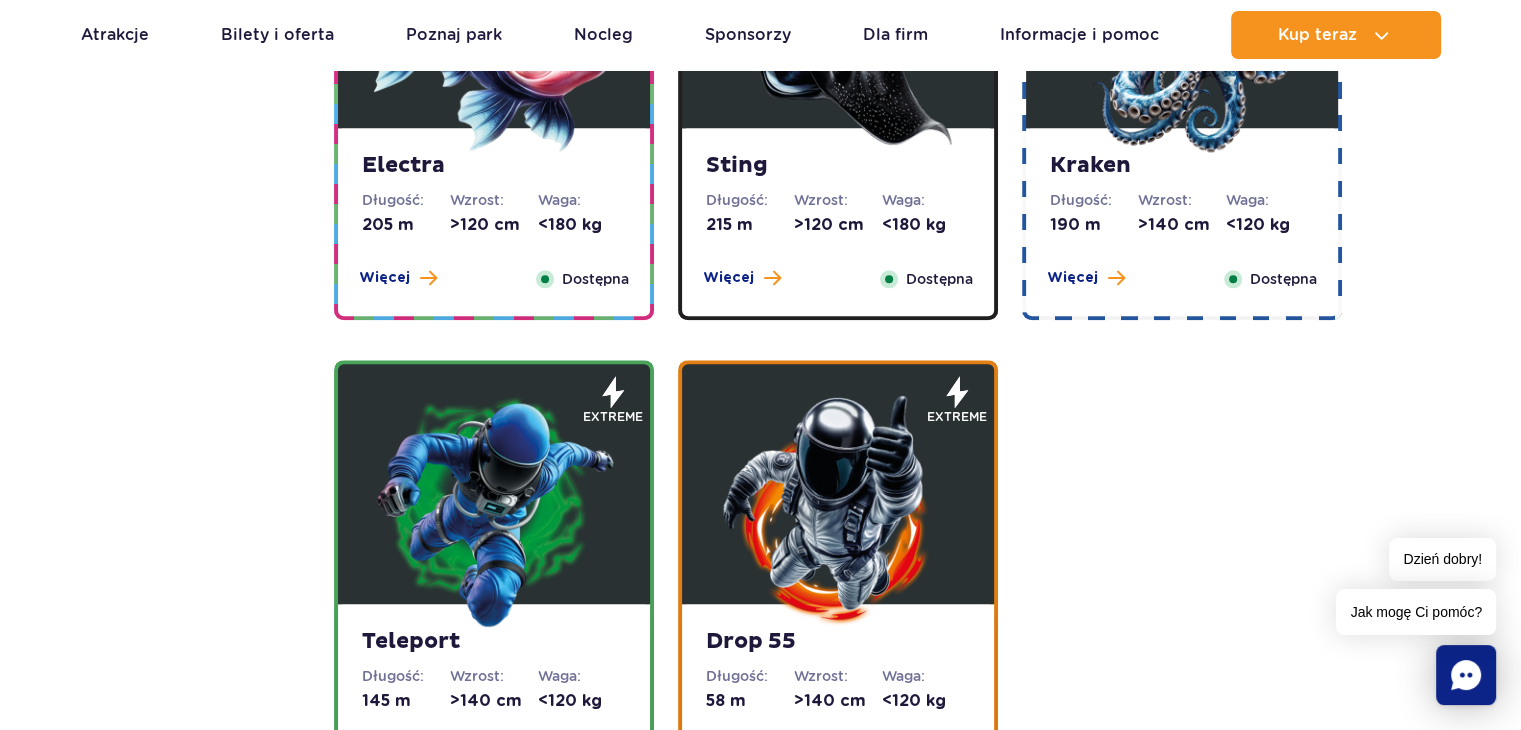 scroll, scrollTop: 1353, scrollLeft: 0, axis: vertical 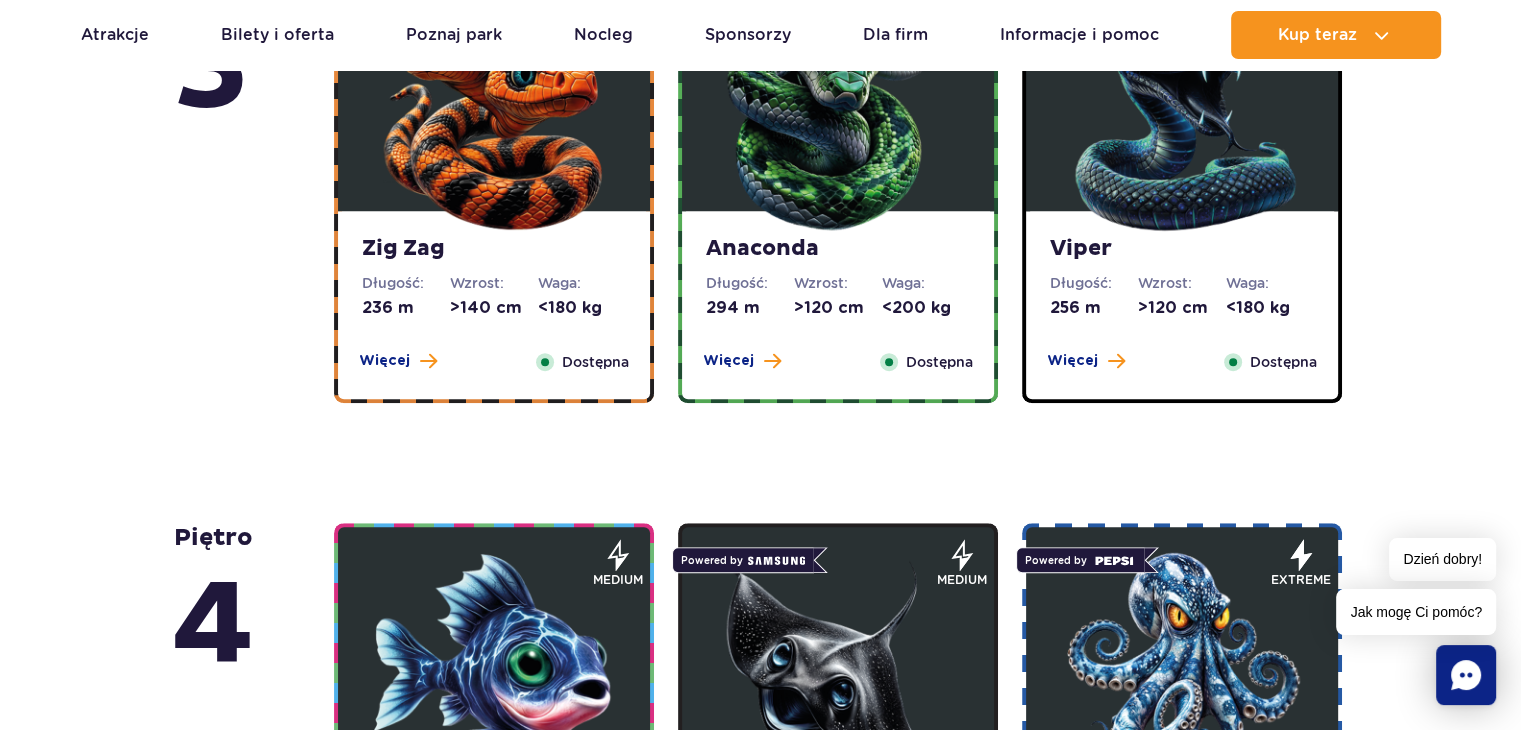type 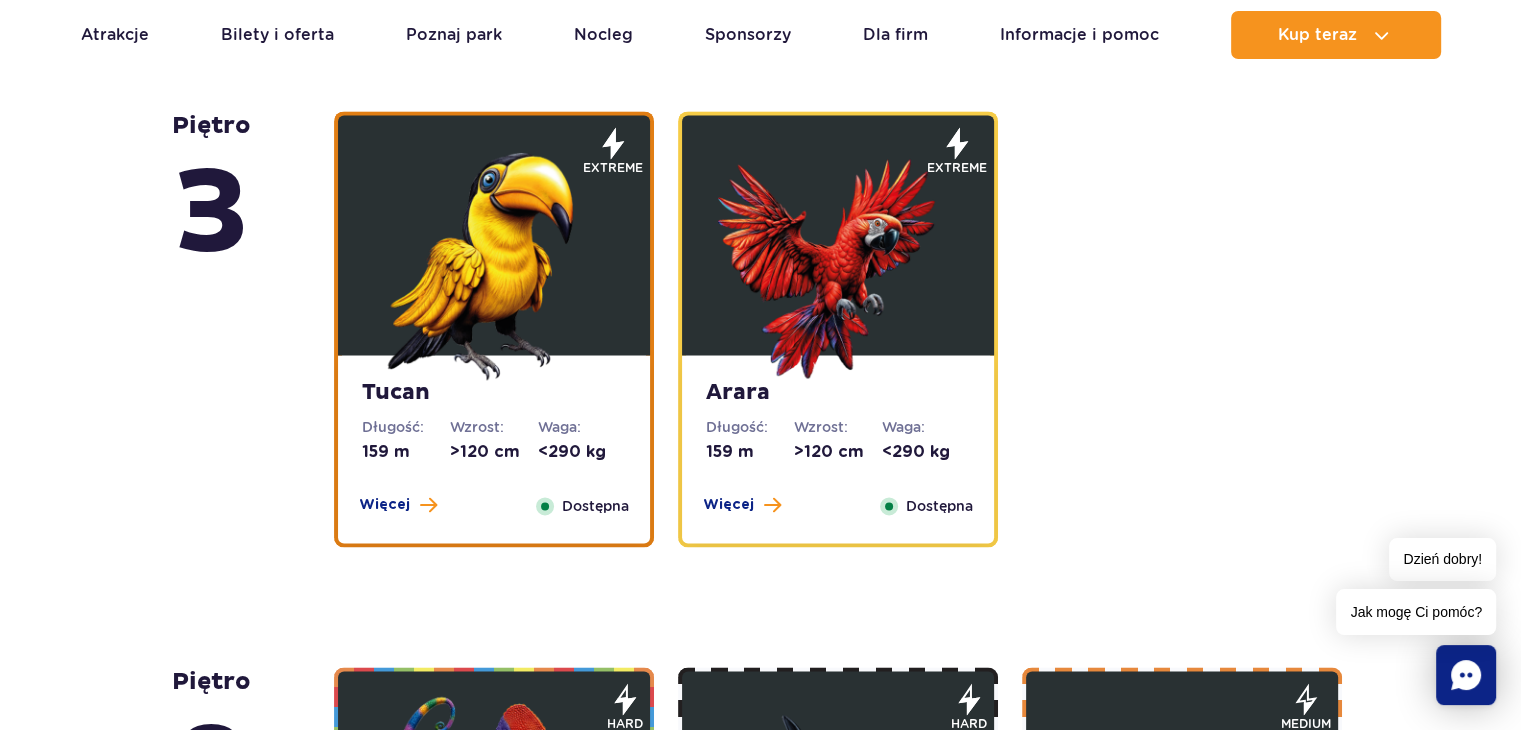 scroll, scrollTop: 2833, scrollLeft: 0, axis: vertical 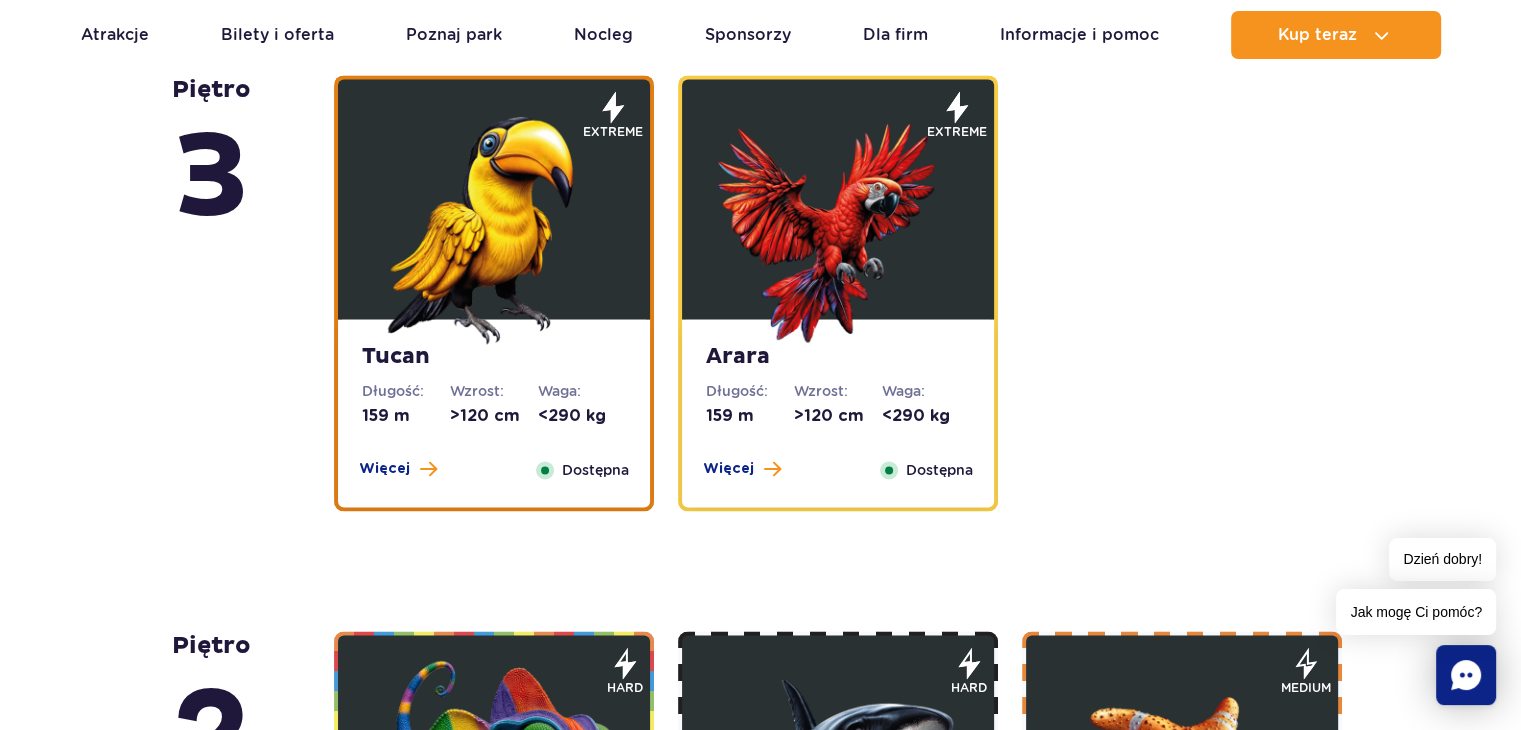 click at bounding box center [494, 224] 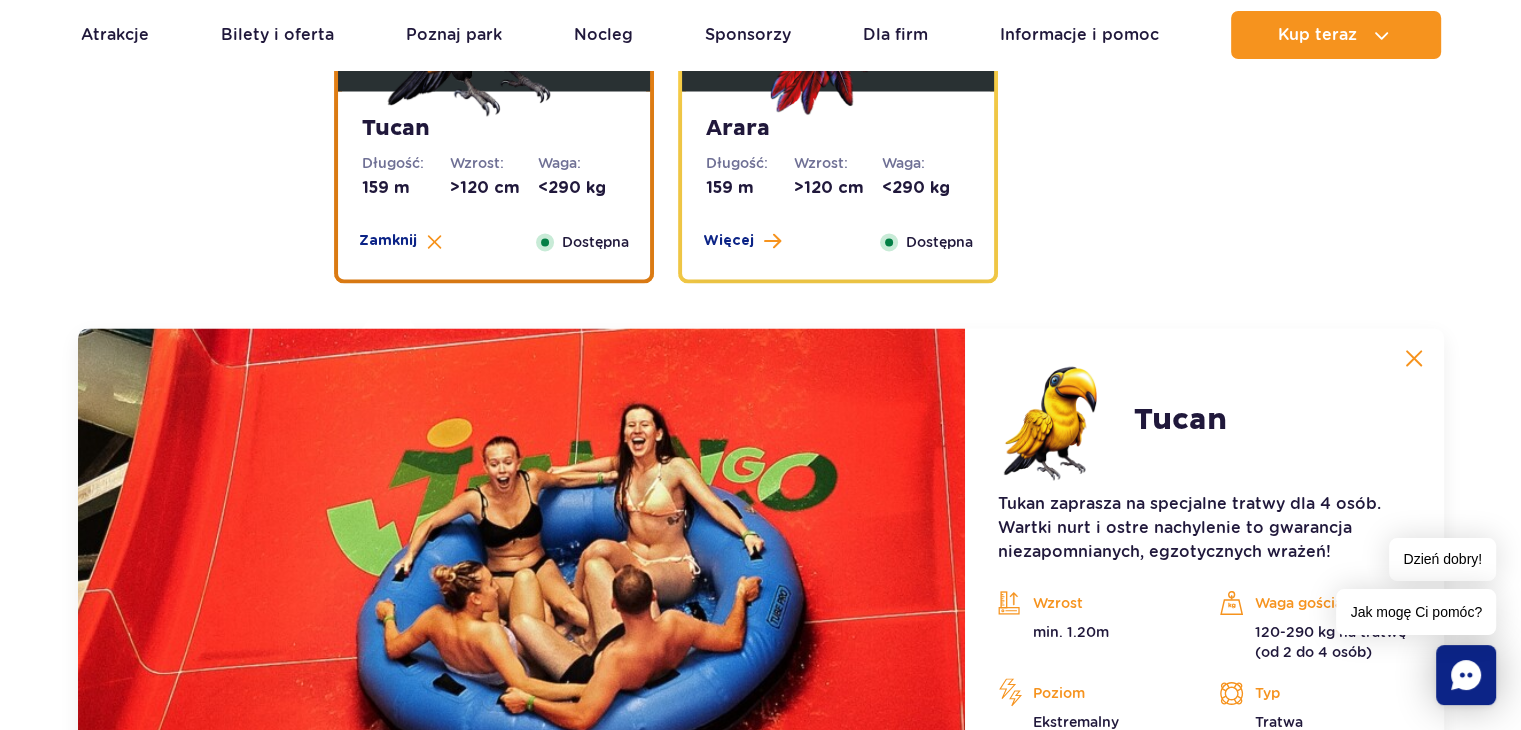 scroll, scrollTop: 3268, scrollLeft: 0, axis: vertical 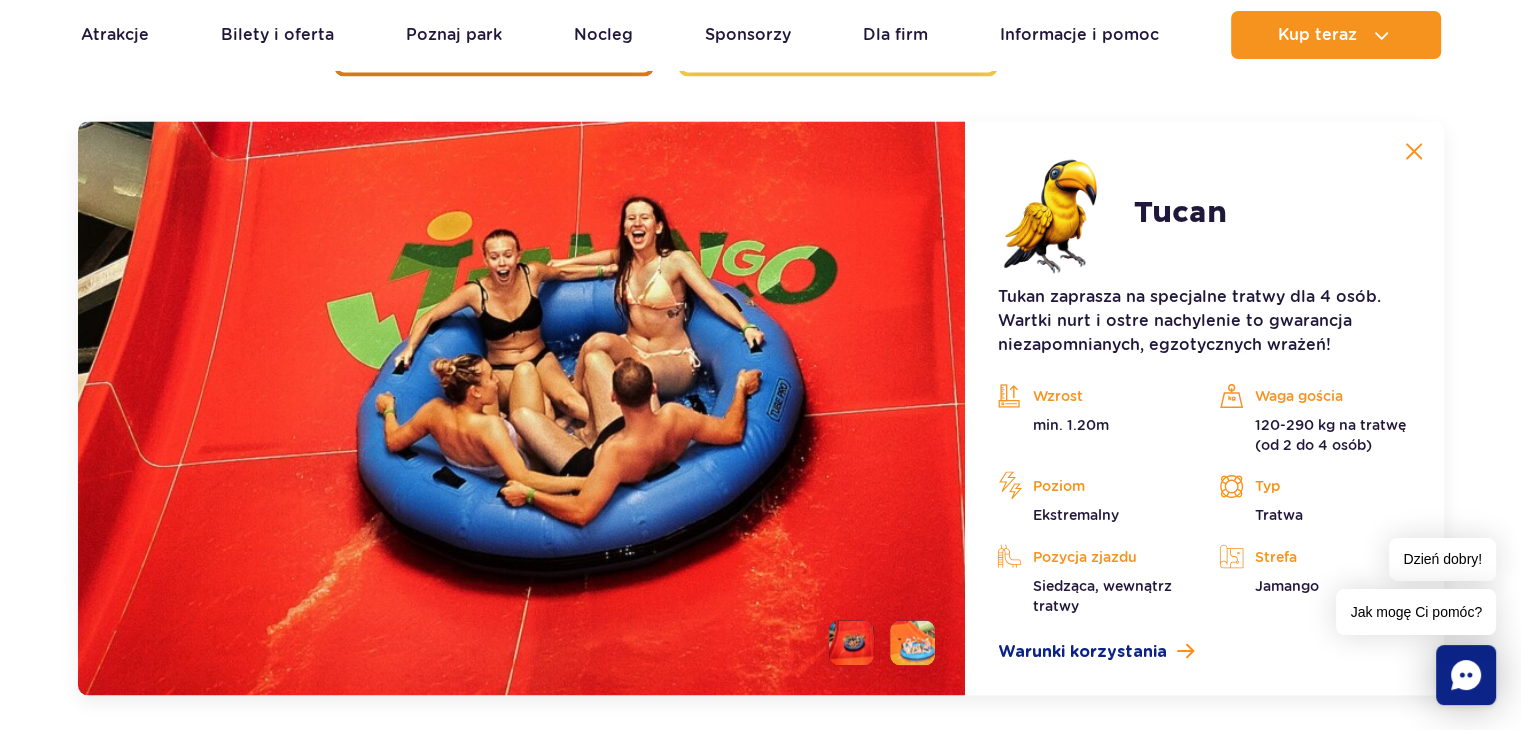 click at bounding box center (912, 642) 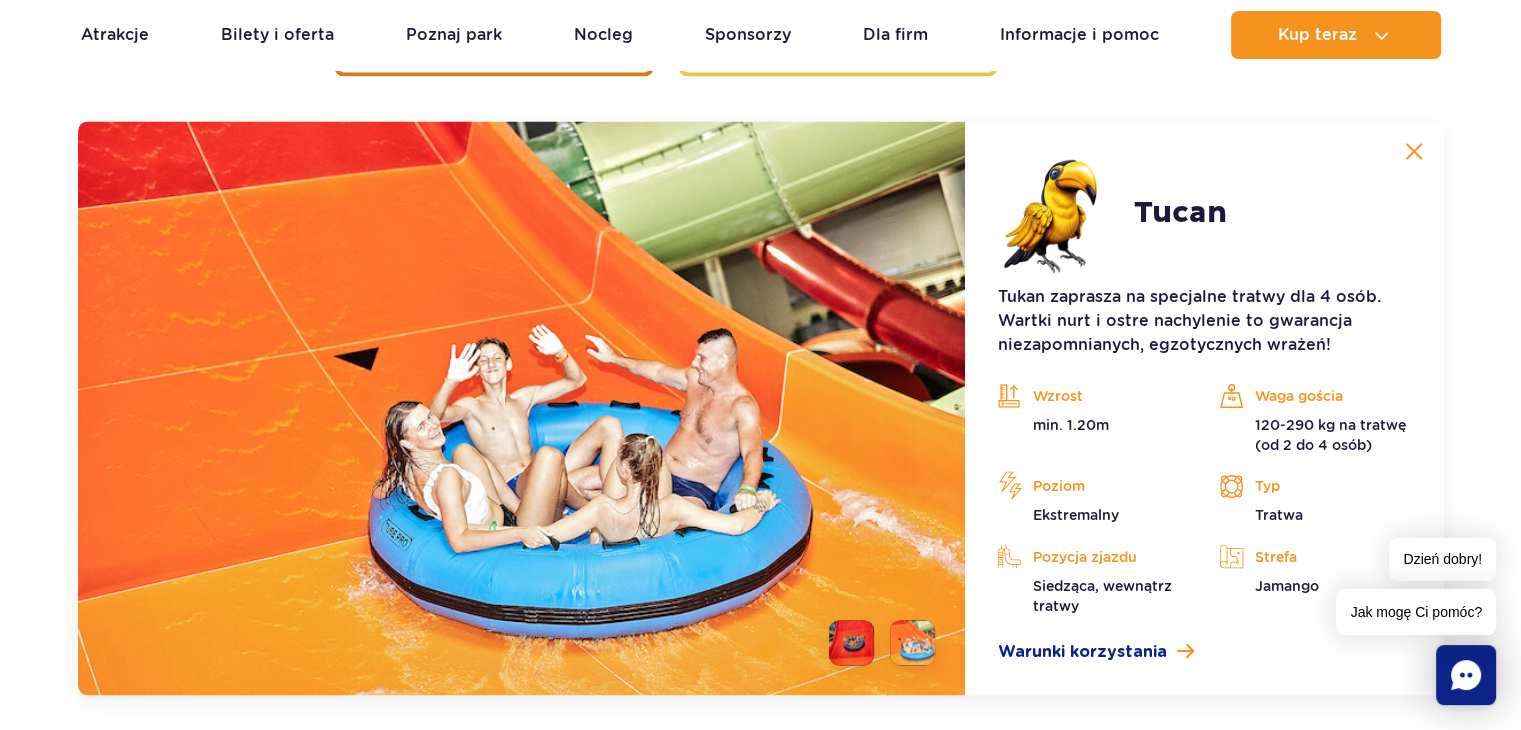 click at bounding box center [851, 642] 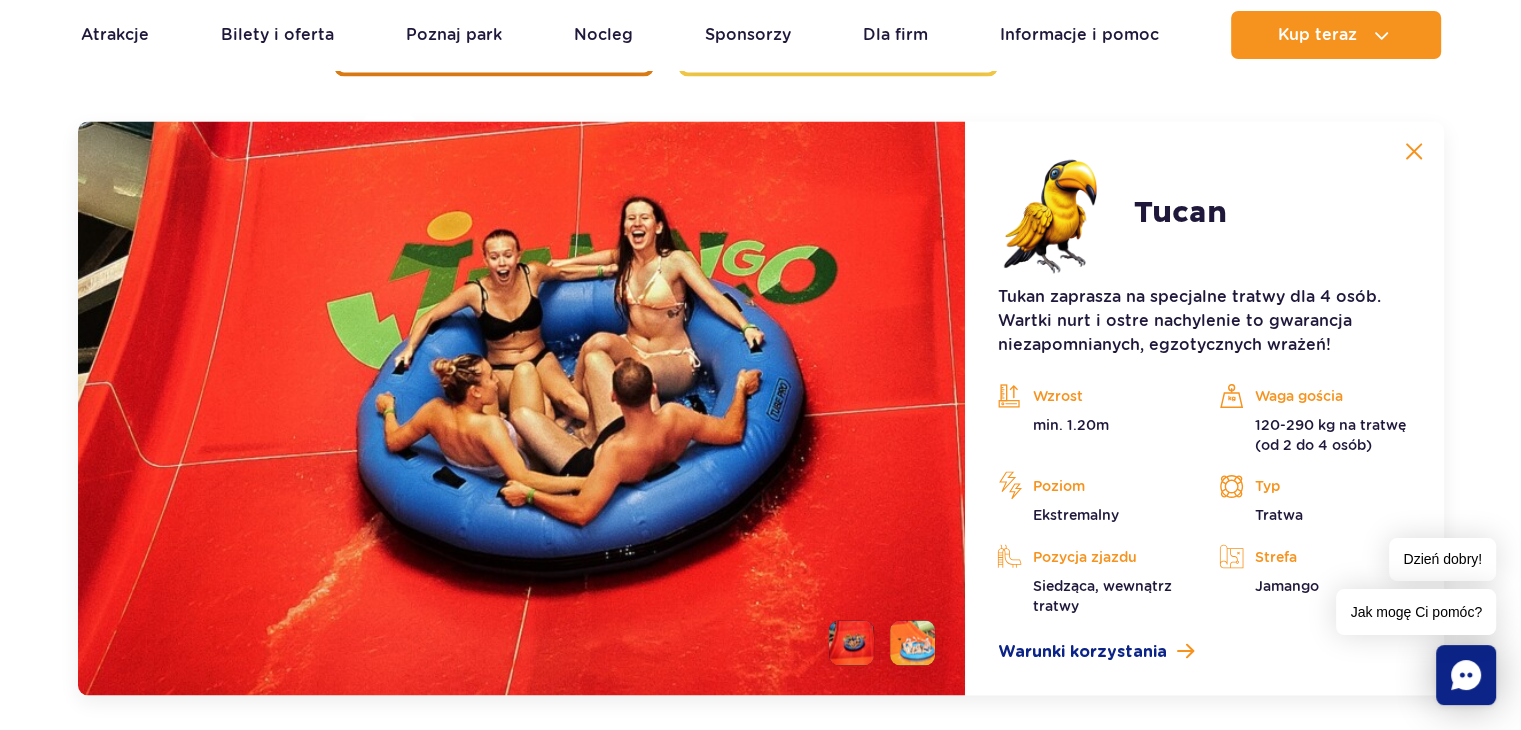 click at bounding box center (1414, 151) 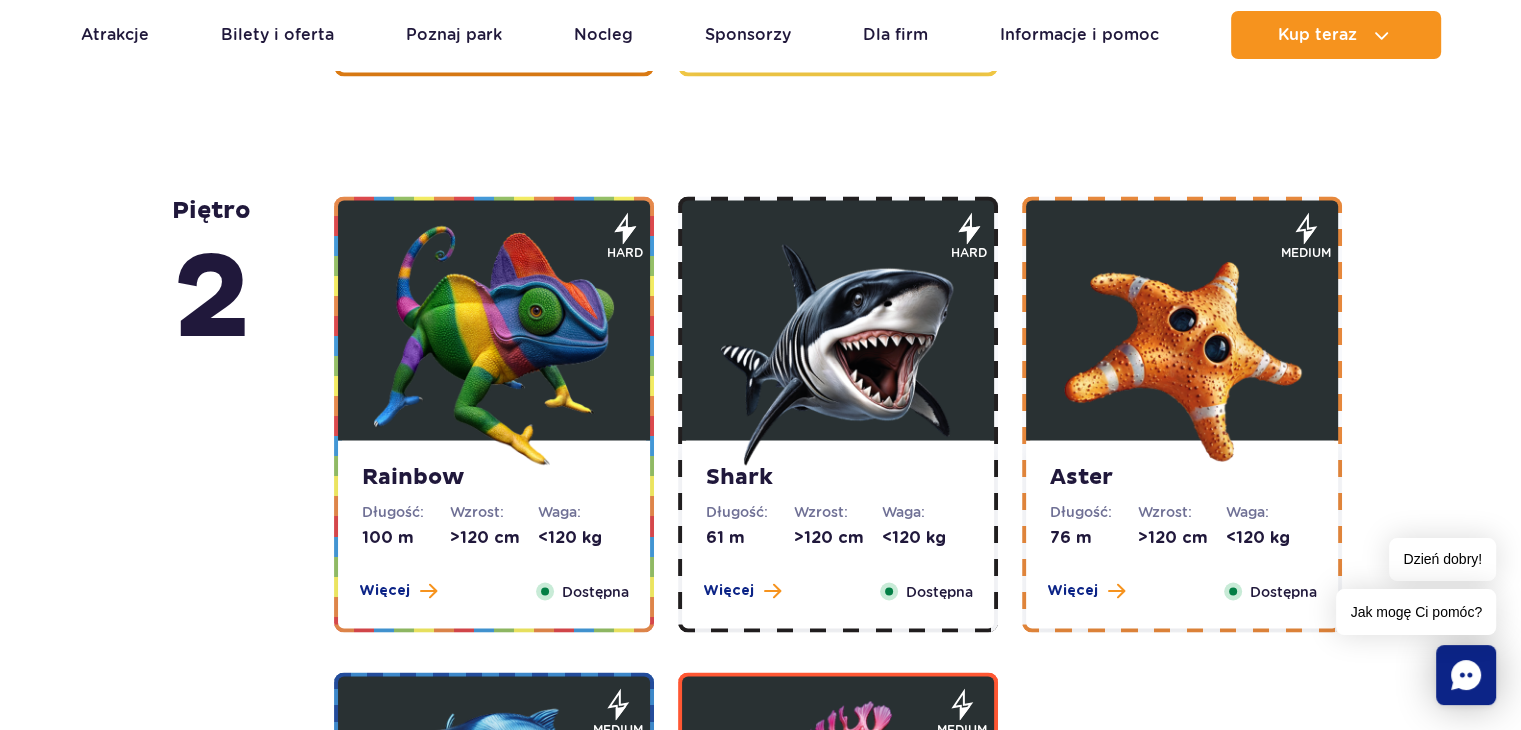type 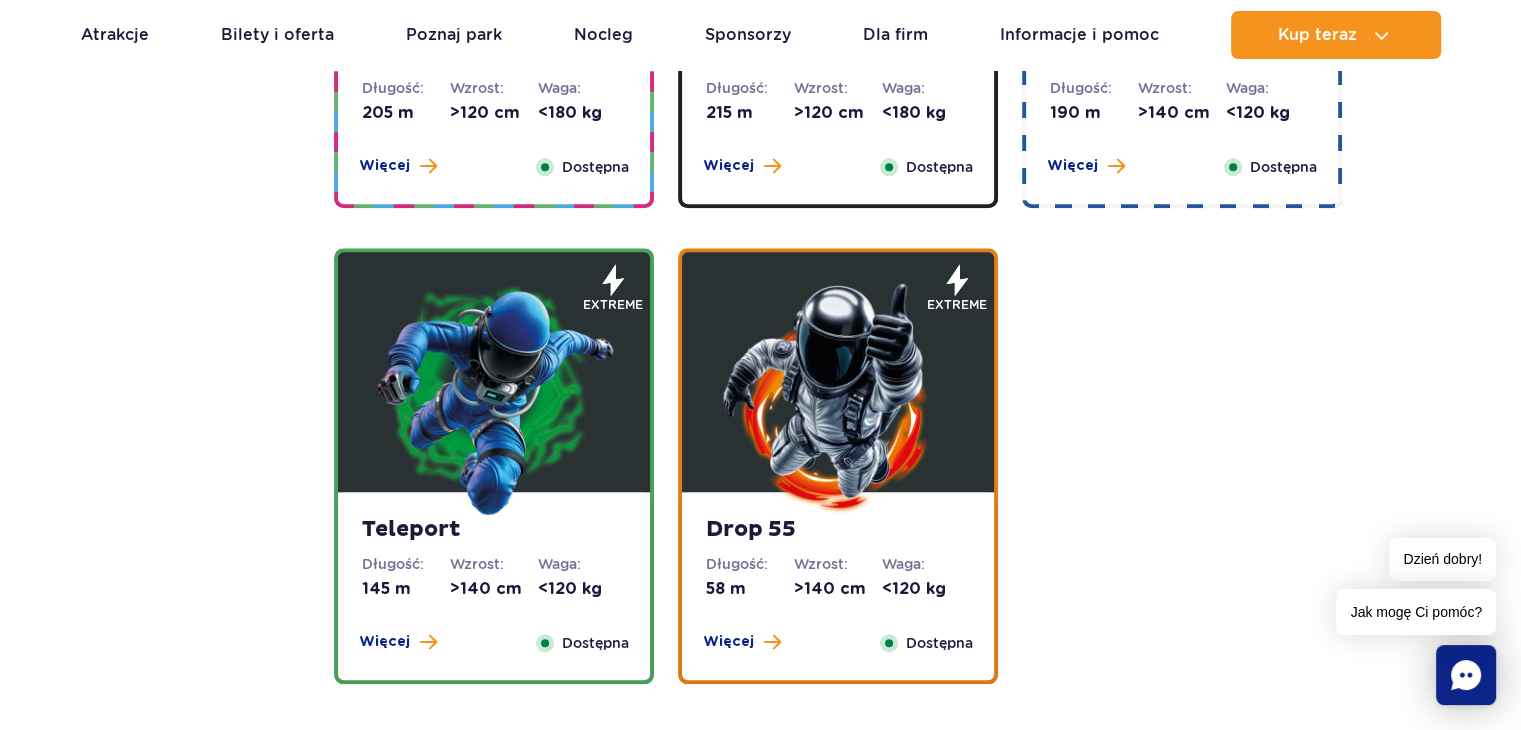 scroll, scrollTop: 2068, scrollLeft: 0, axis: vertical 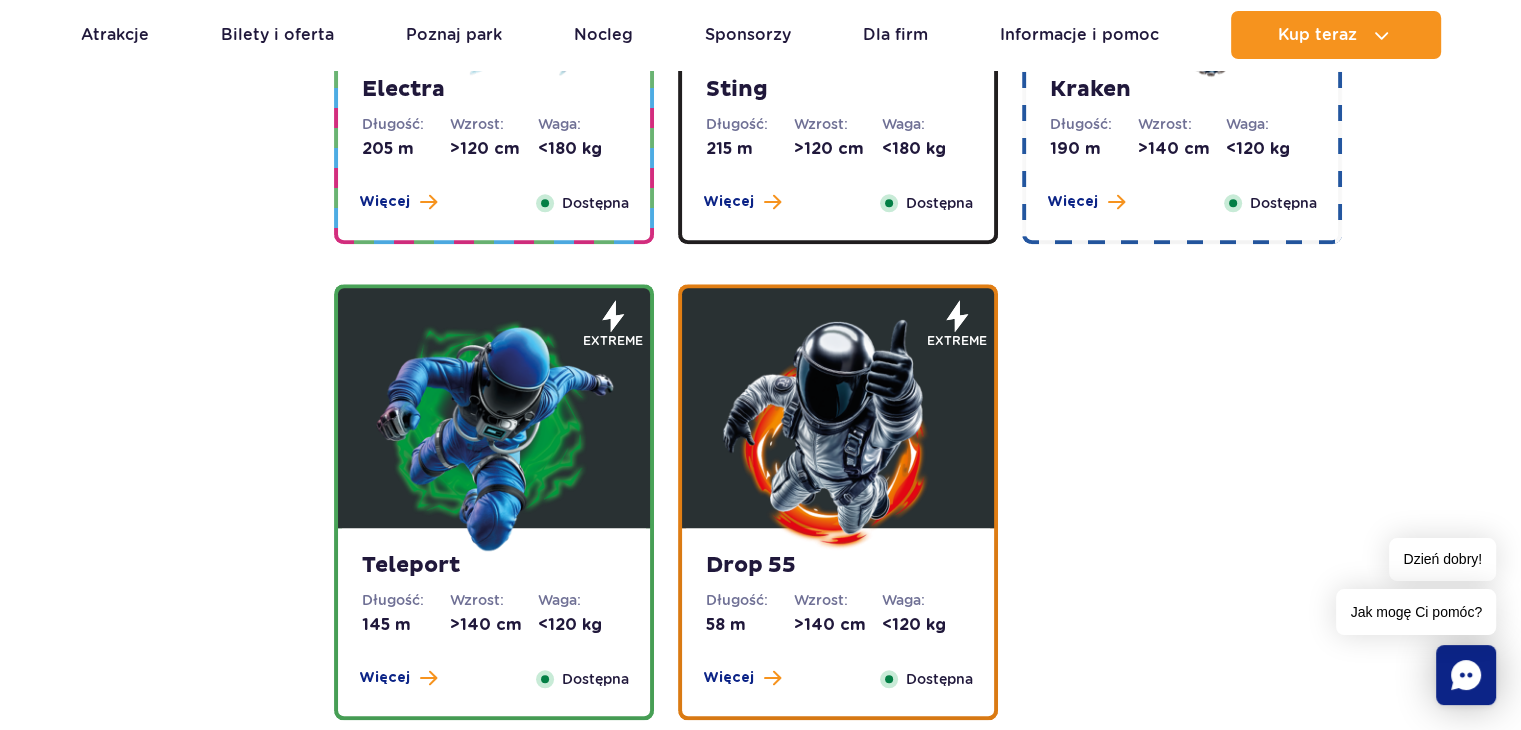 click at bounding box center (838, 433) 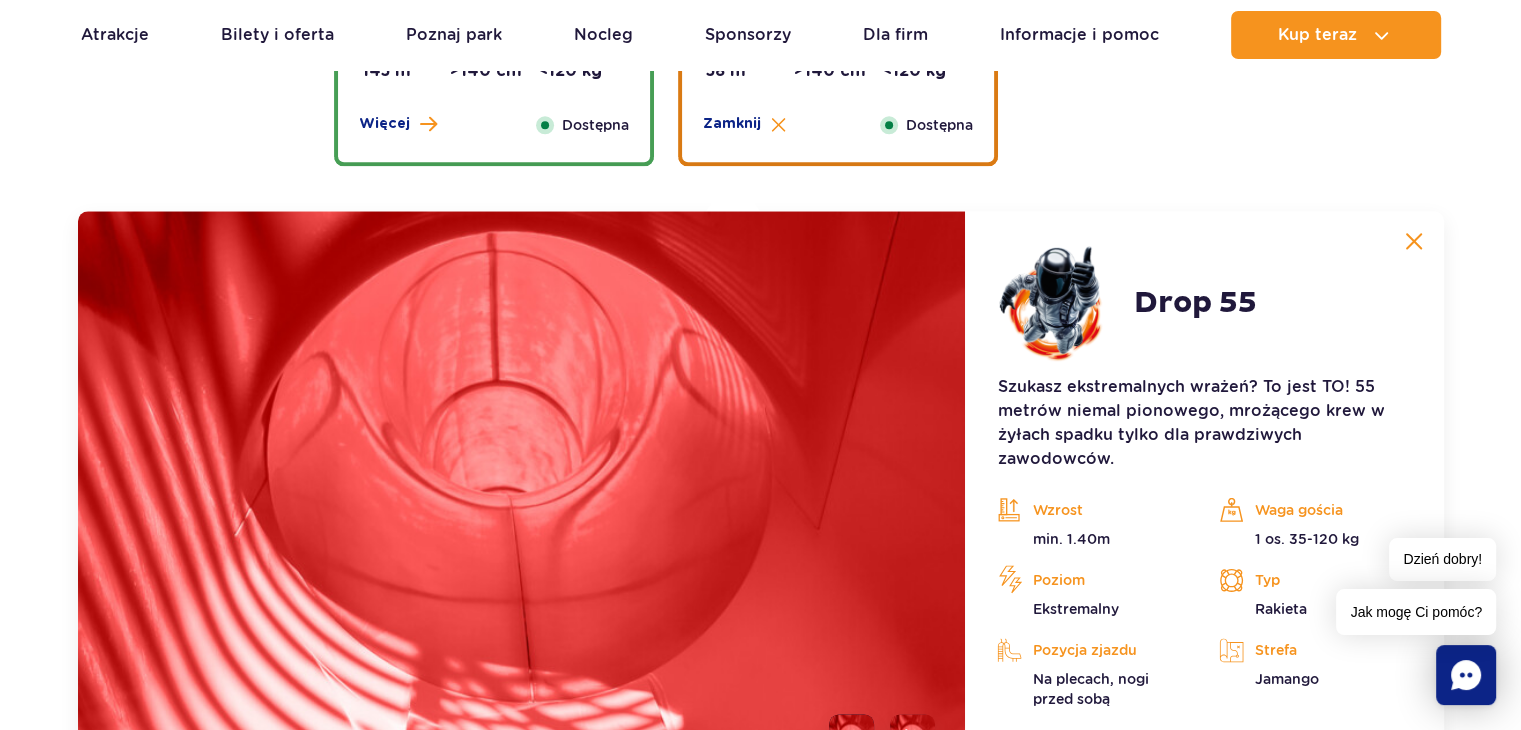 scroll, scrollTop: 2712, scrollLeft: 0, axis: vertical 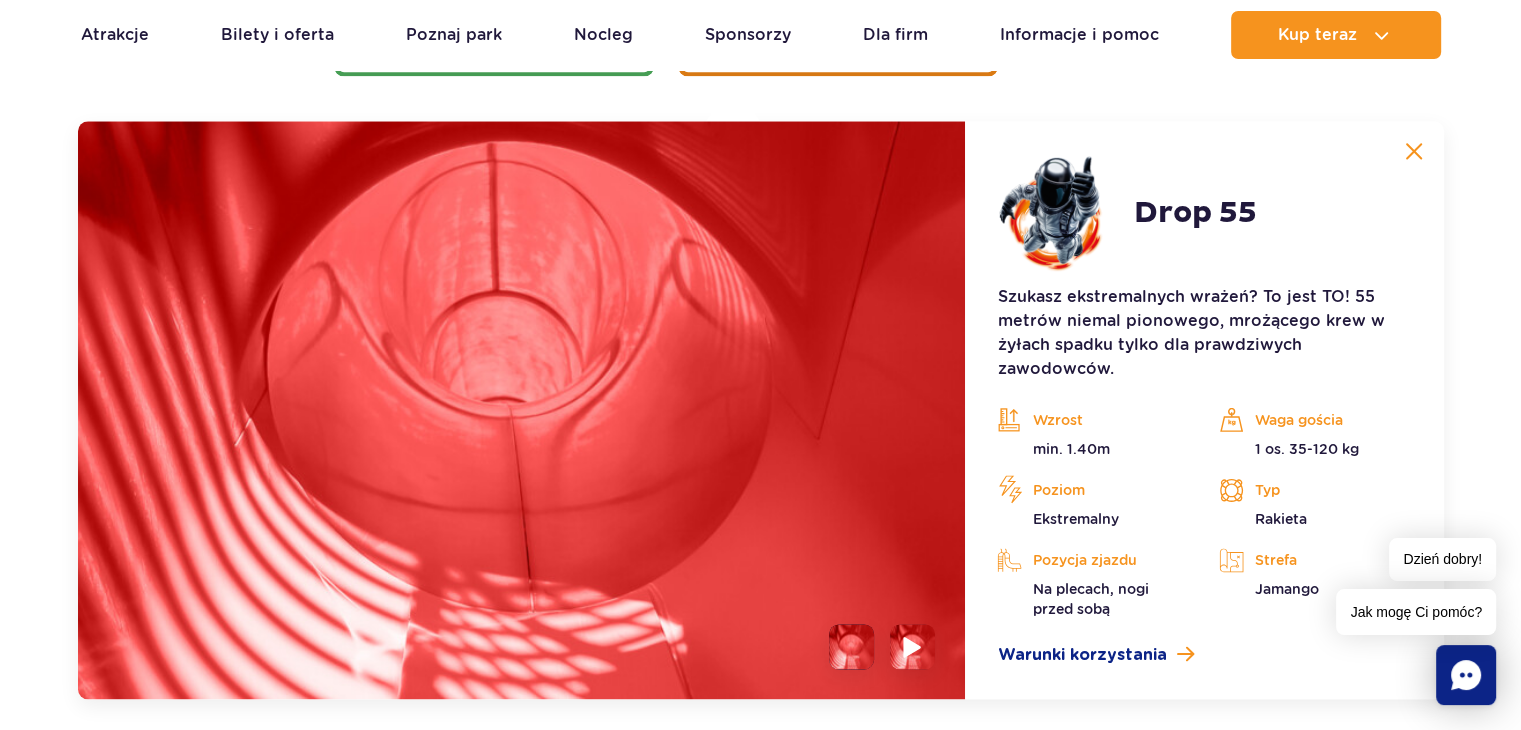 click at bounding box center [912, 646] 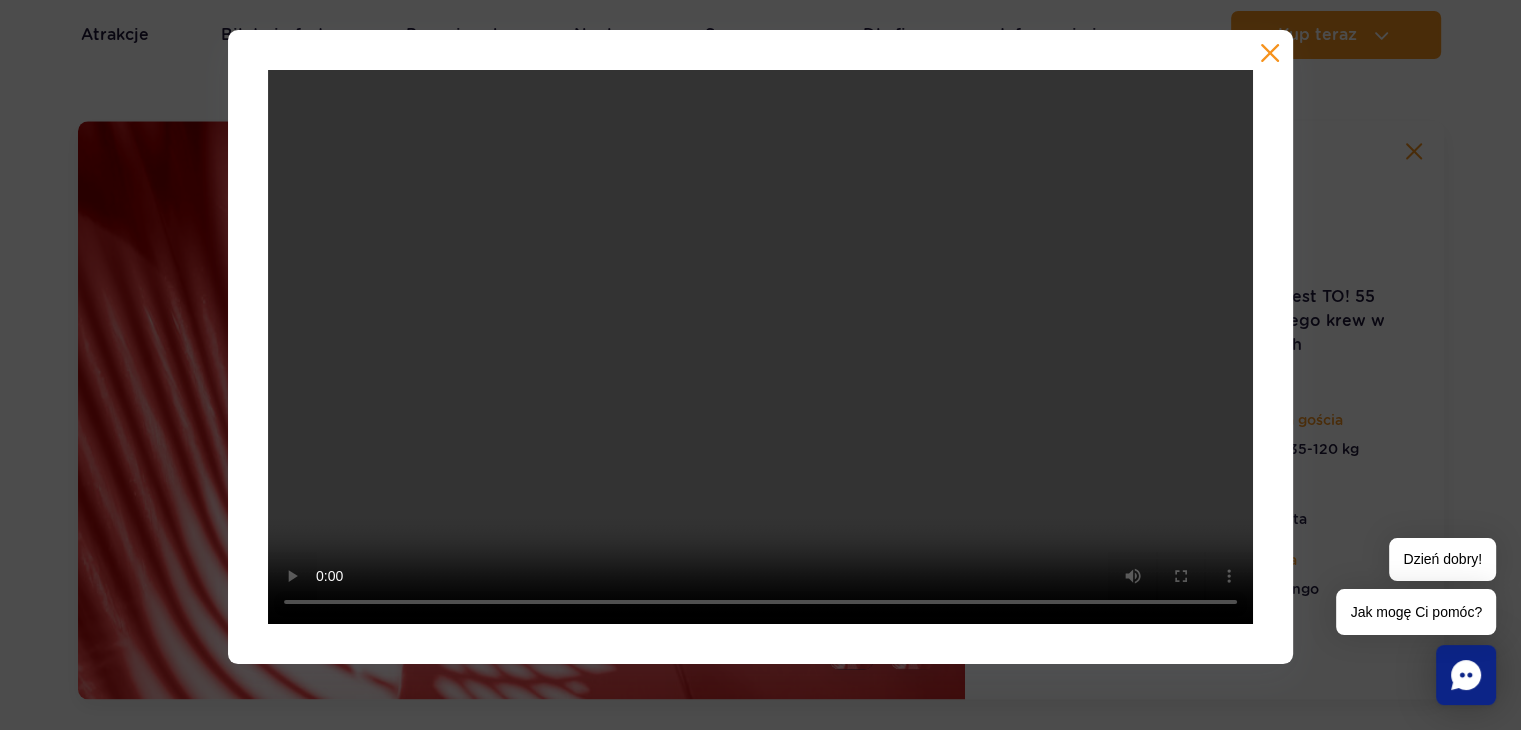 click at bounding box center [1270, 53] 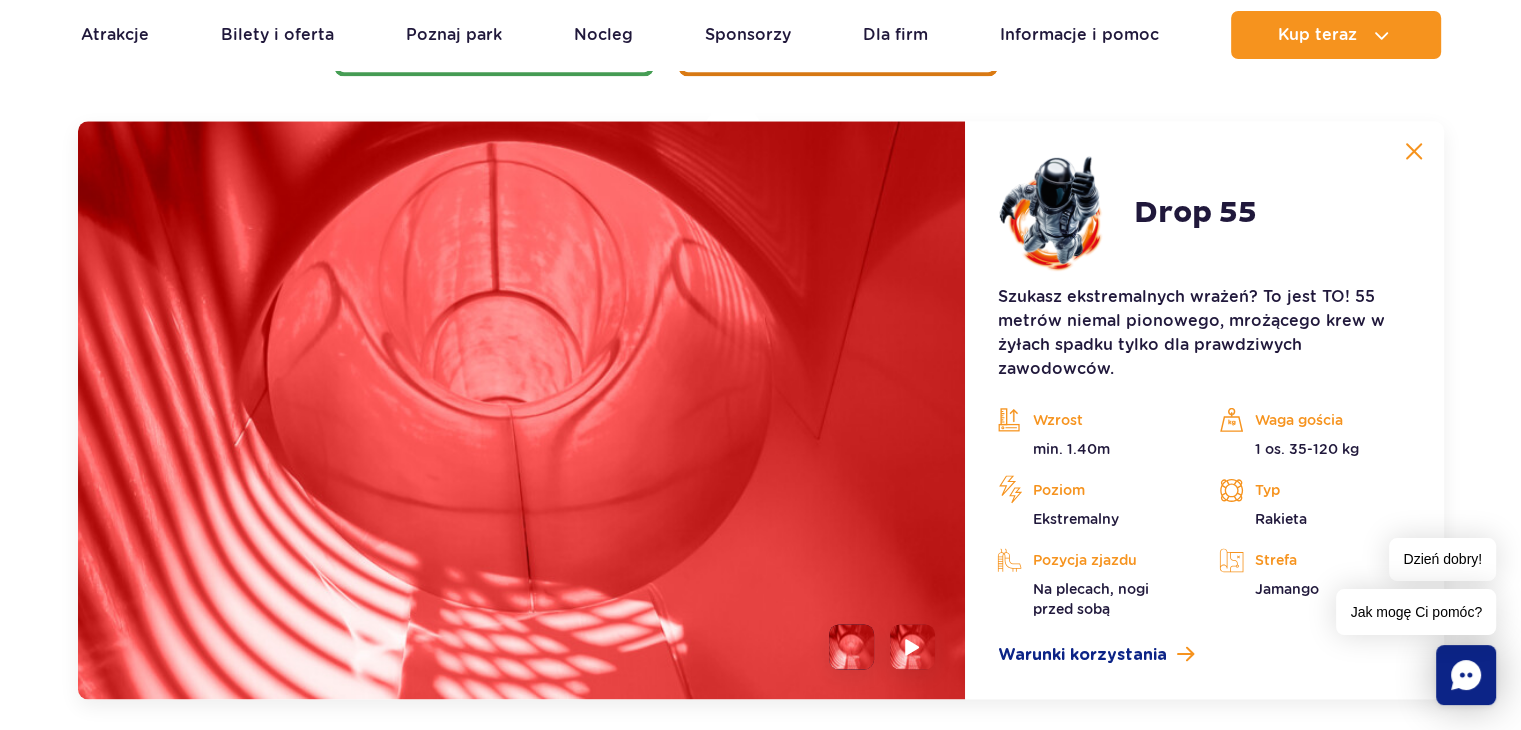 click at bounding box center [1414, 151] 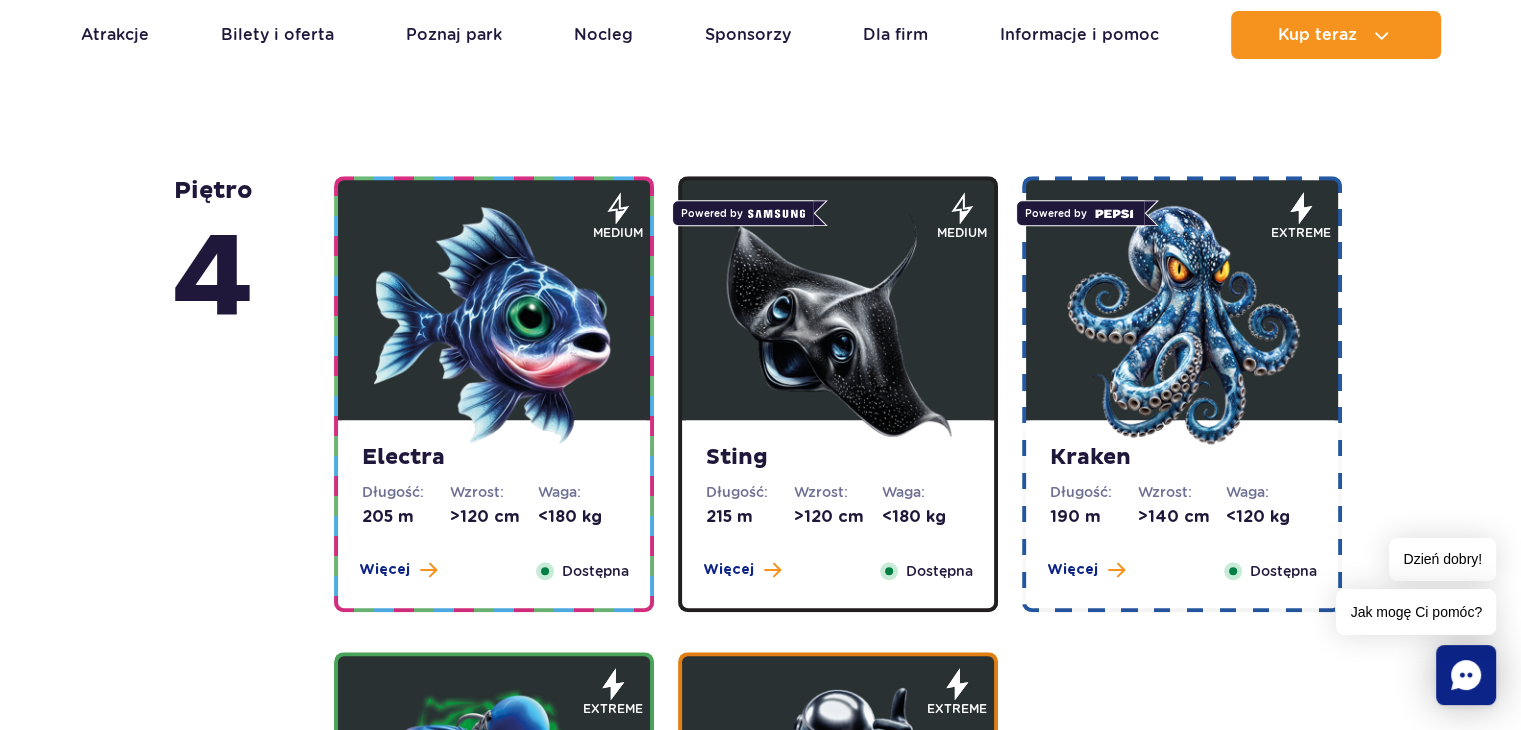 scroll, scrollTop: 1672, scrollLeft: 0, axis: vertical 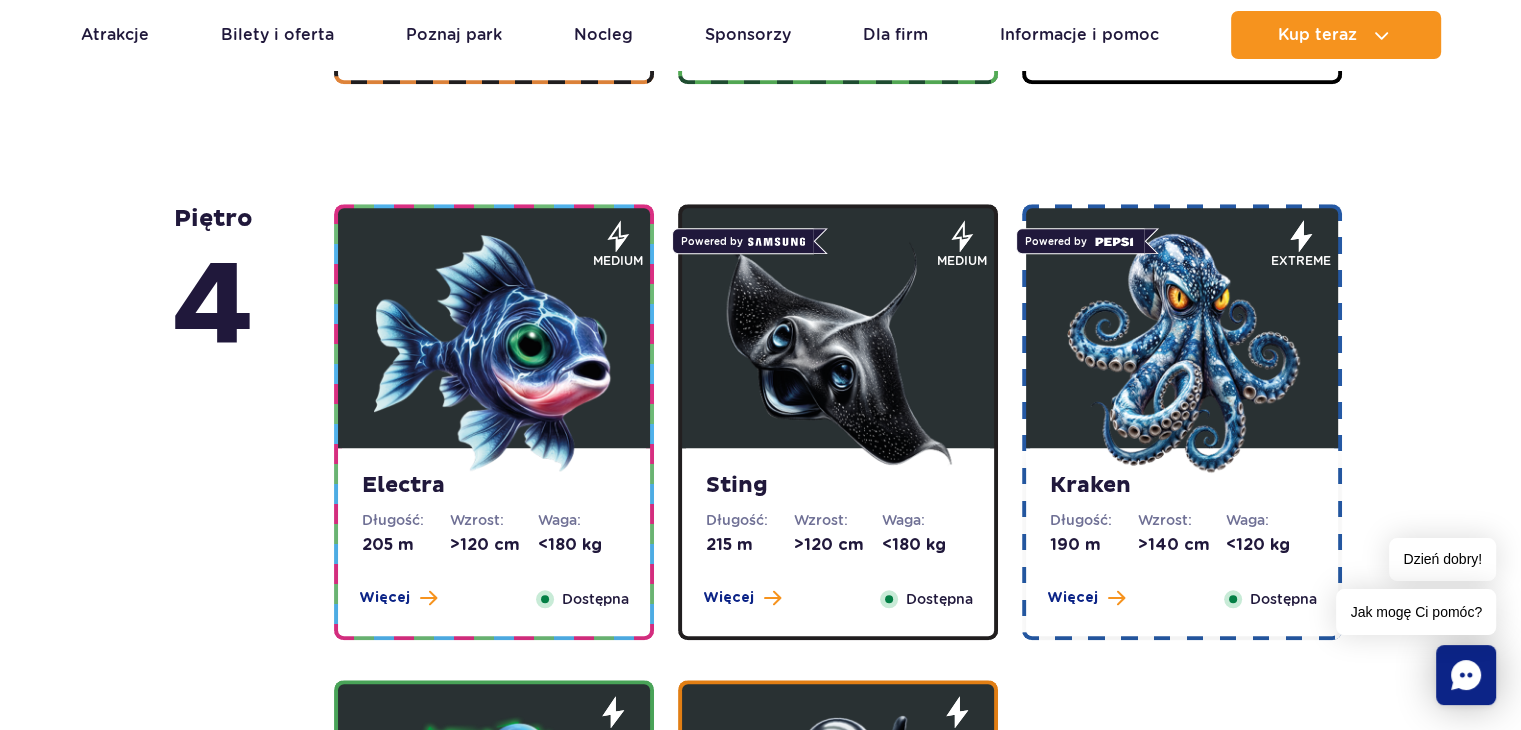 click at bounding box center (1182, 353) 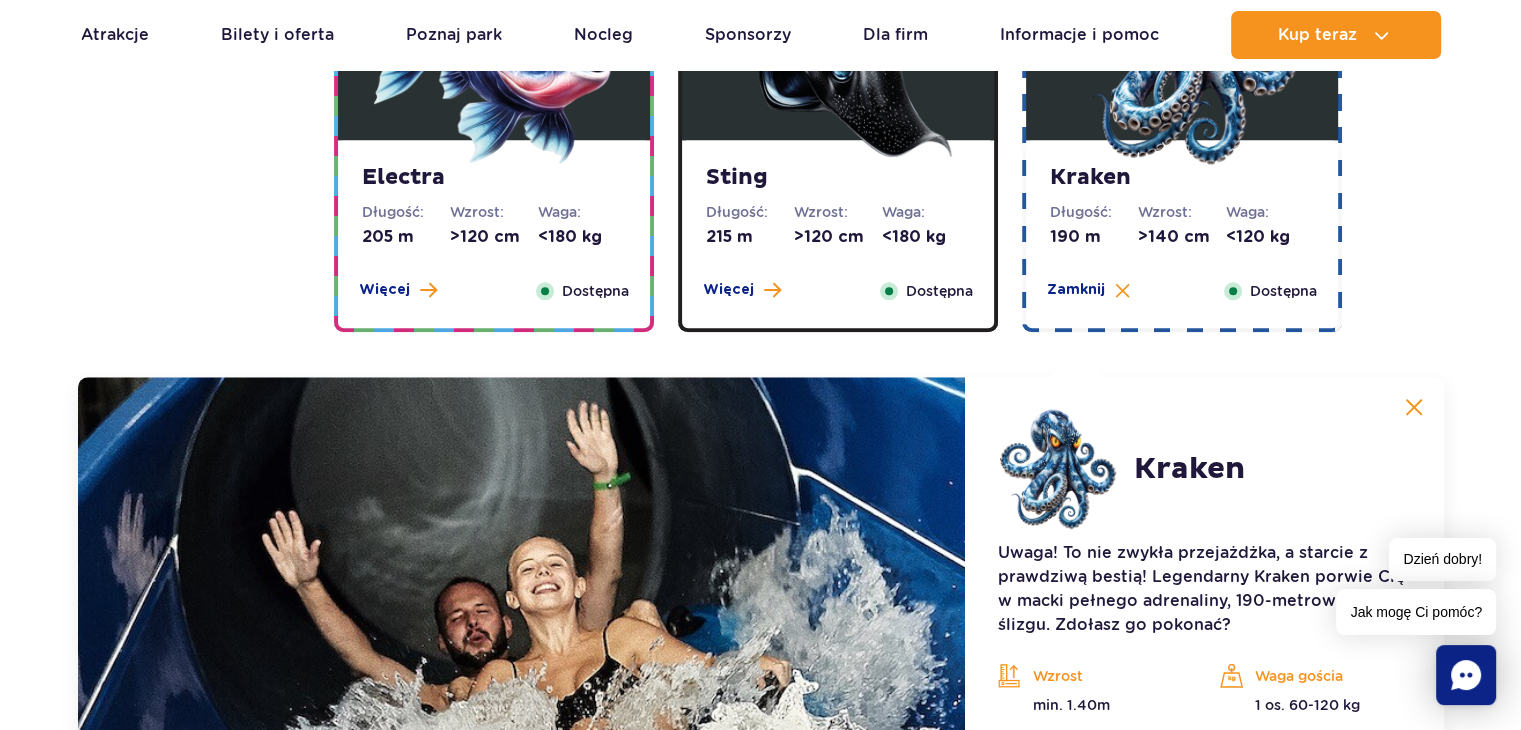 scroll, scrollTop: 2236, scrollLeft: 0, axis: vertical 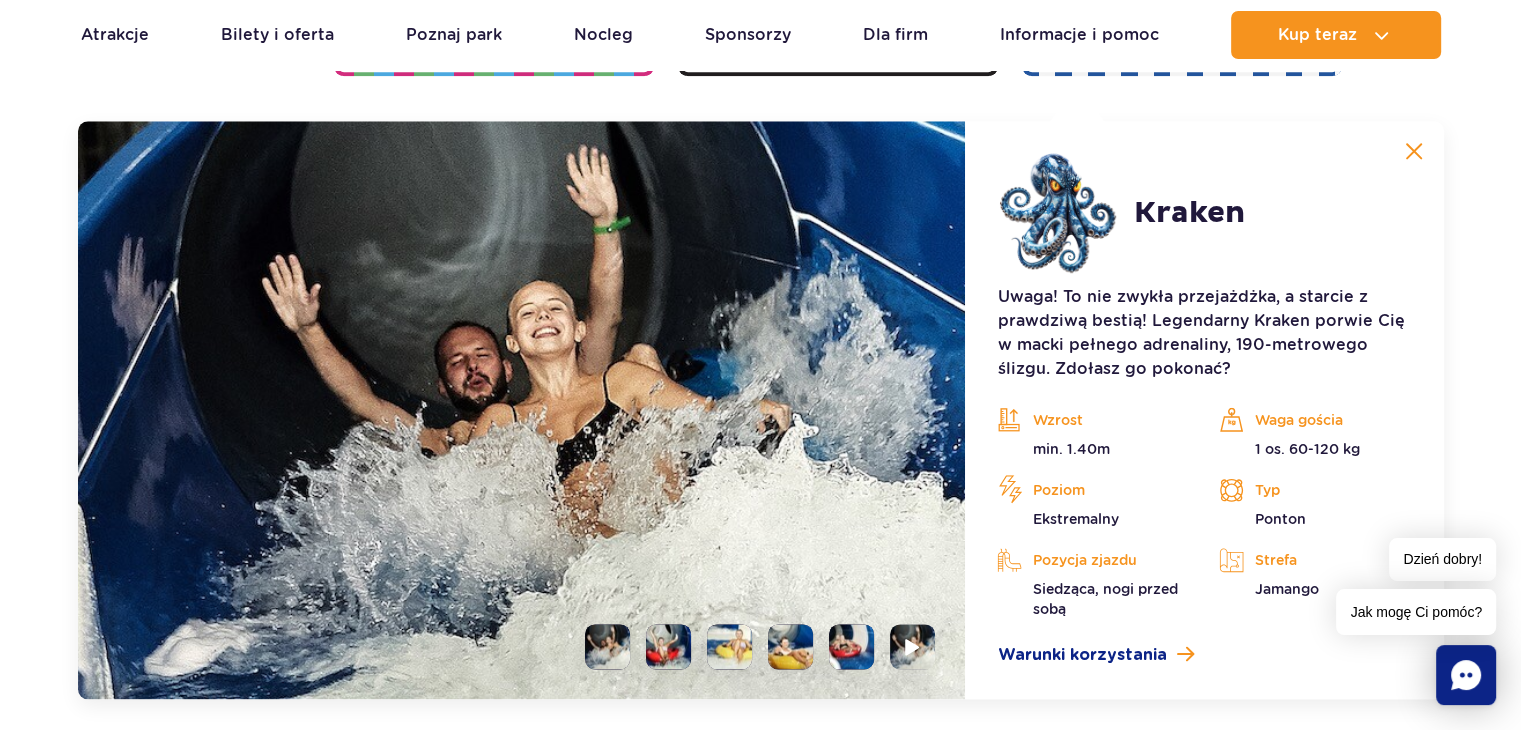 click at bounding box center (851, 646) 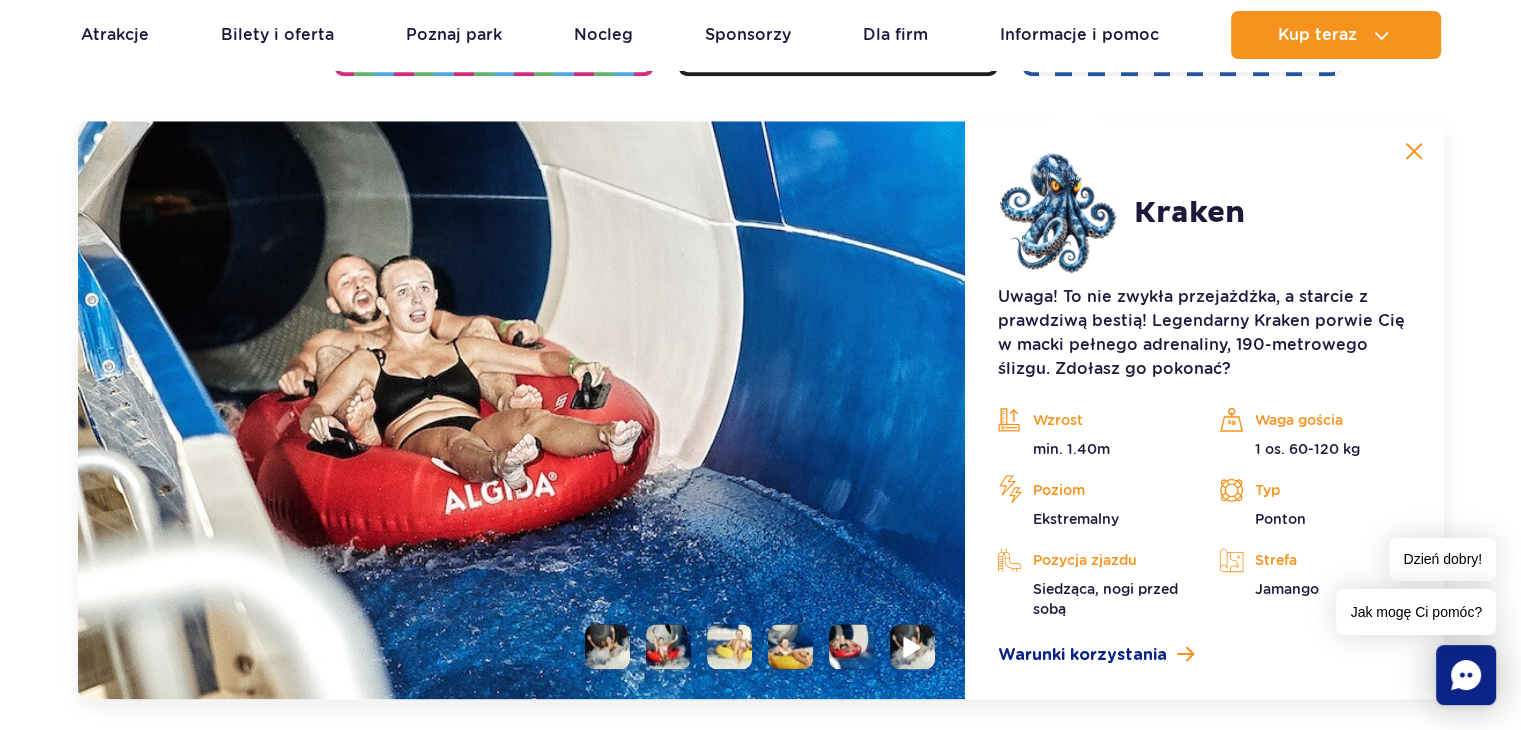 click at bounding box center [913, 646] 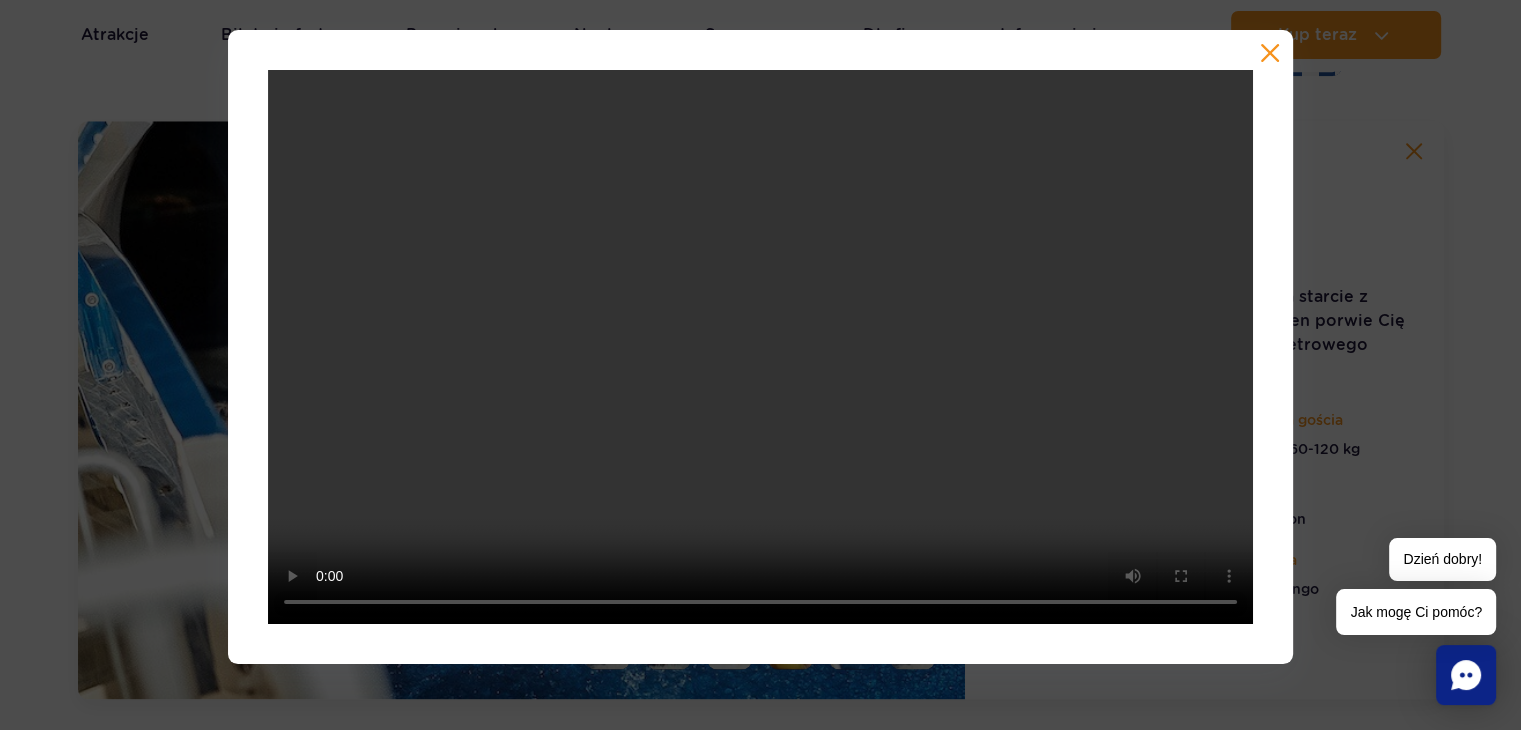 type 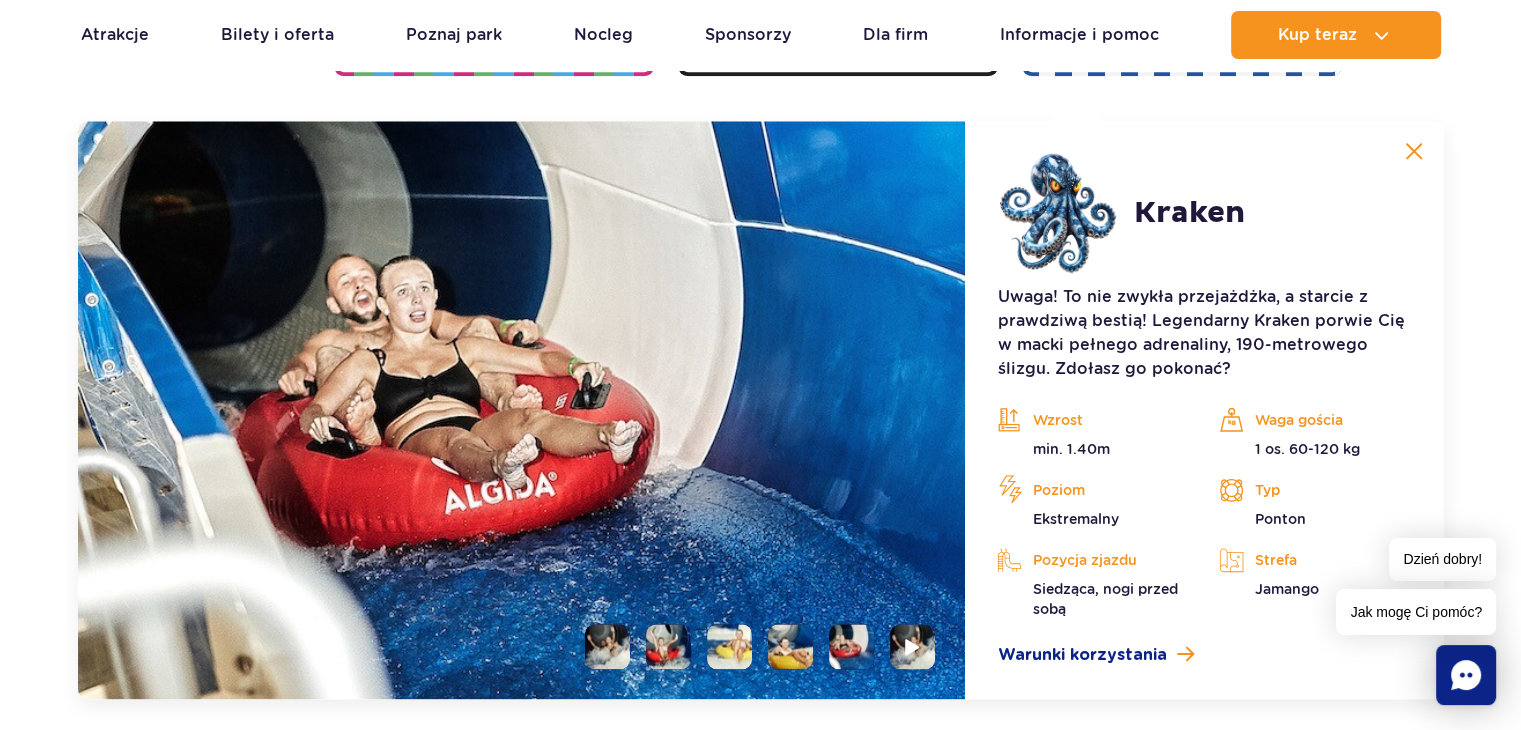 click at bounding box center (1414, 151) 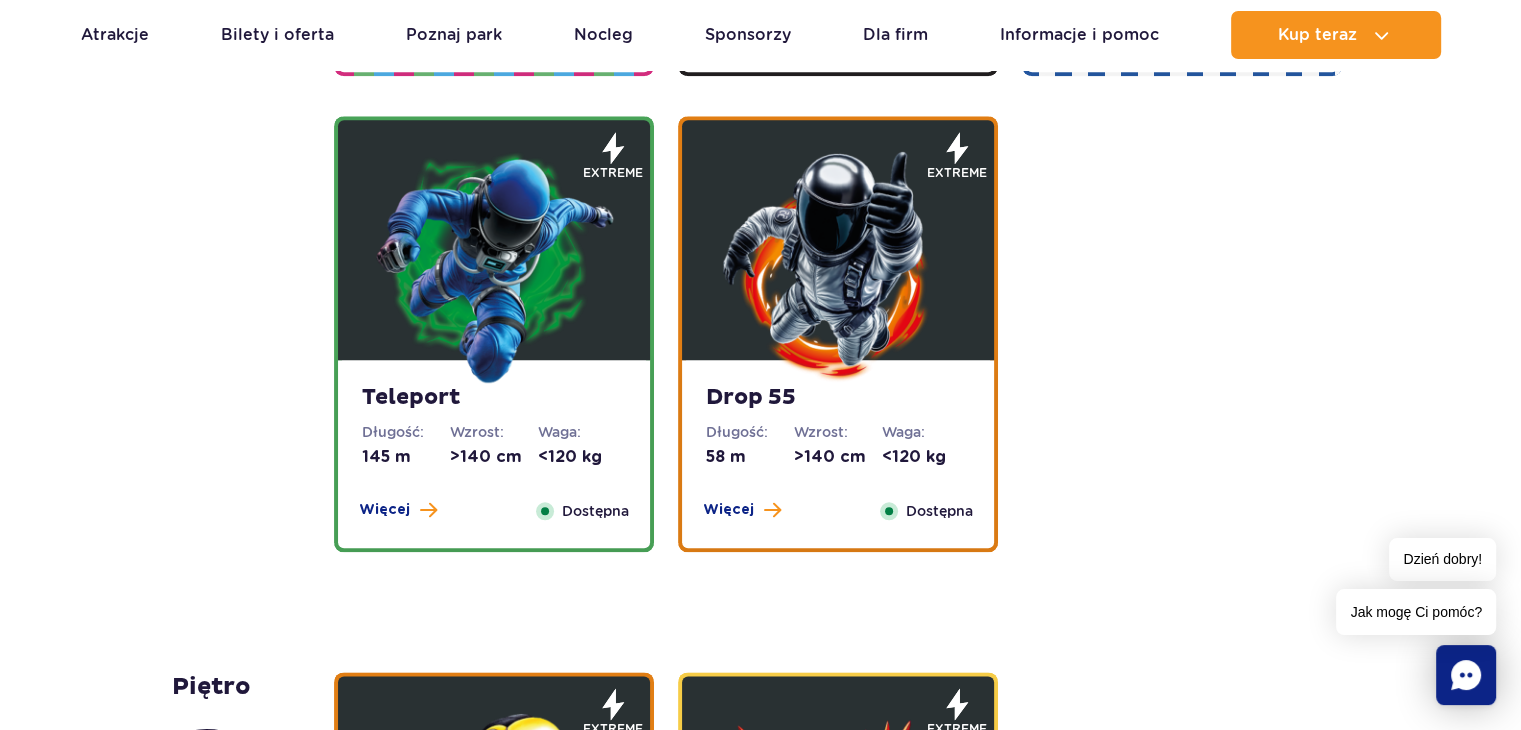 scroll, scrollTop: 1598, scrollLeft: 0, axis: vertical 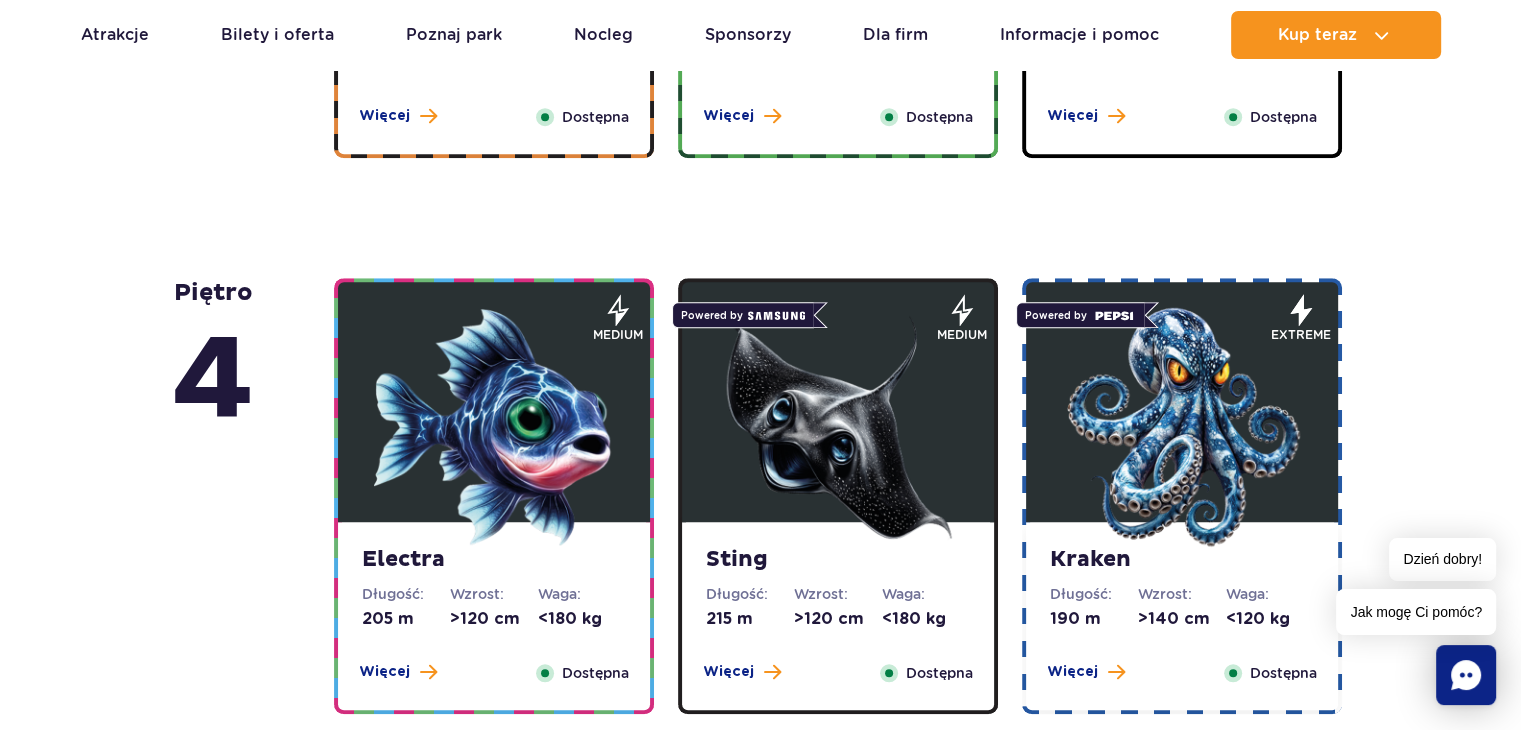 click at bounding box center (838, 427) 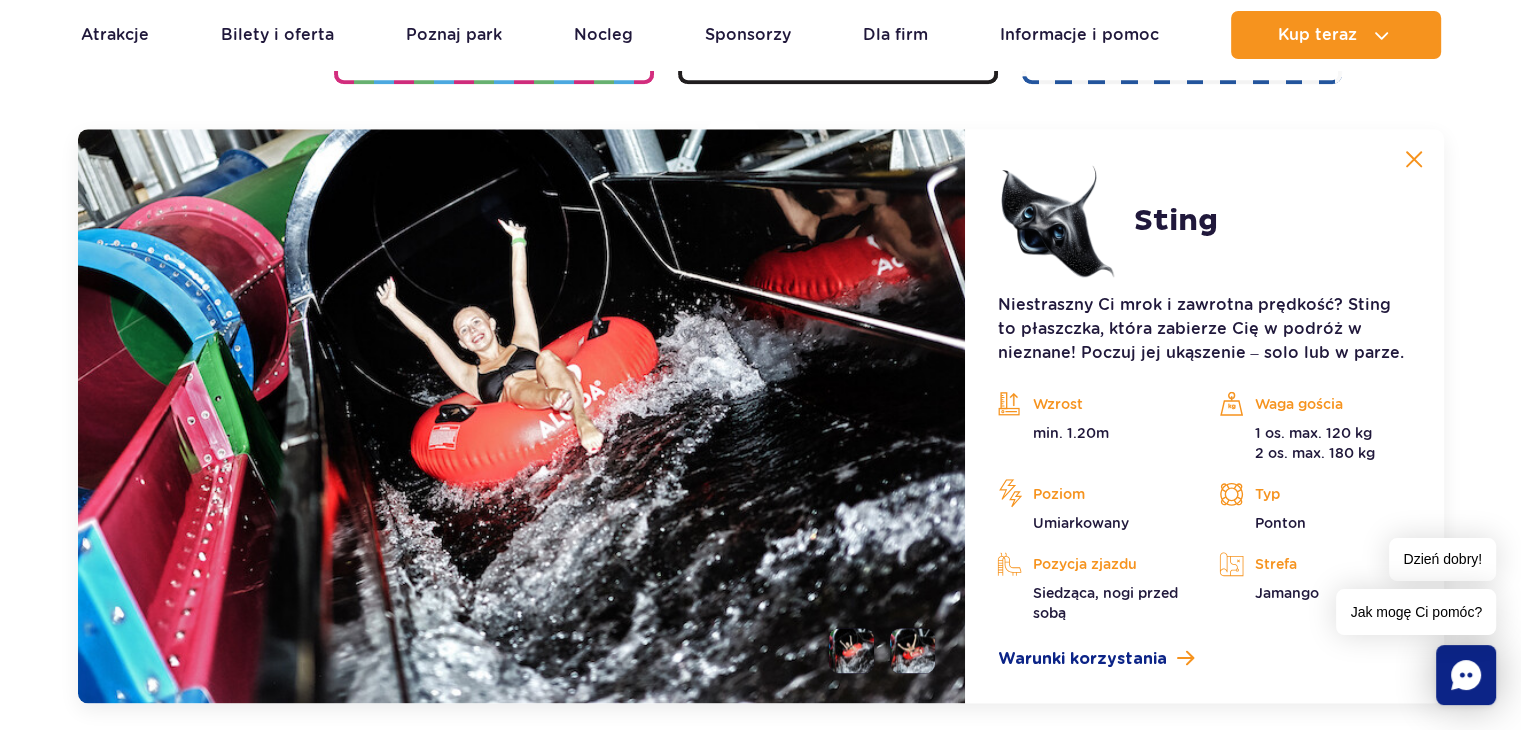 scroll, scrollTop: 2236, scrollLeft: 0, axis: vertical 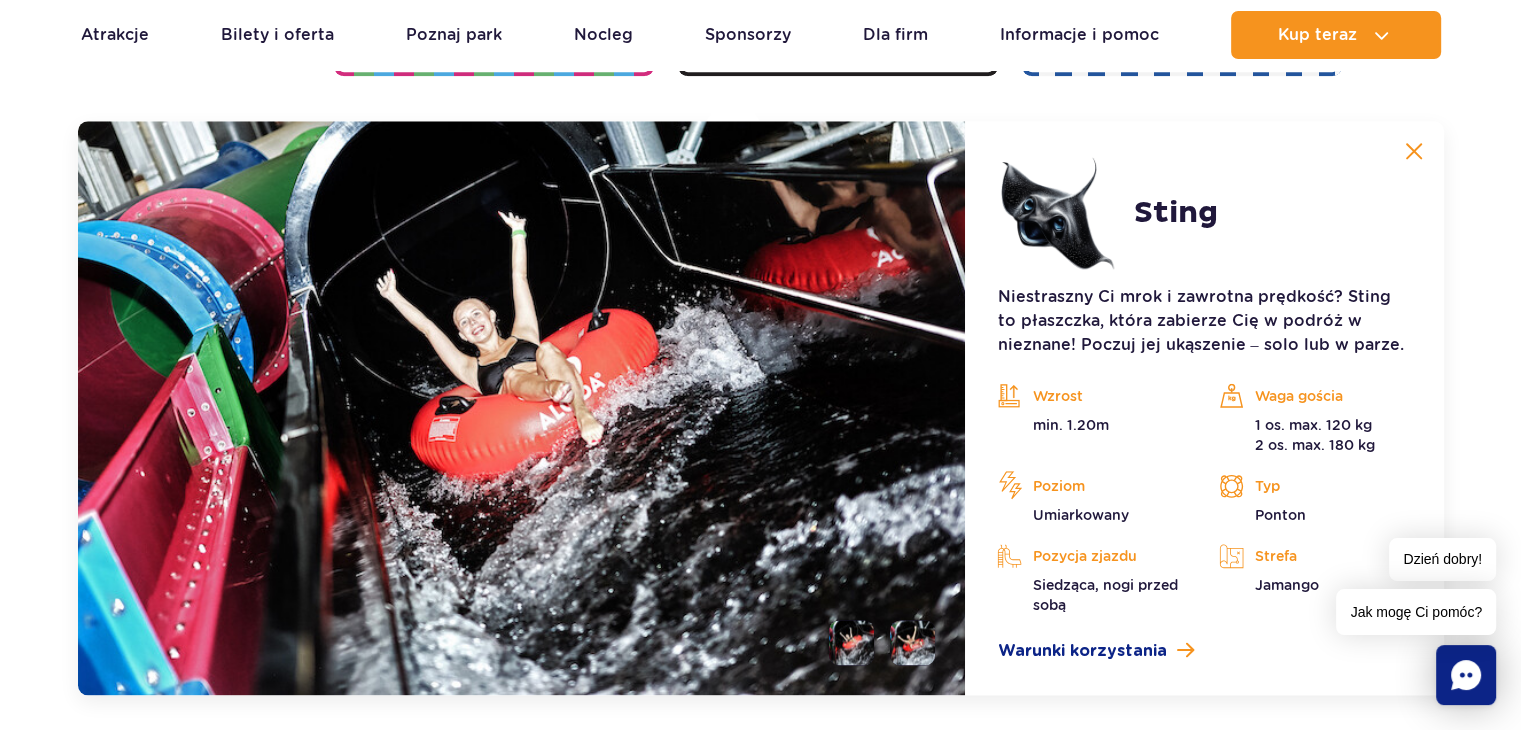 click at bounding box center [912, 642] 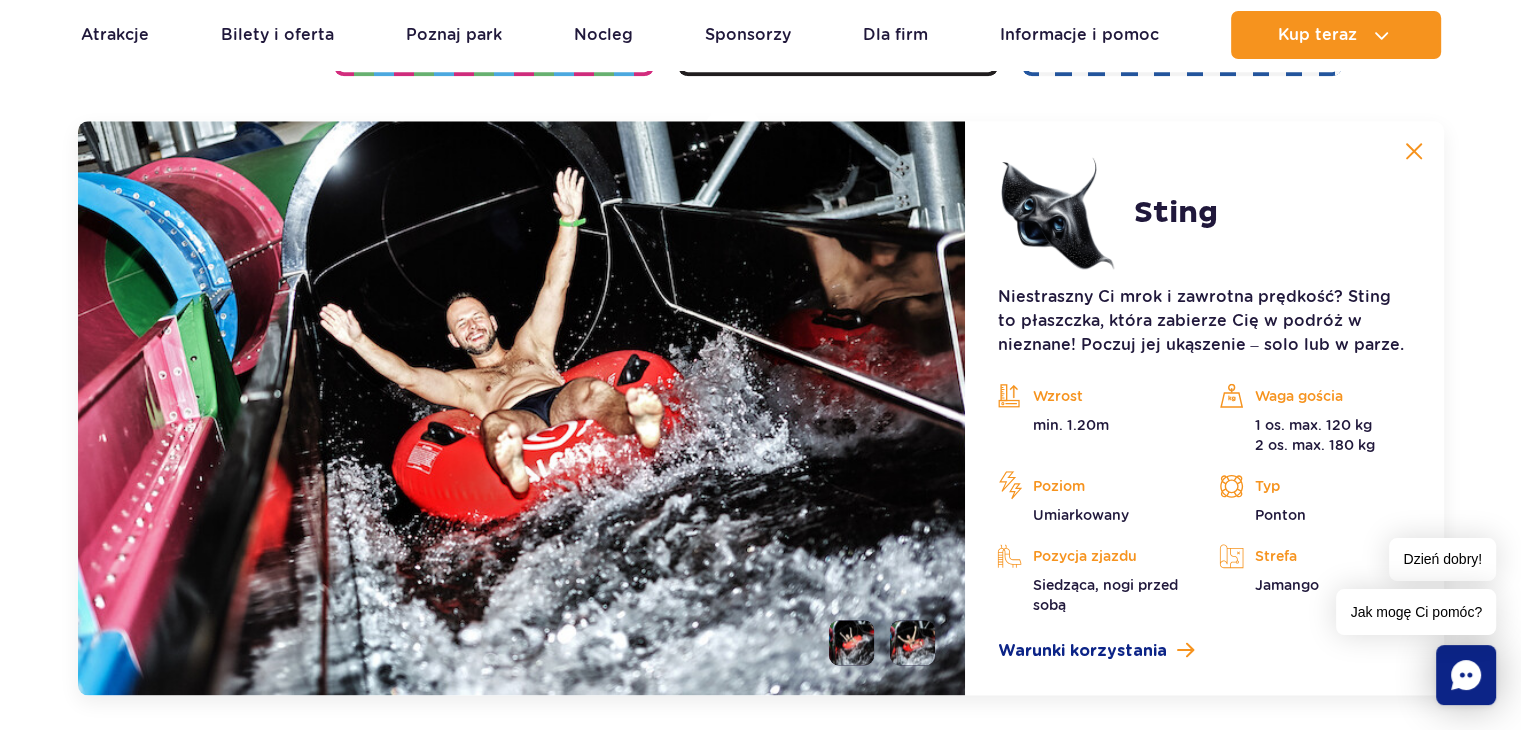 click at bounding box center (1414, 151) 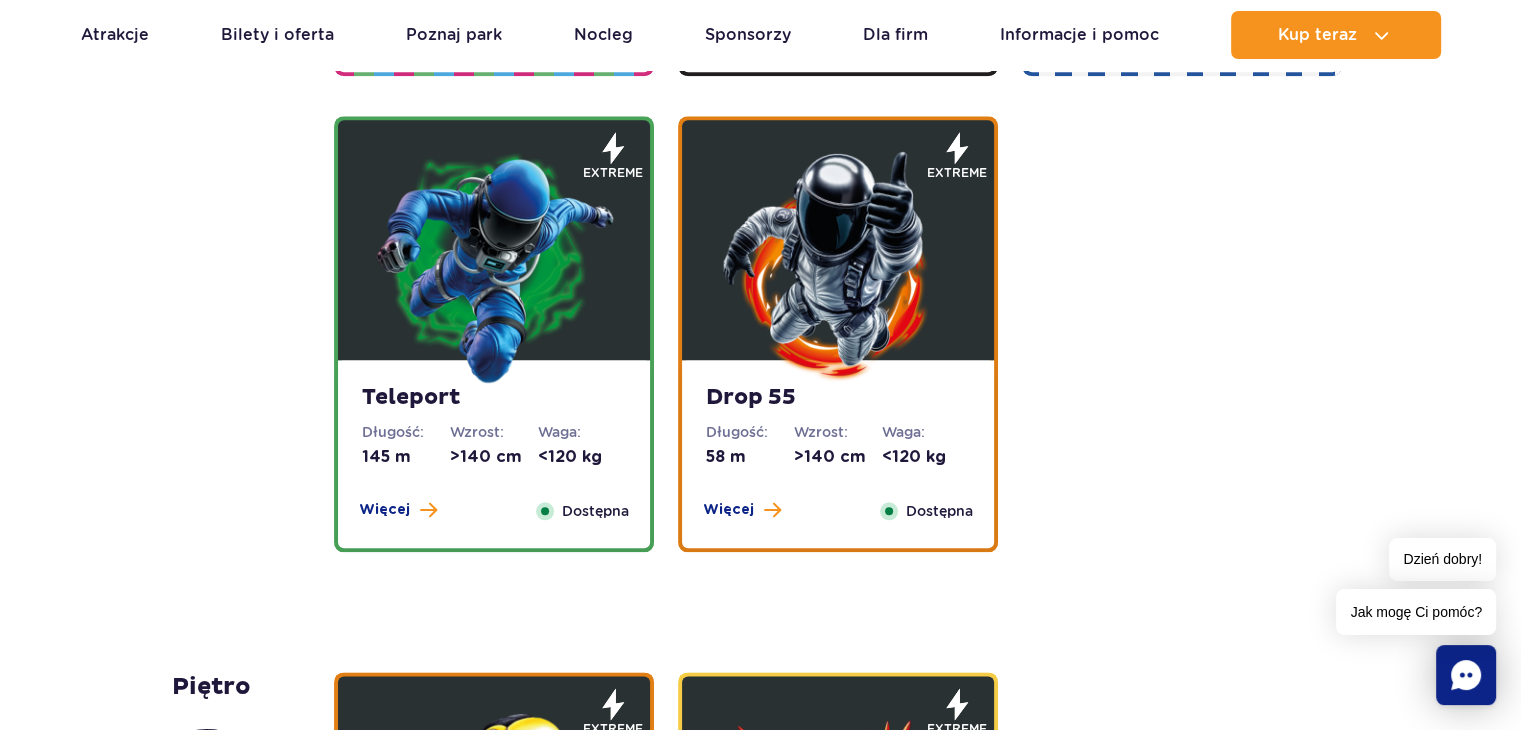scroll, scrollTop: 1598, scrollLeft: 0, axis: vertical 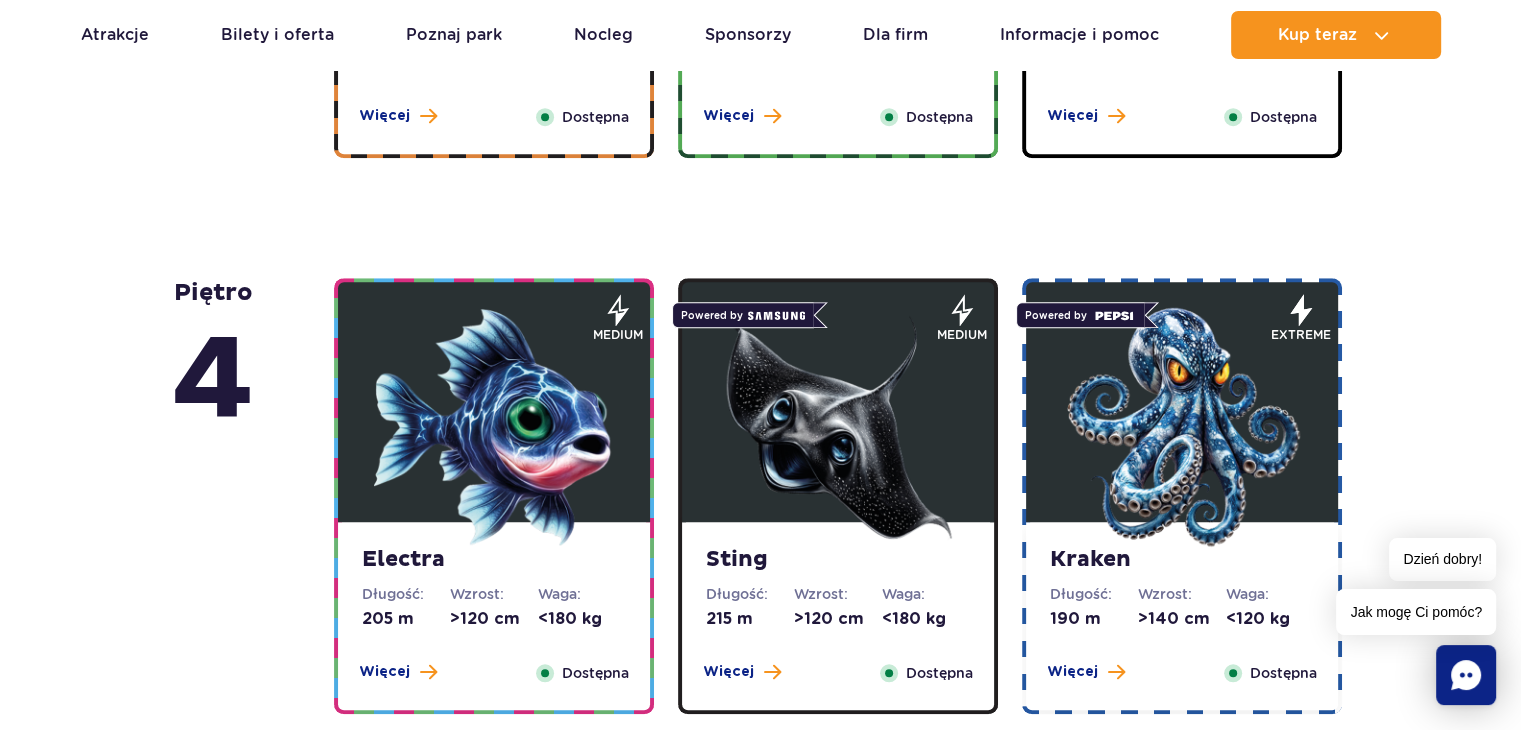 click at bounding box center (494, 427) 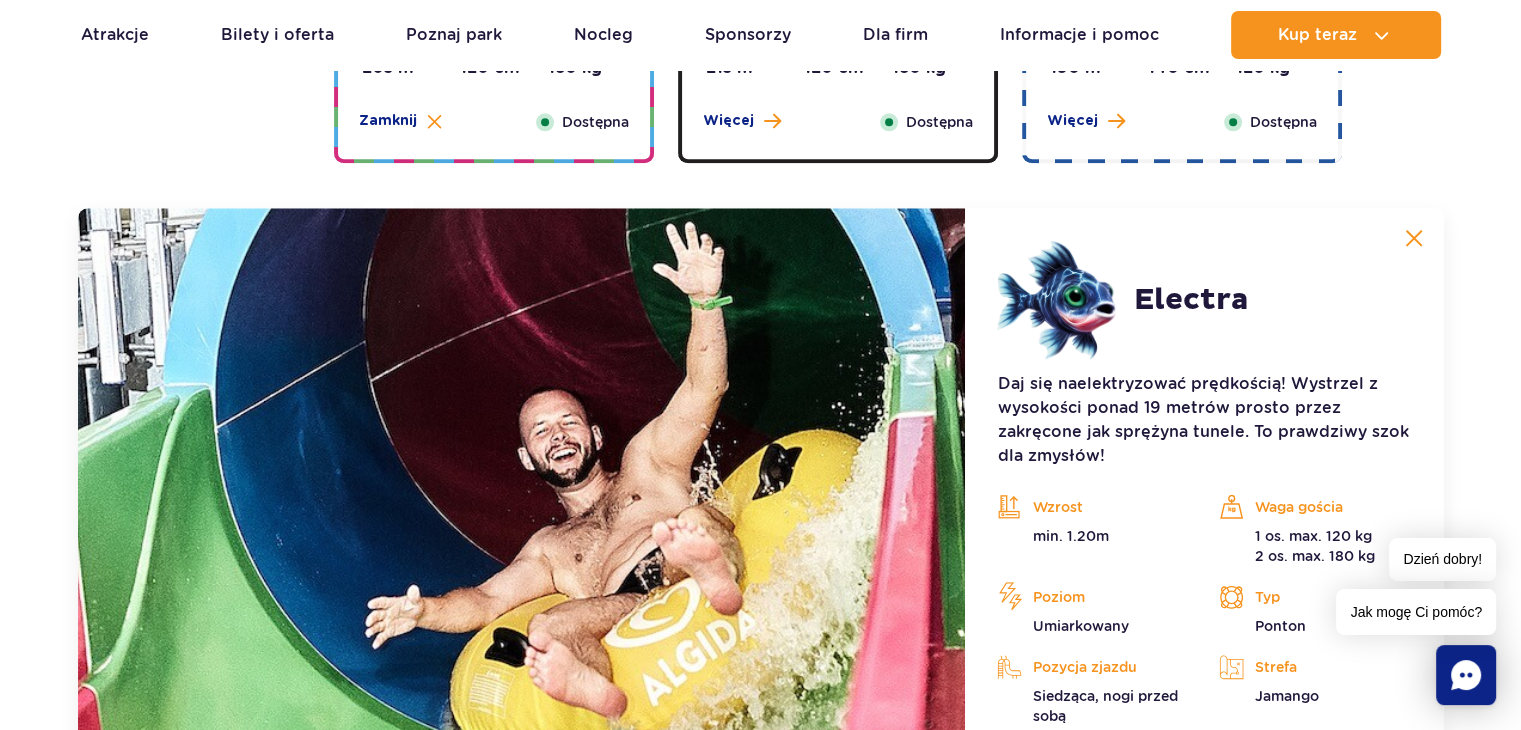 scroll, scrollTop: 2236, scrollLeft: 0, axis: vertical 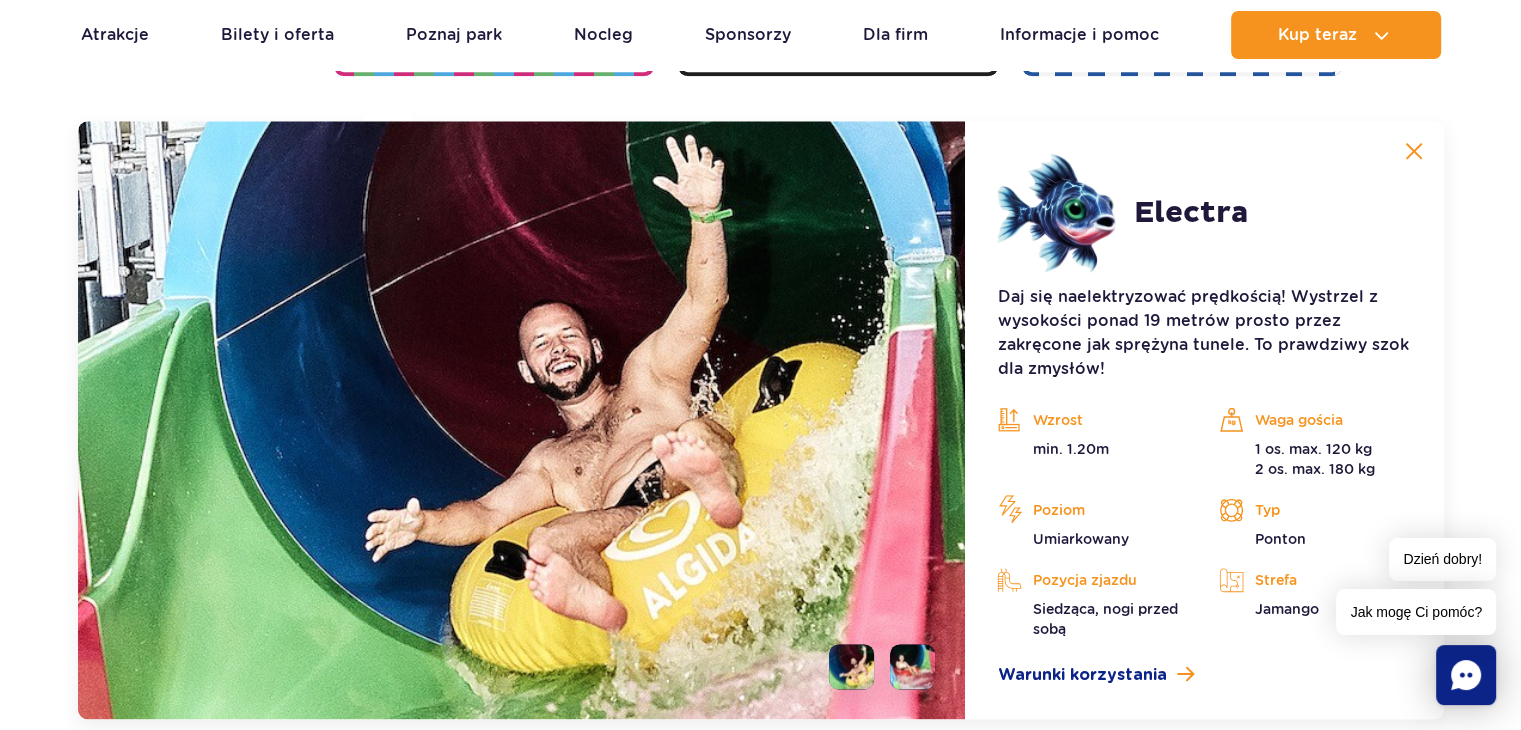 click at bounding box center (851, 666) 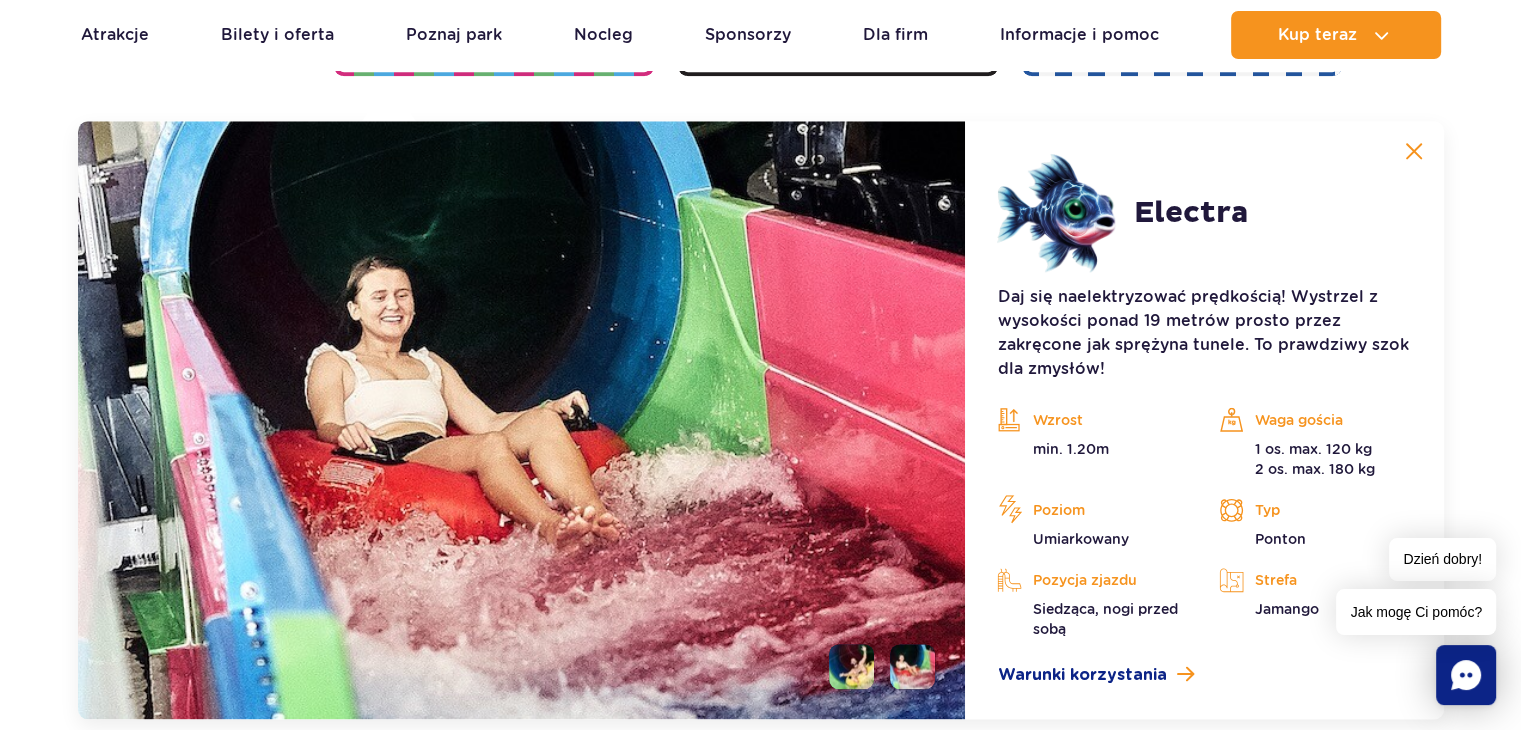 click at bounding box center [1414, 151] 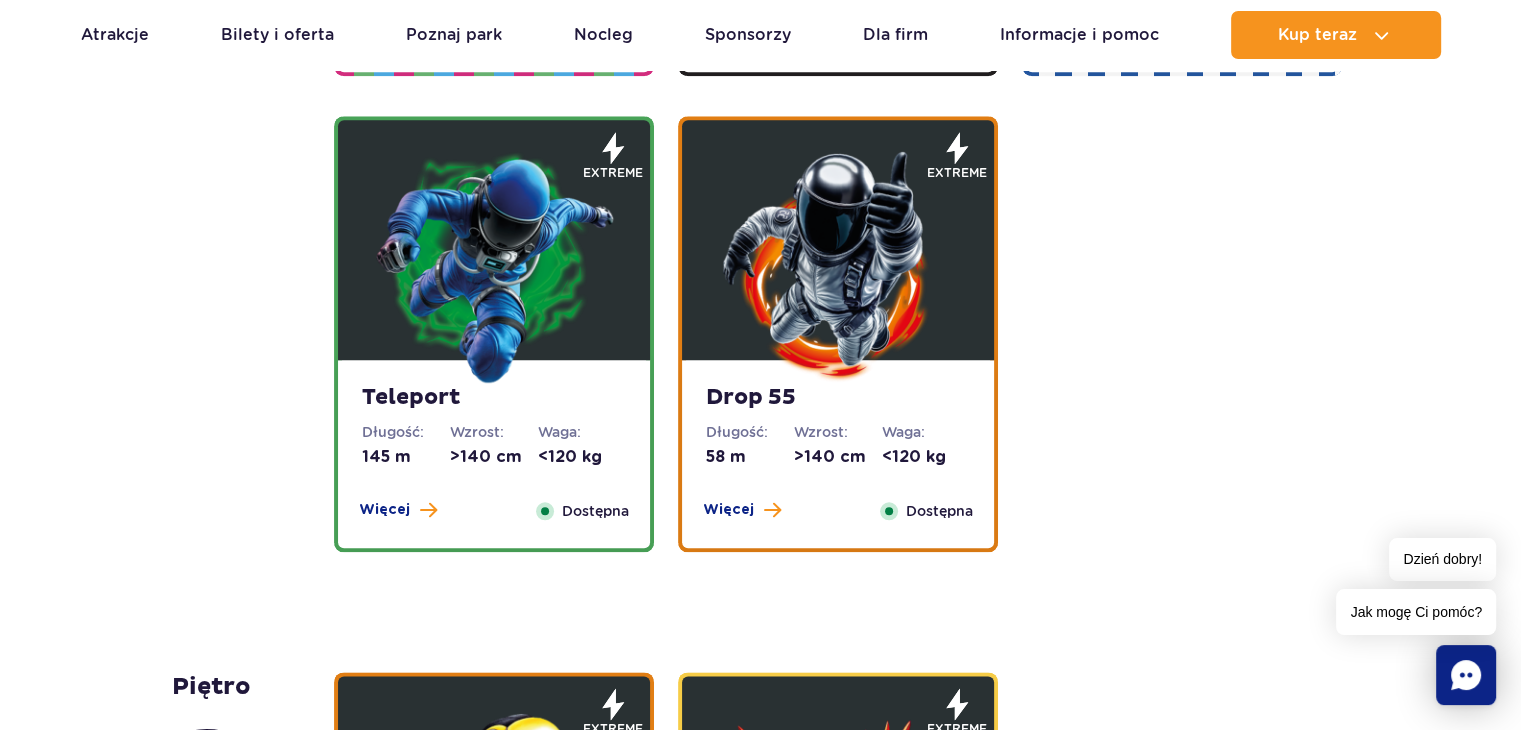 scroll, scrollTop: 1598, scrollLeft: 0, axis: vertical 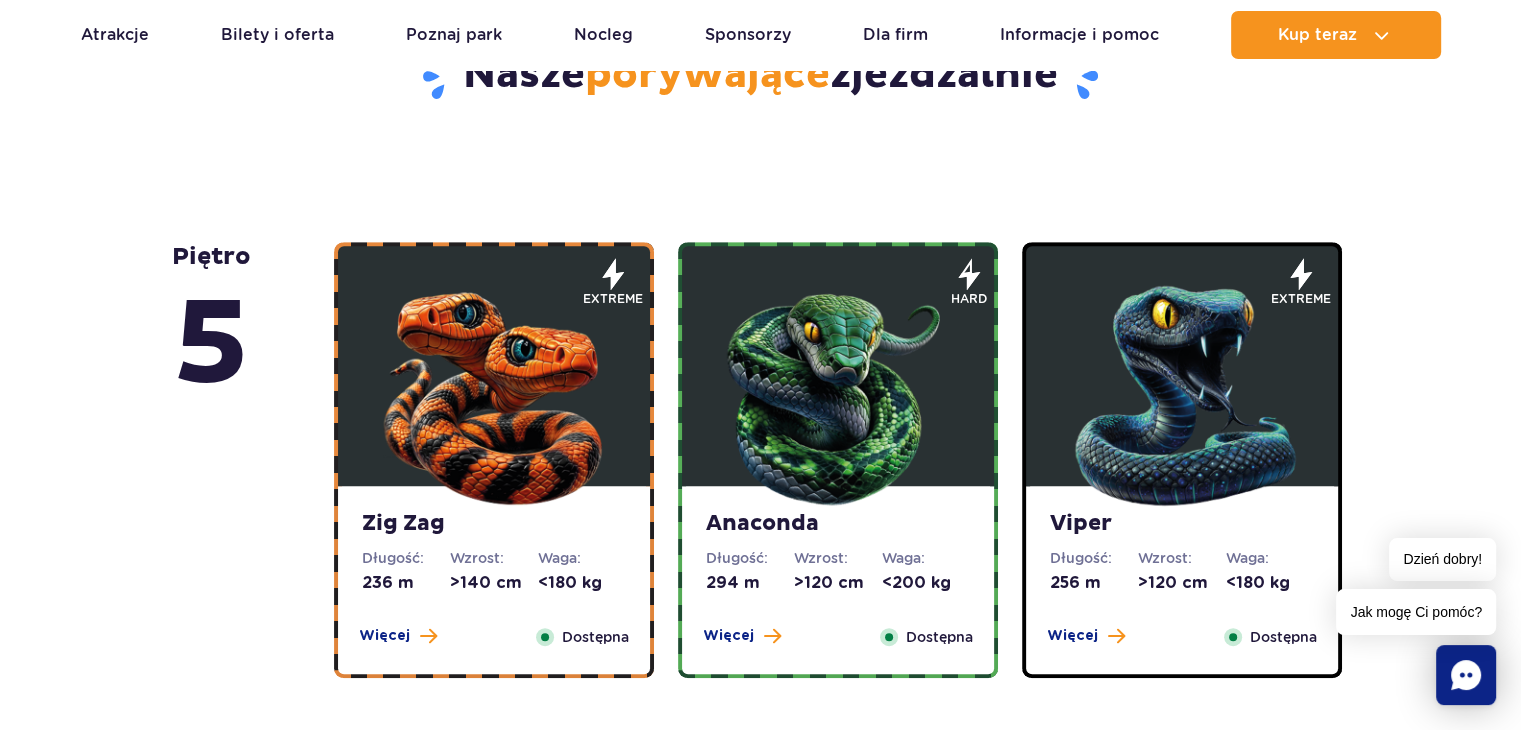 click at bounding box center [1182, 391] 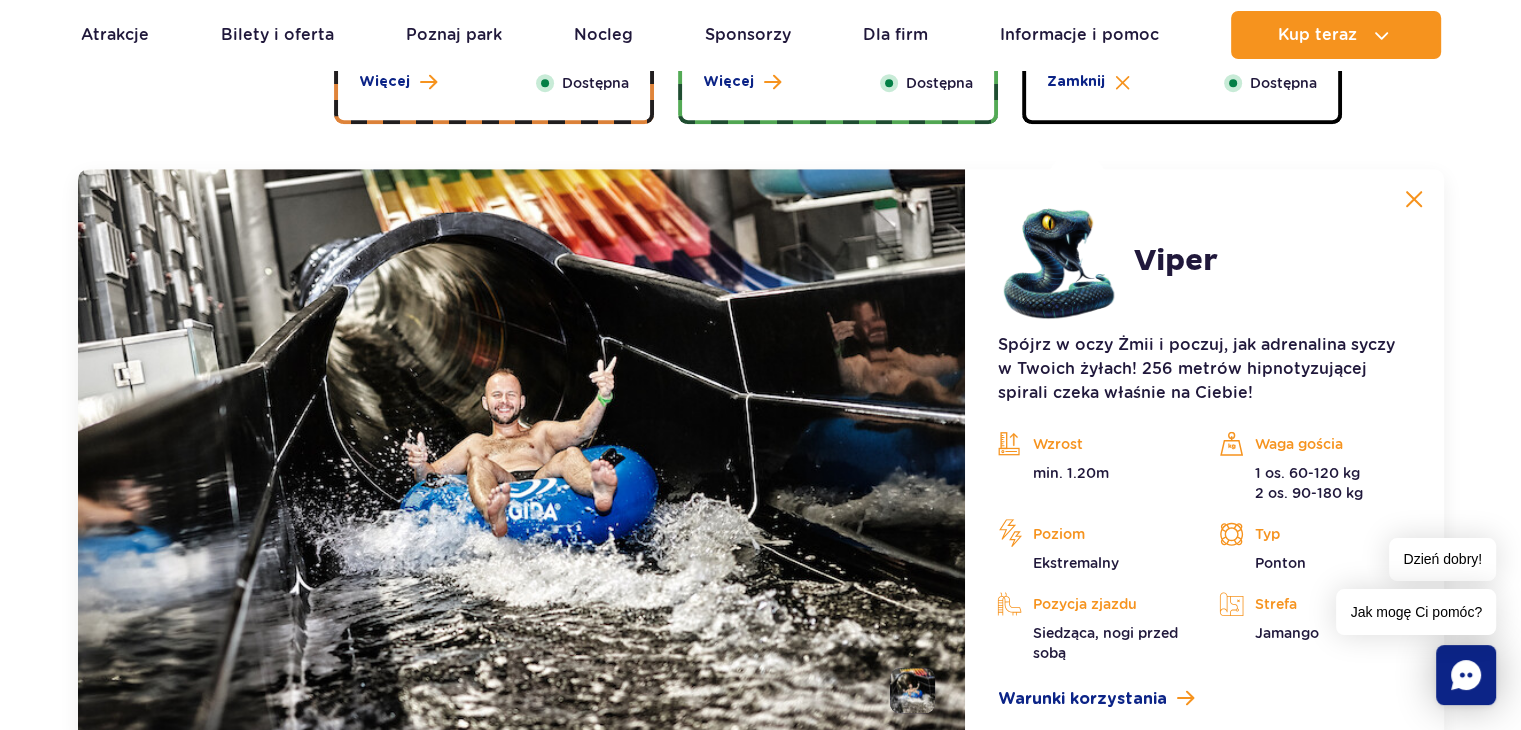 scroll, scrollTop: 1680, scrollLeft: 0, axis: vertical 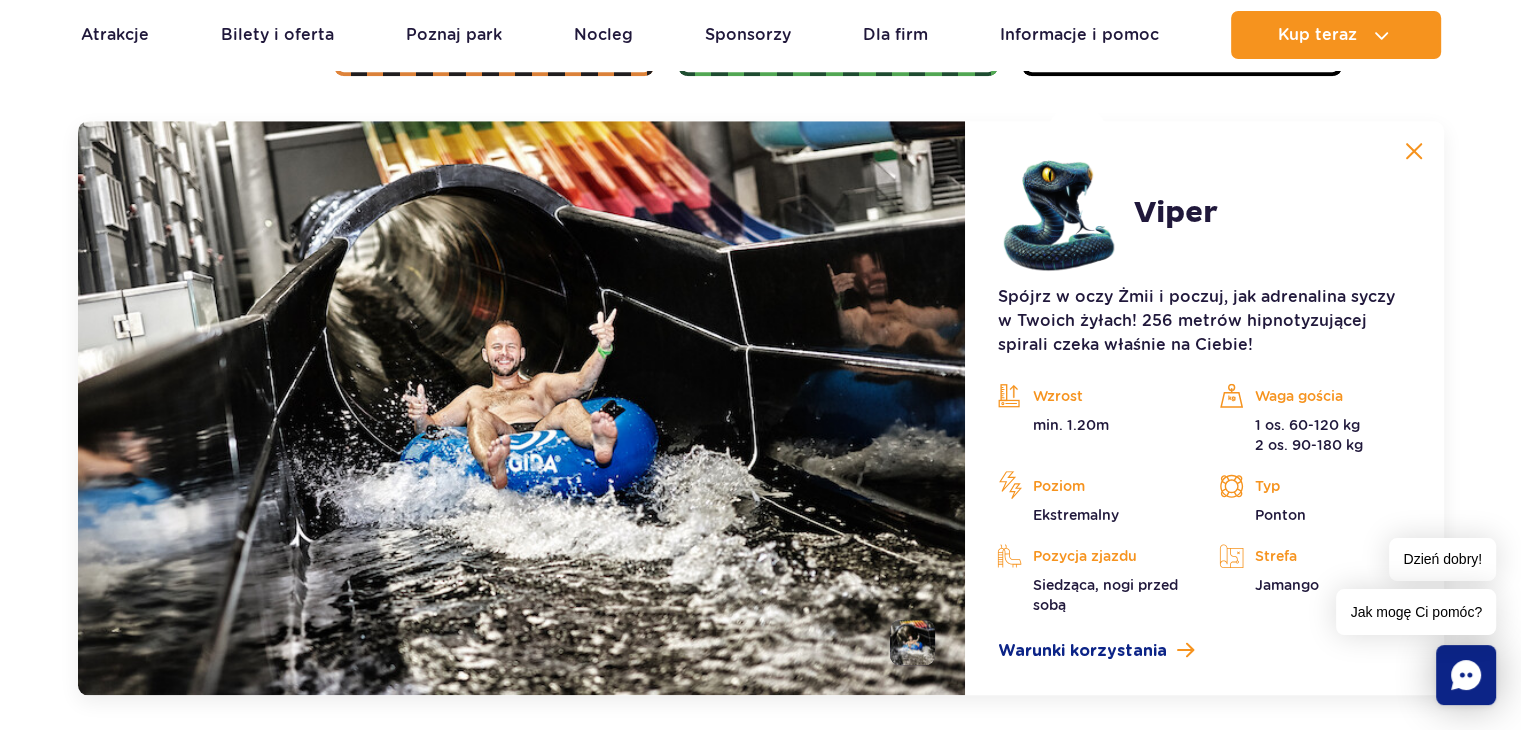 click at bounding box center (1414, 151) 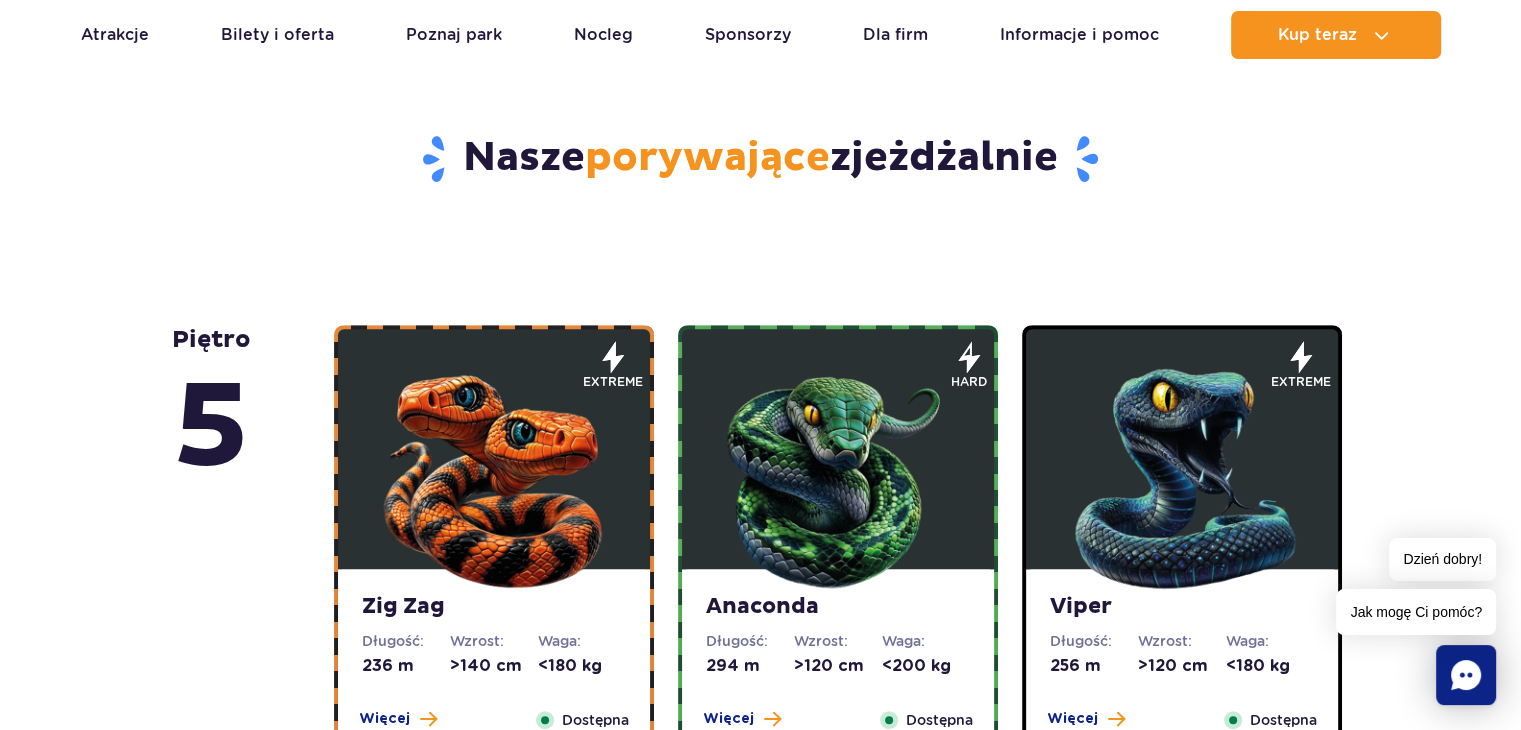 scroll, scrollTop: 960, scrollLeft: 0, axis: vertical 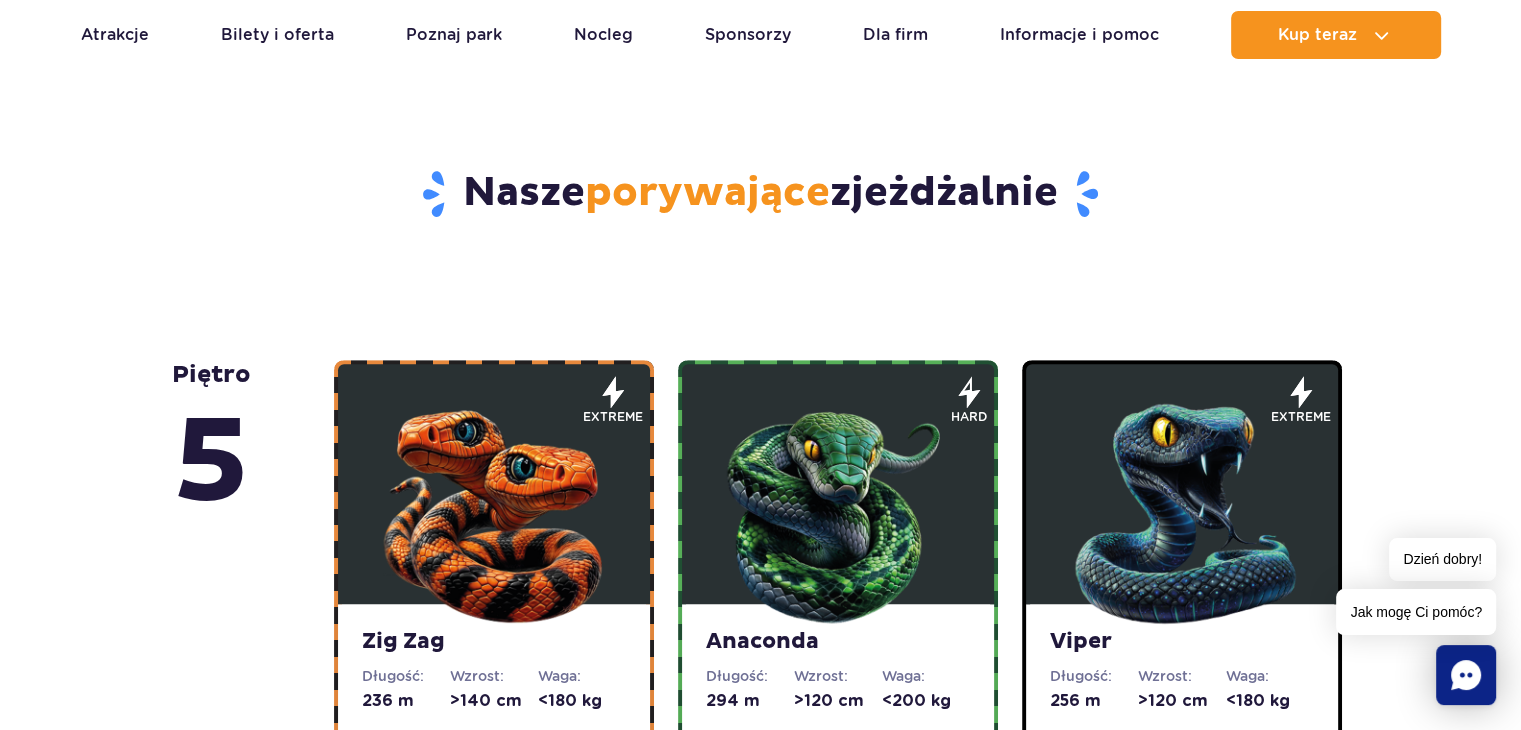 click at bounding box center (494, 509) 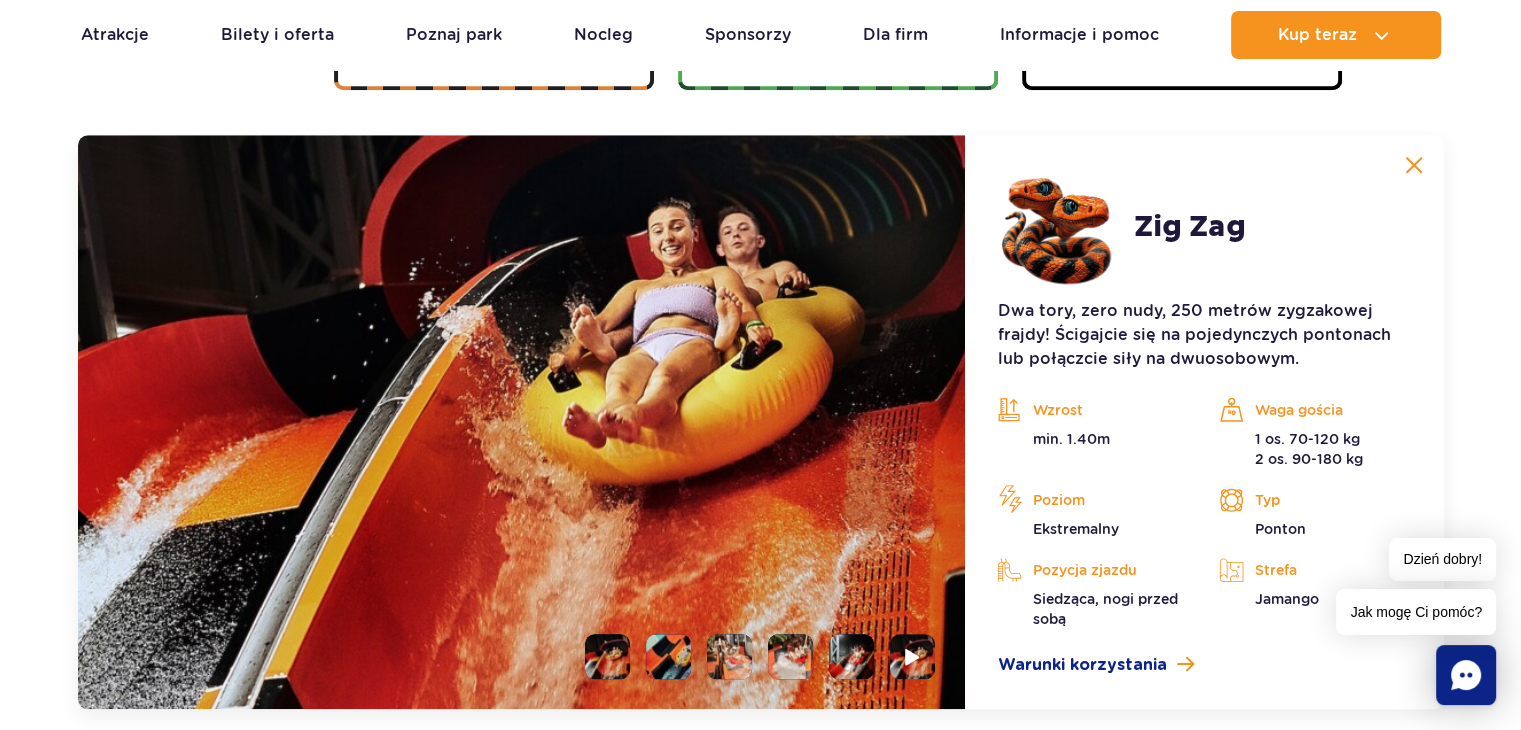 scroll, scrollTop: 1680, scrollLeft: 0, axis: vertical 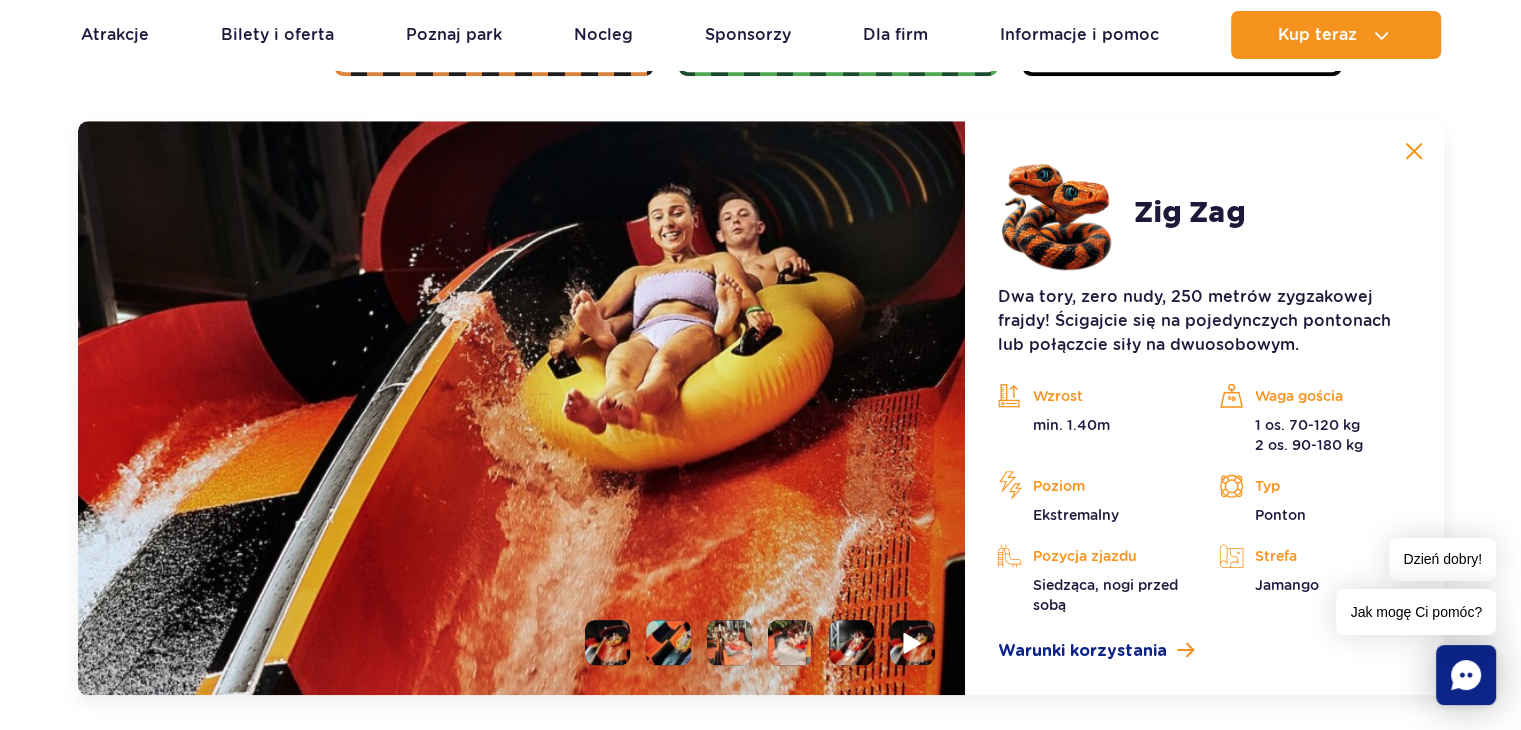 click at bounding box center [913, 642] 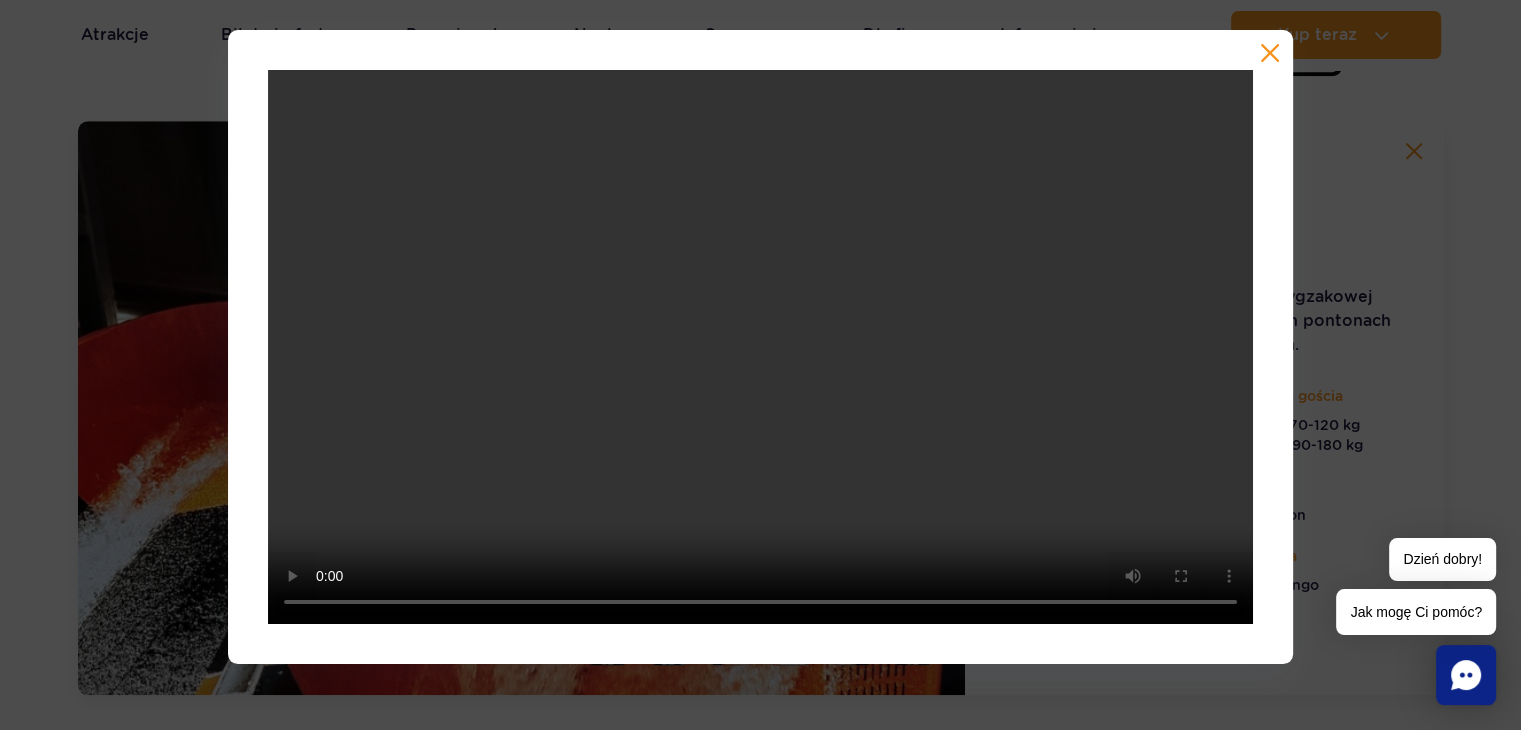 type 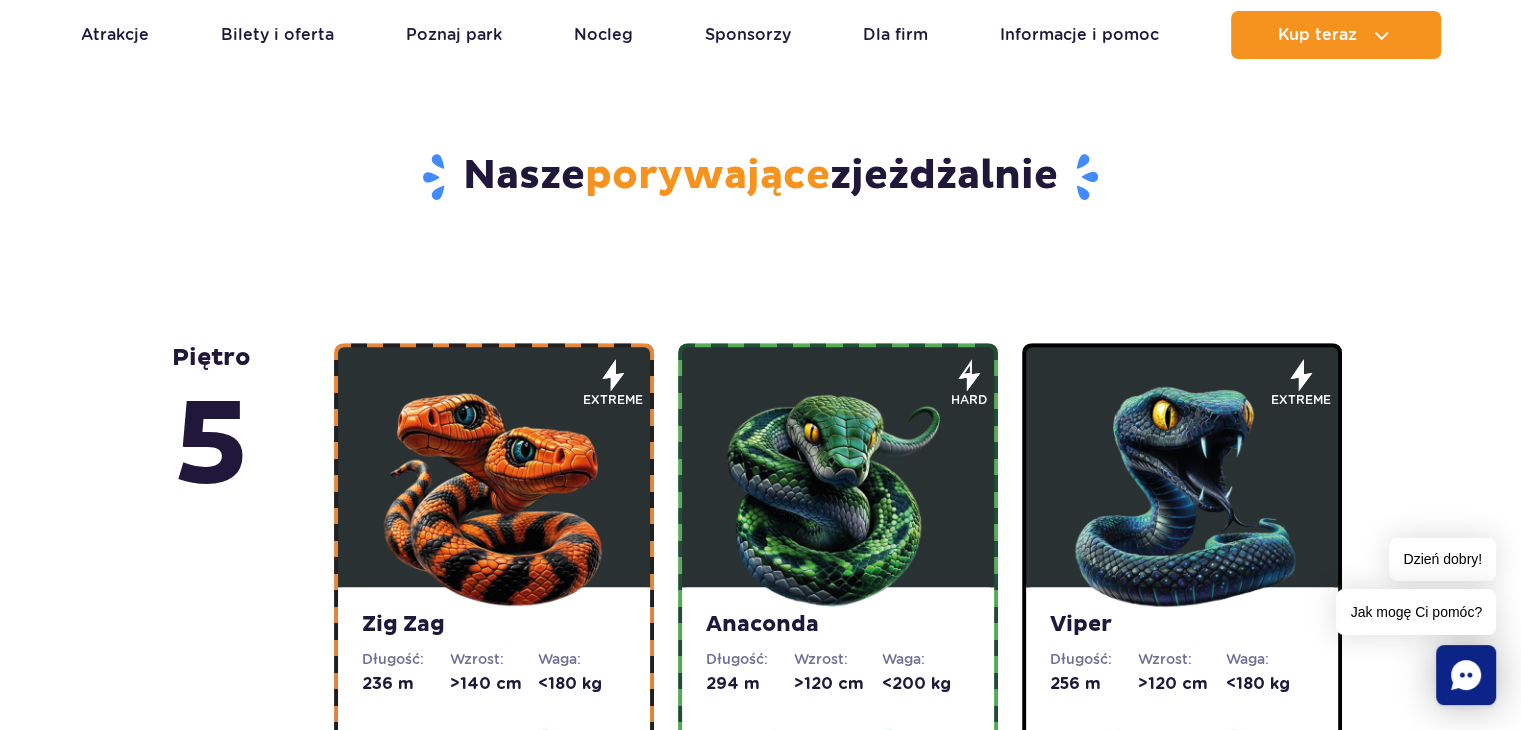 scroll, scrollTop: 947, scrollLeft: 0, axis: vertical 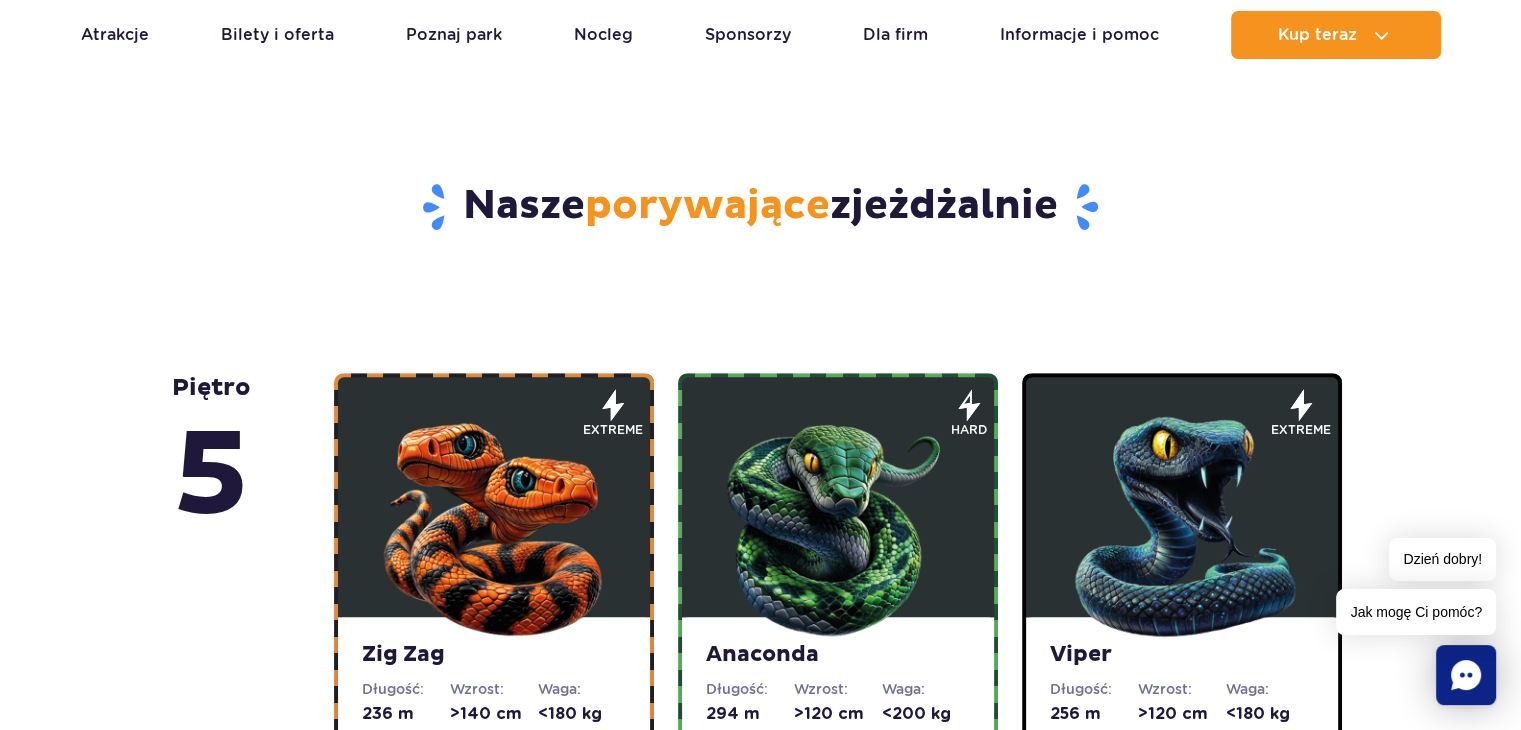 click at bounding box center (838, 522) 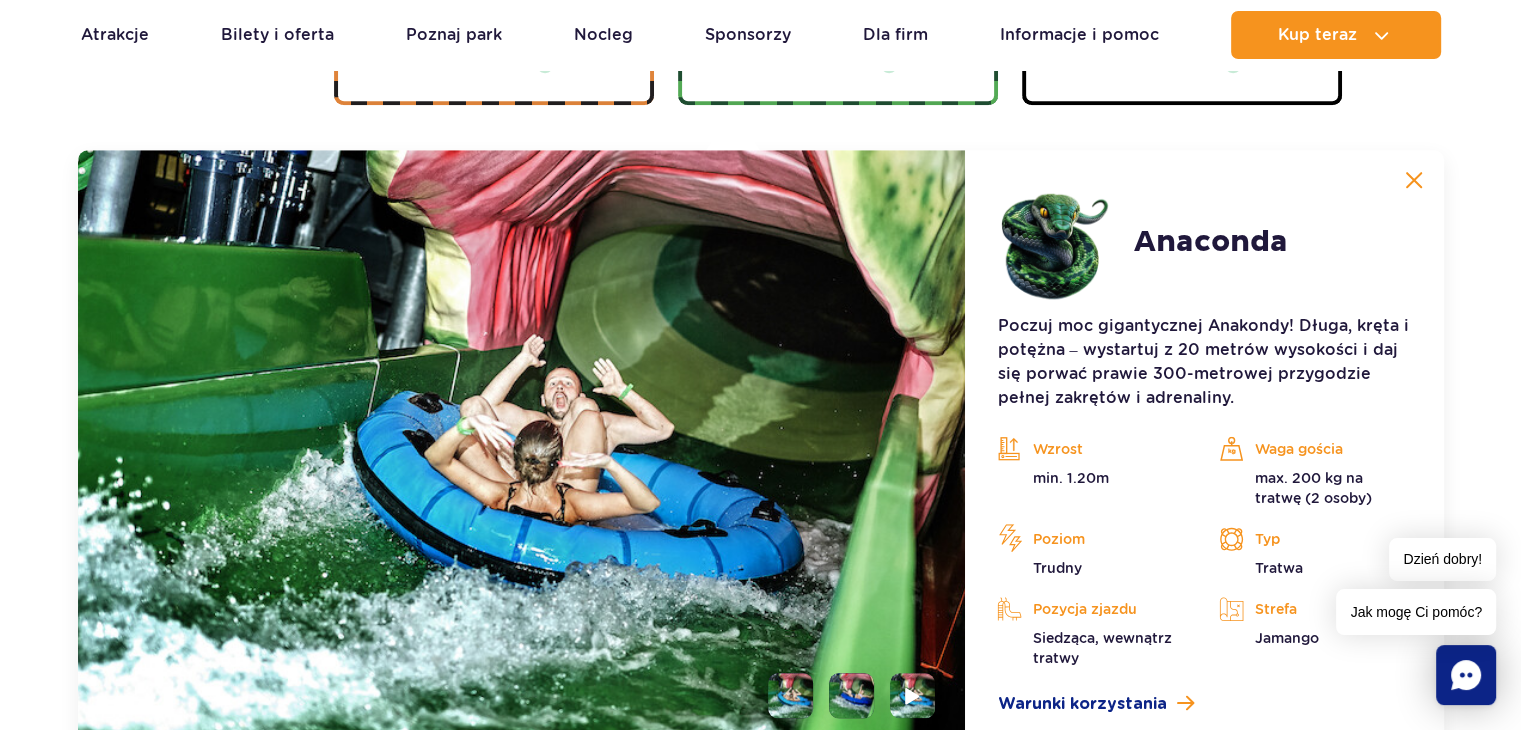 scroll, scrollTop: 1680, scrollLeft: 0, axis: vertical 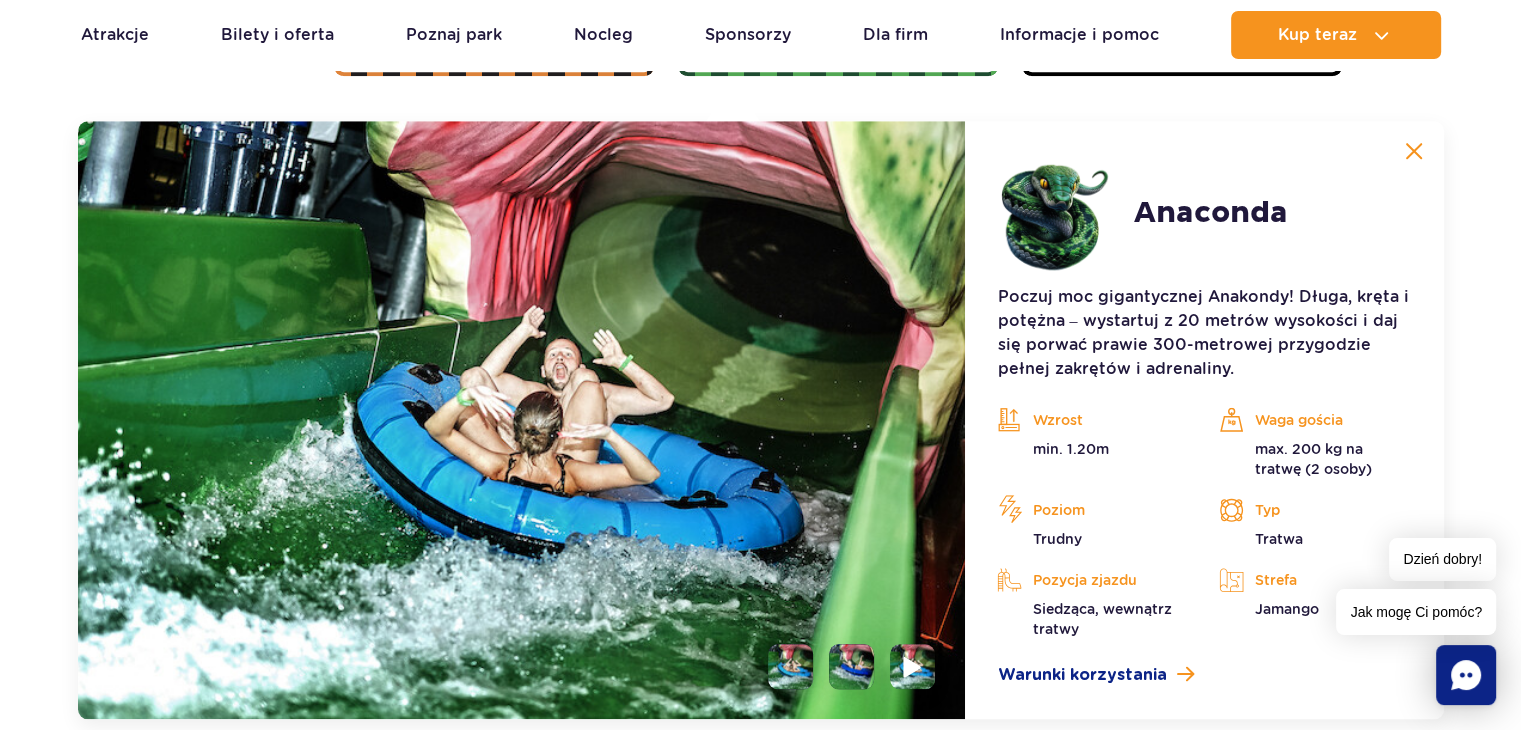 click at bounding box center (912, 666) 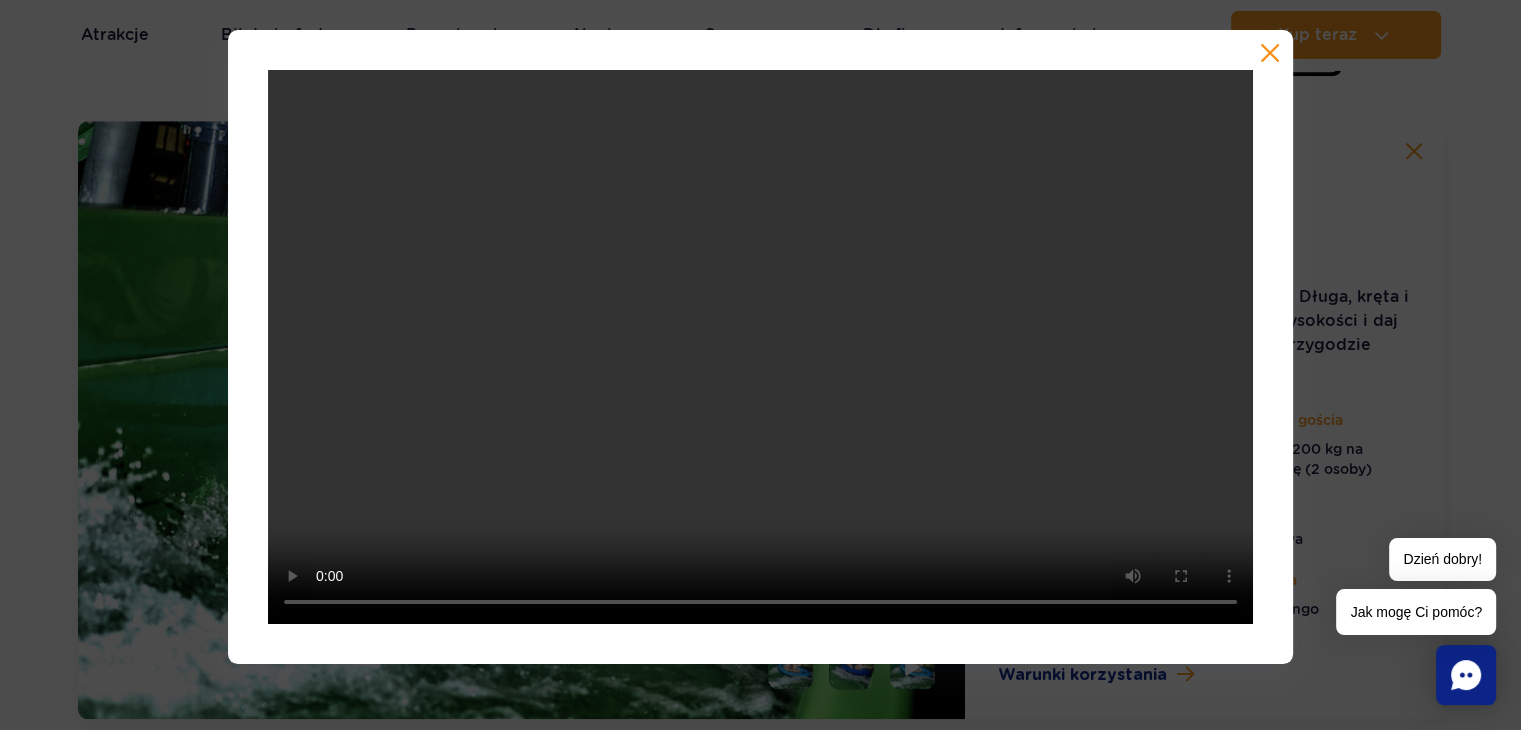 click at bounding box center (1270, 53) 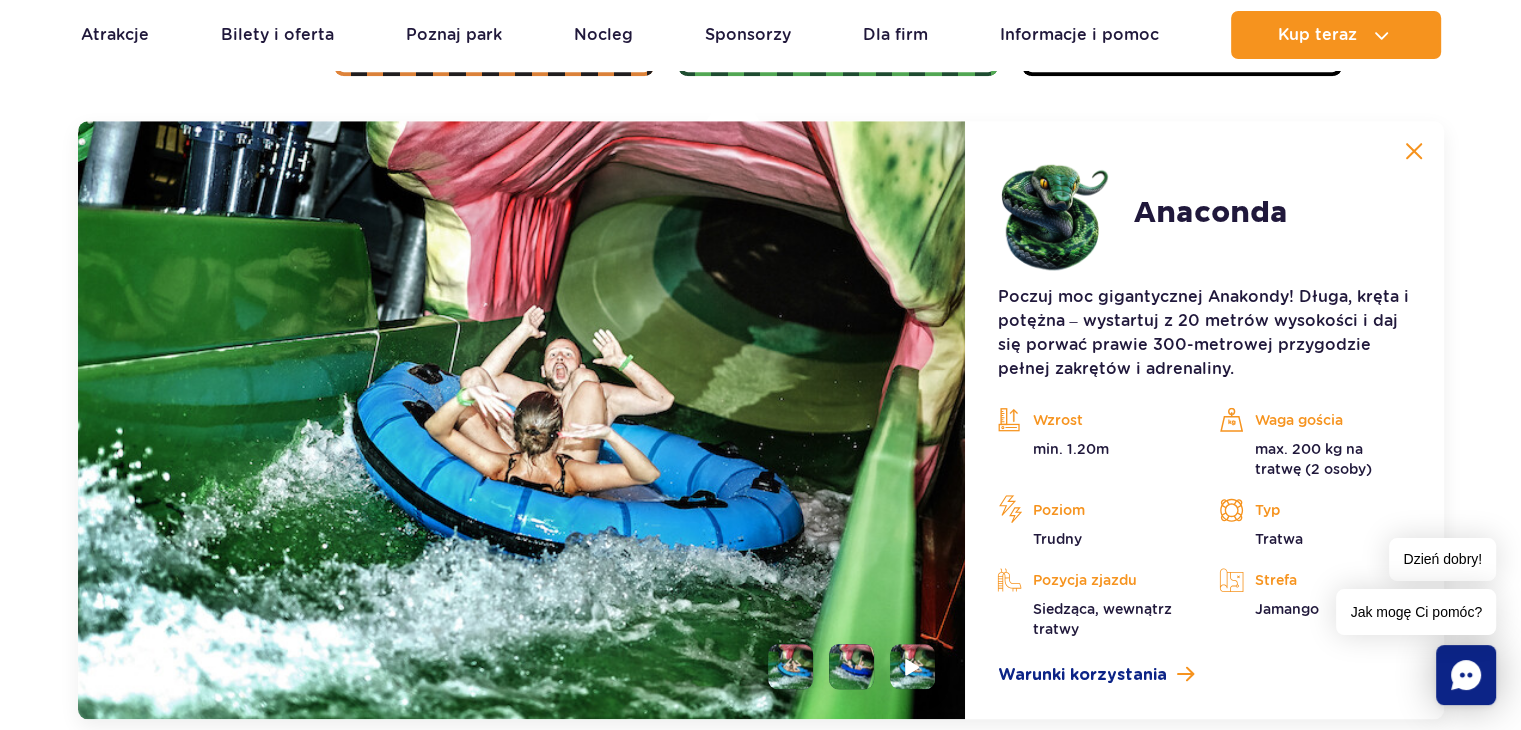 click at bounding box center [1414, 151] 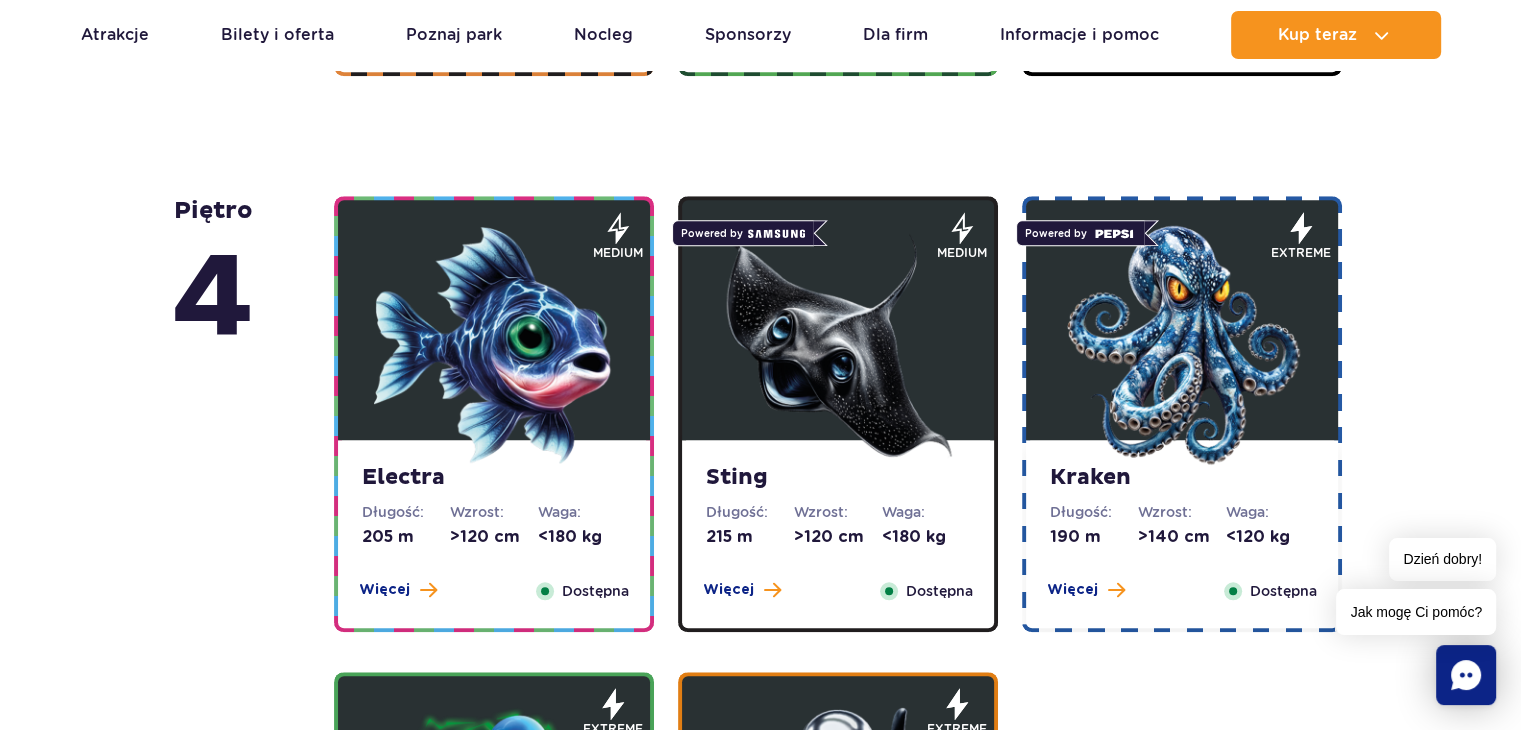scroll, scrollTop: 2319, scrollLeft: 0, axis: vertical 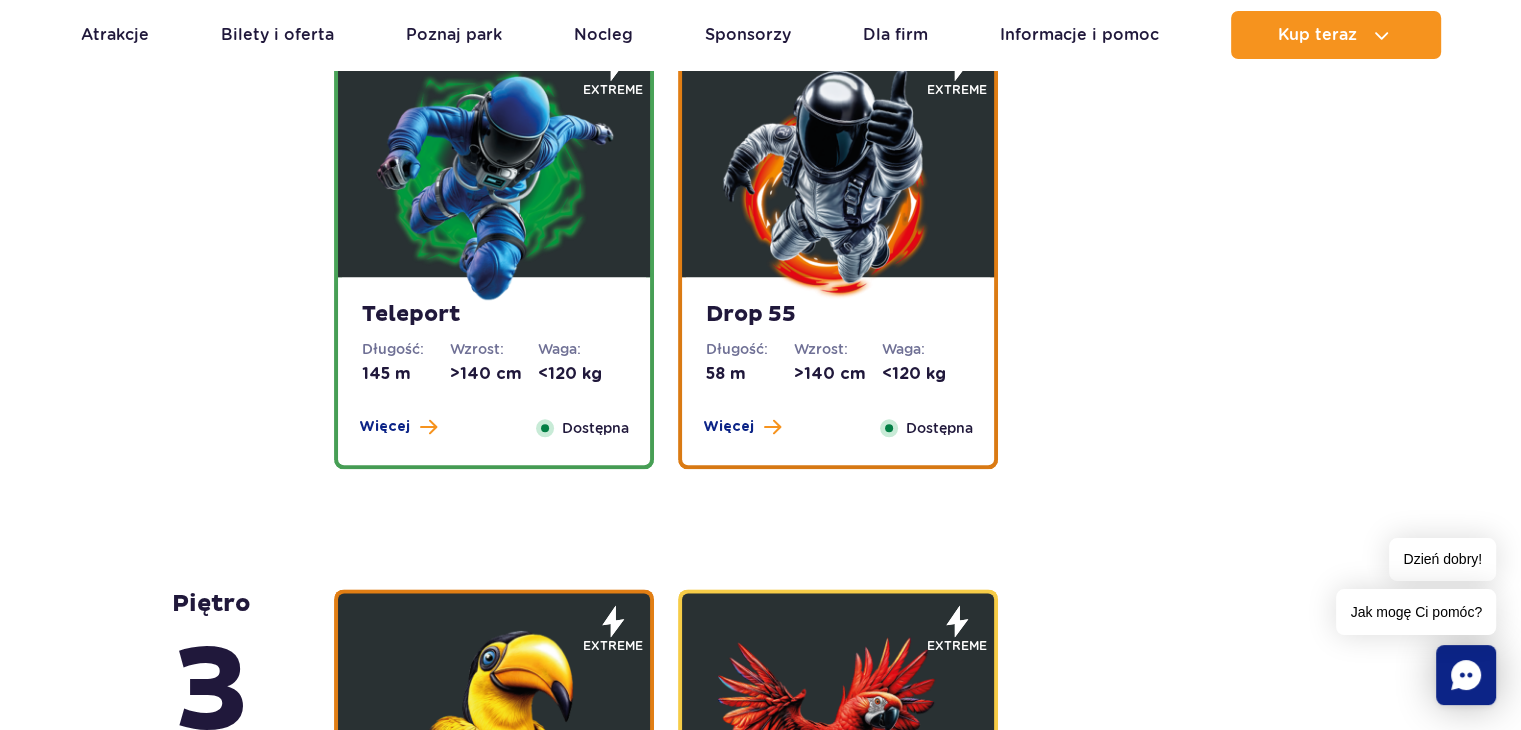 click at bounding box center (494, 182) 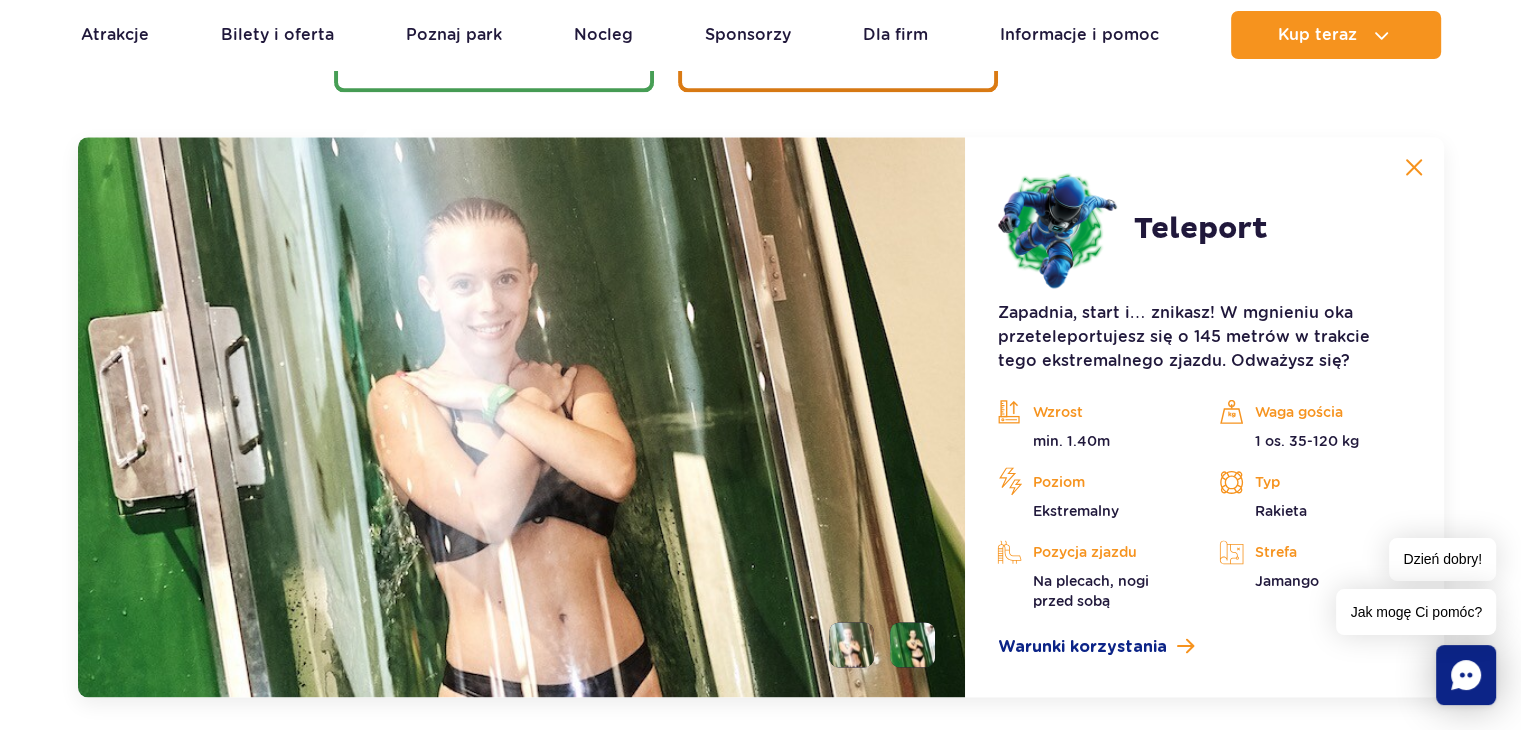 scroll, scrollTop: 2712, scrollLeft: 0, axis: vertical 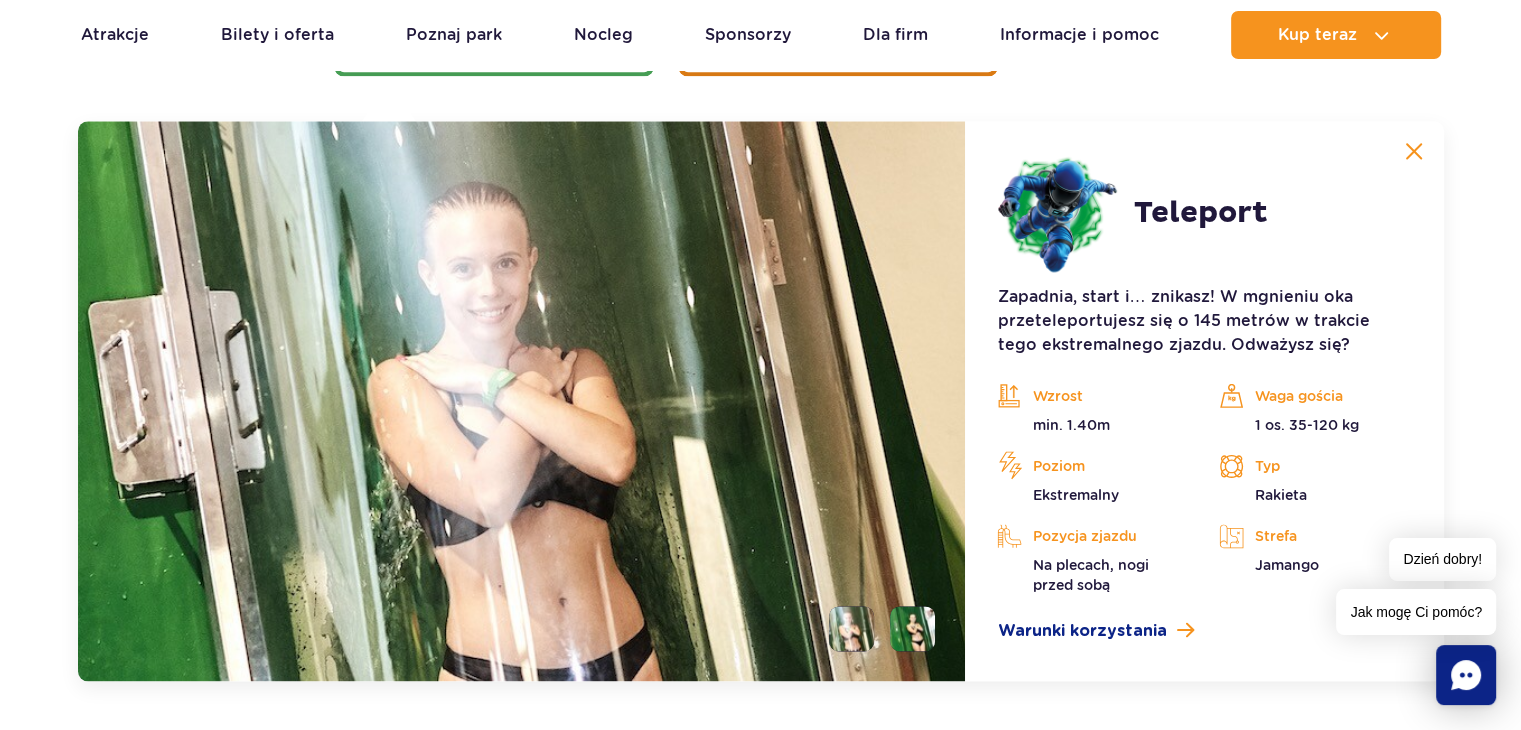 click at bounding box center (912, 628) 